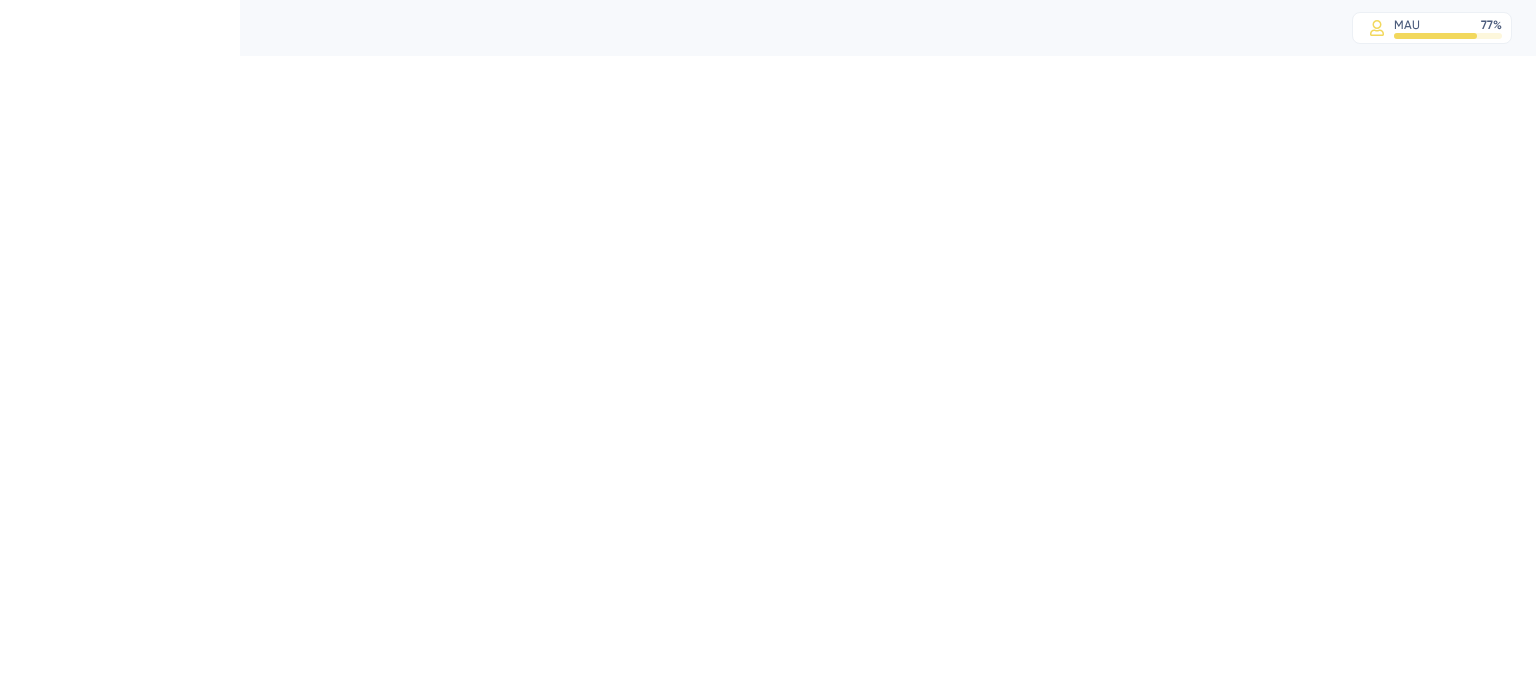 scroll, scrollTop: 0, scrollLeft: 0, axis: both 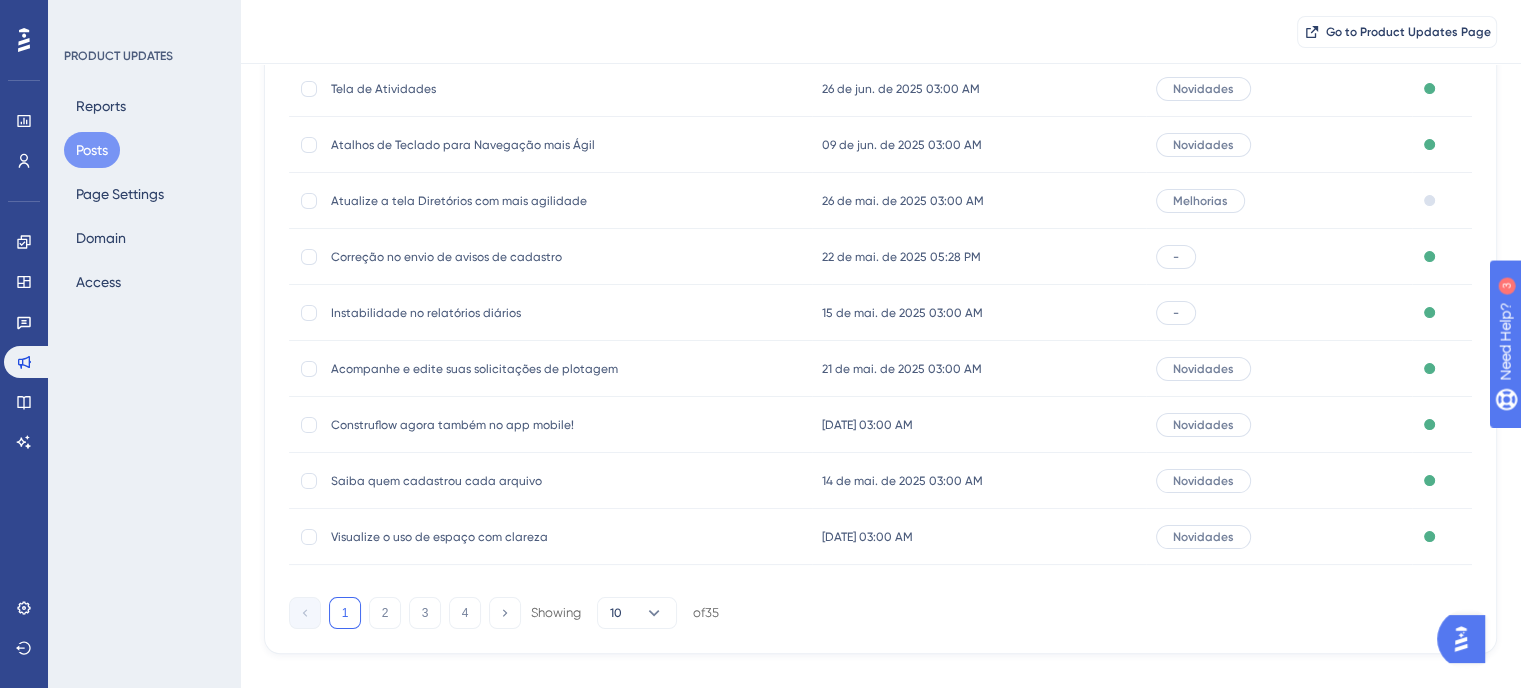 click on "Saiba quem cadastrou cada arquivo" at bounding box center [491, 481] 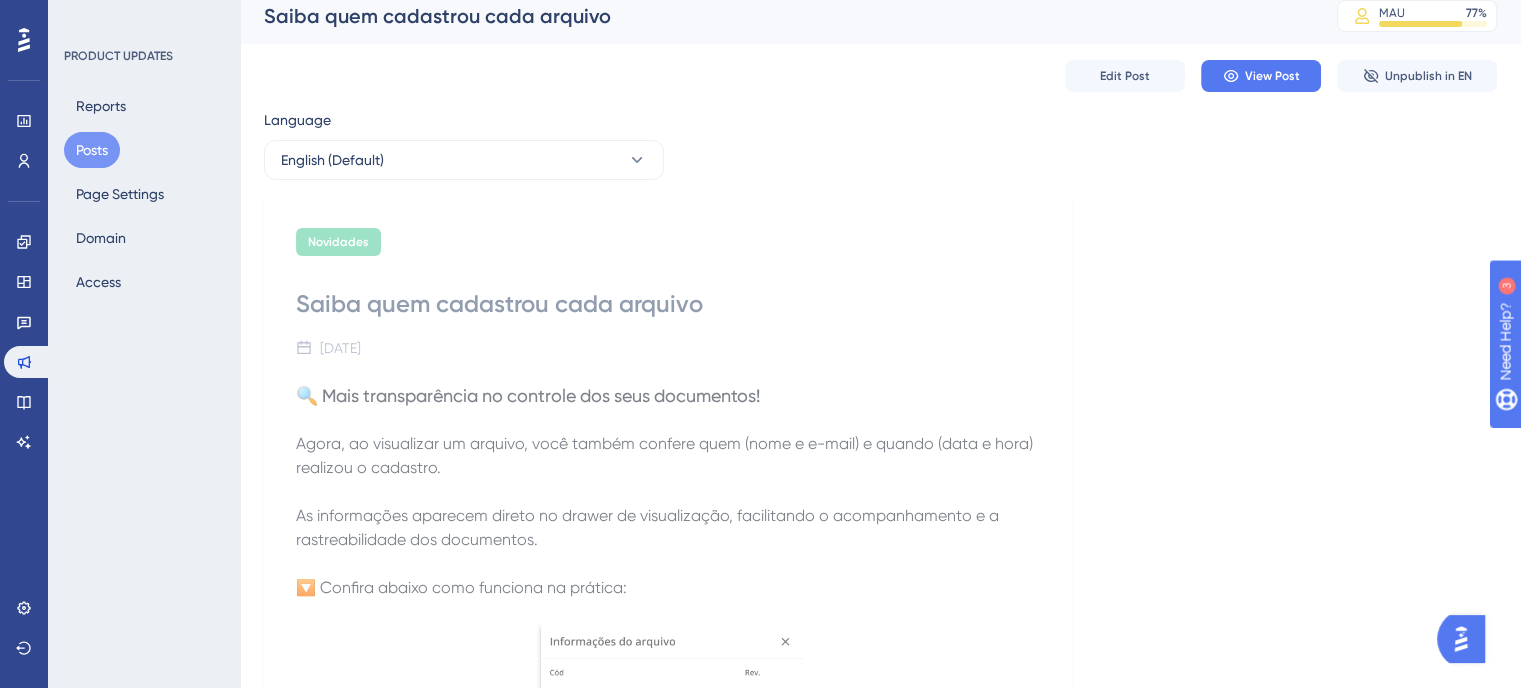 scroll, scrollTop: 0, scrollLeft: 0, axis: both 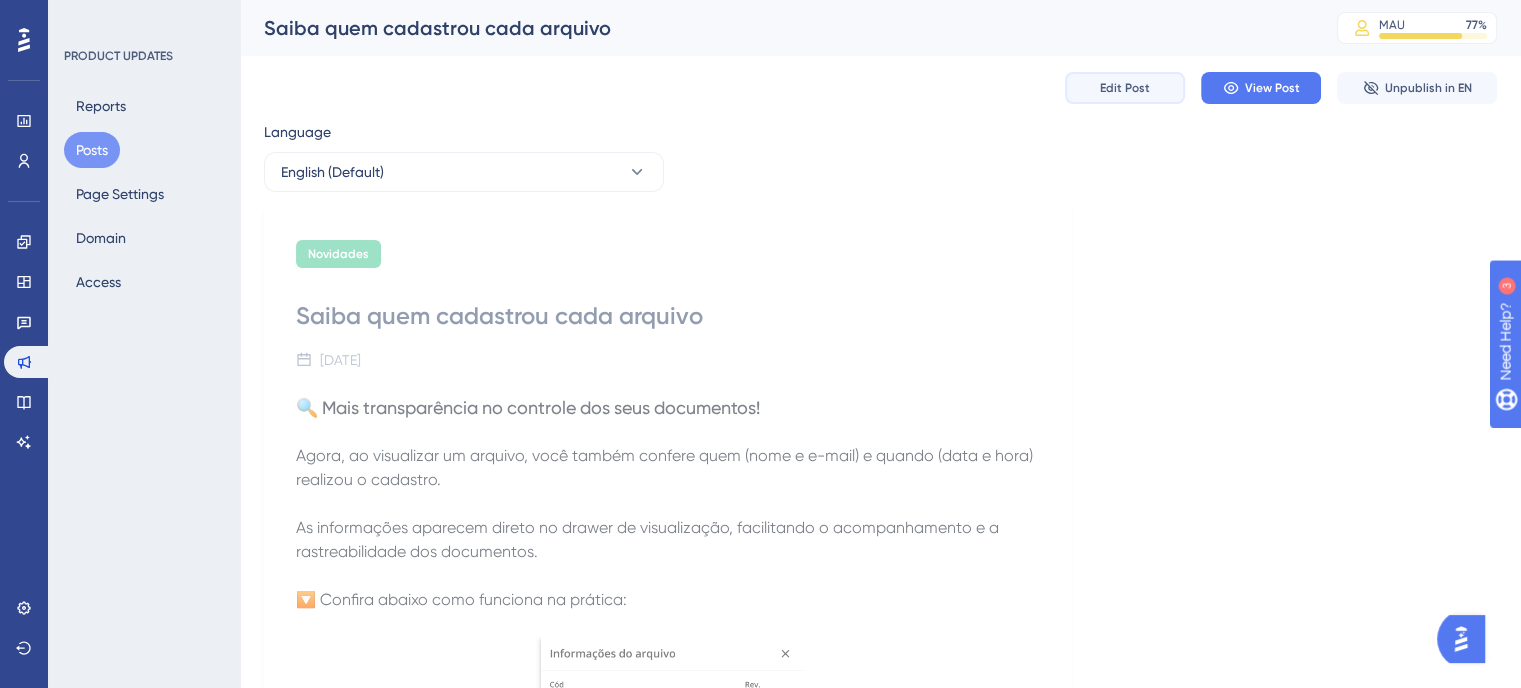 click on "Edit Post" at bounding box center [1125, 88] 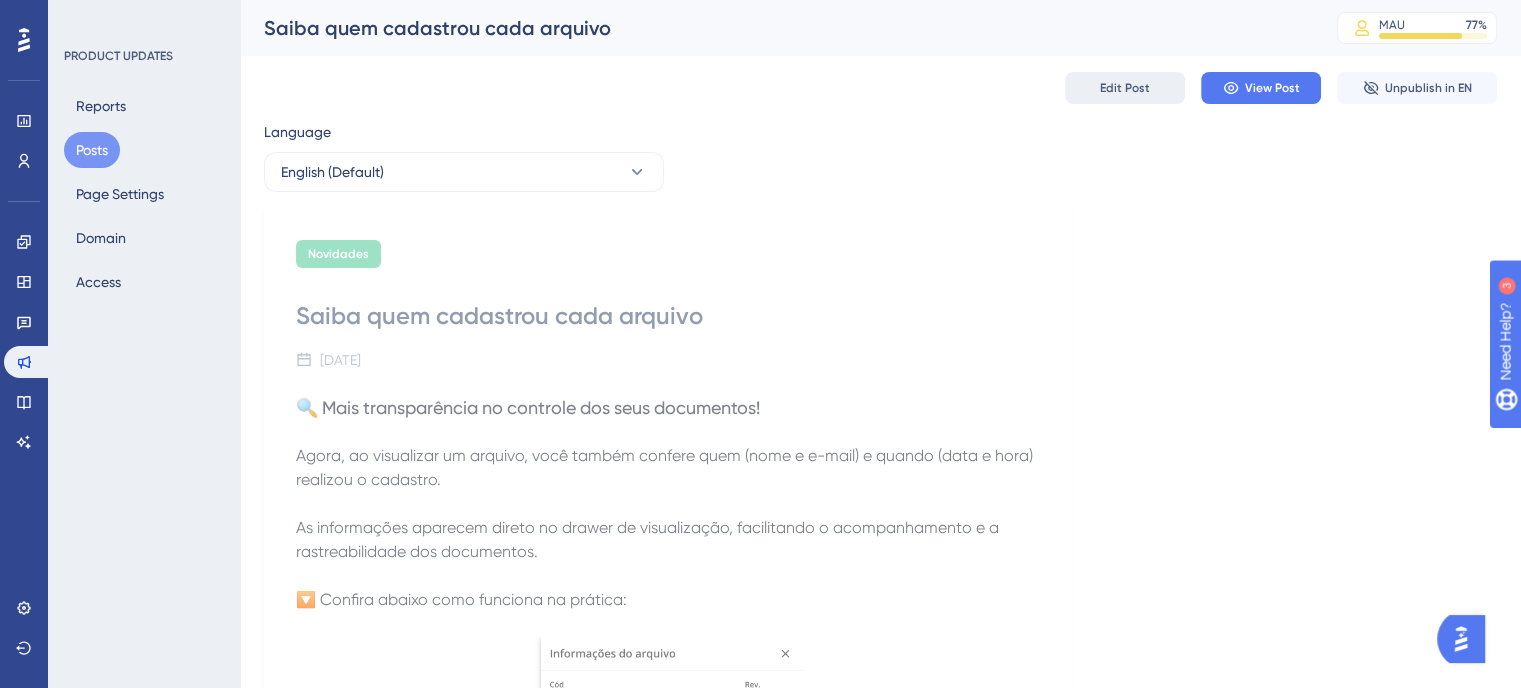 scroll, scrollTop: 298, scrollLeft: 0, axis: vertical 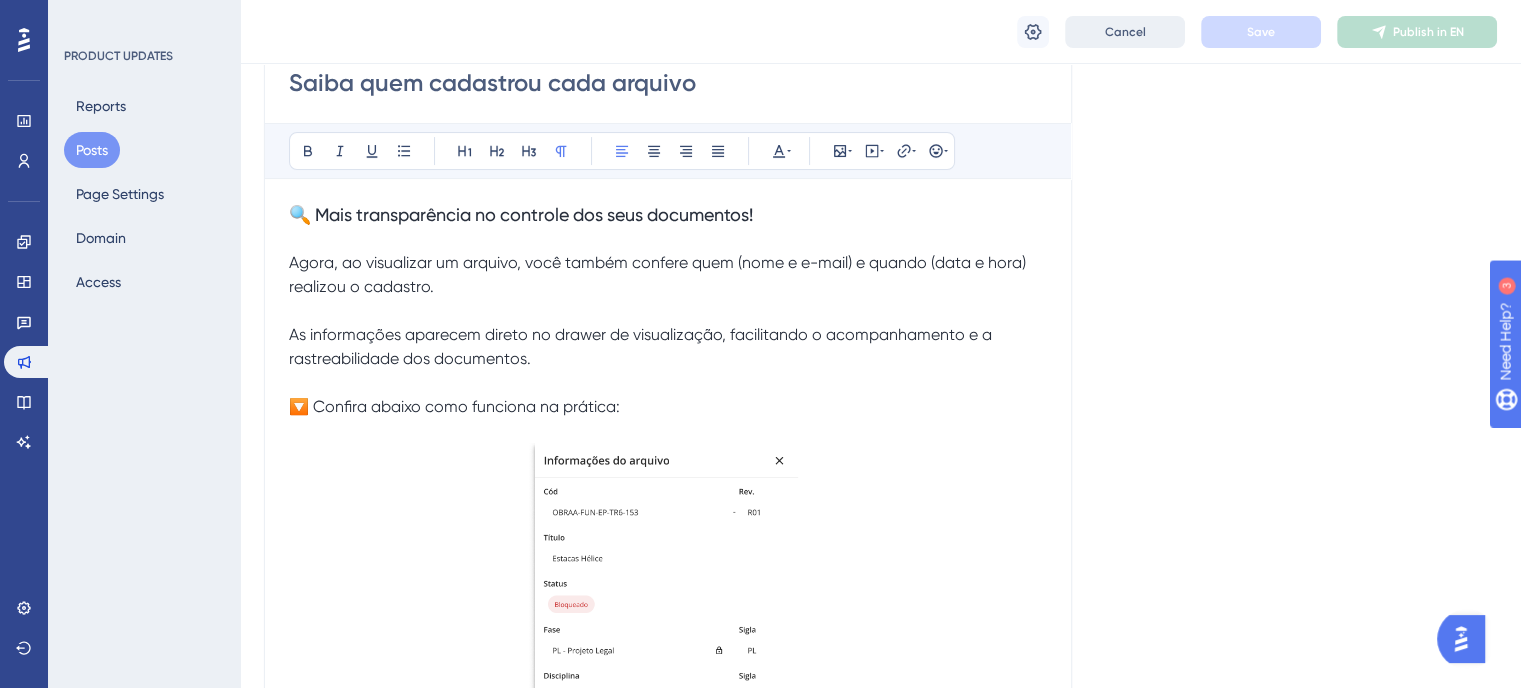 click on "Cancel" at bounding box center [1125, 32] 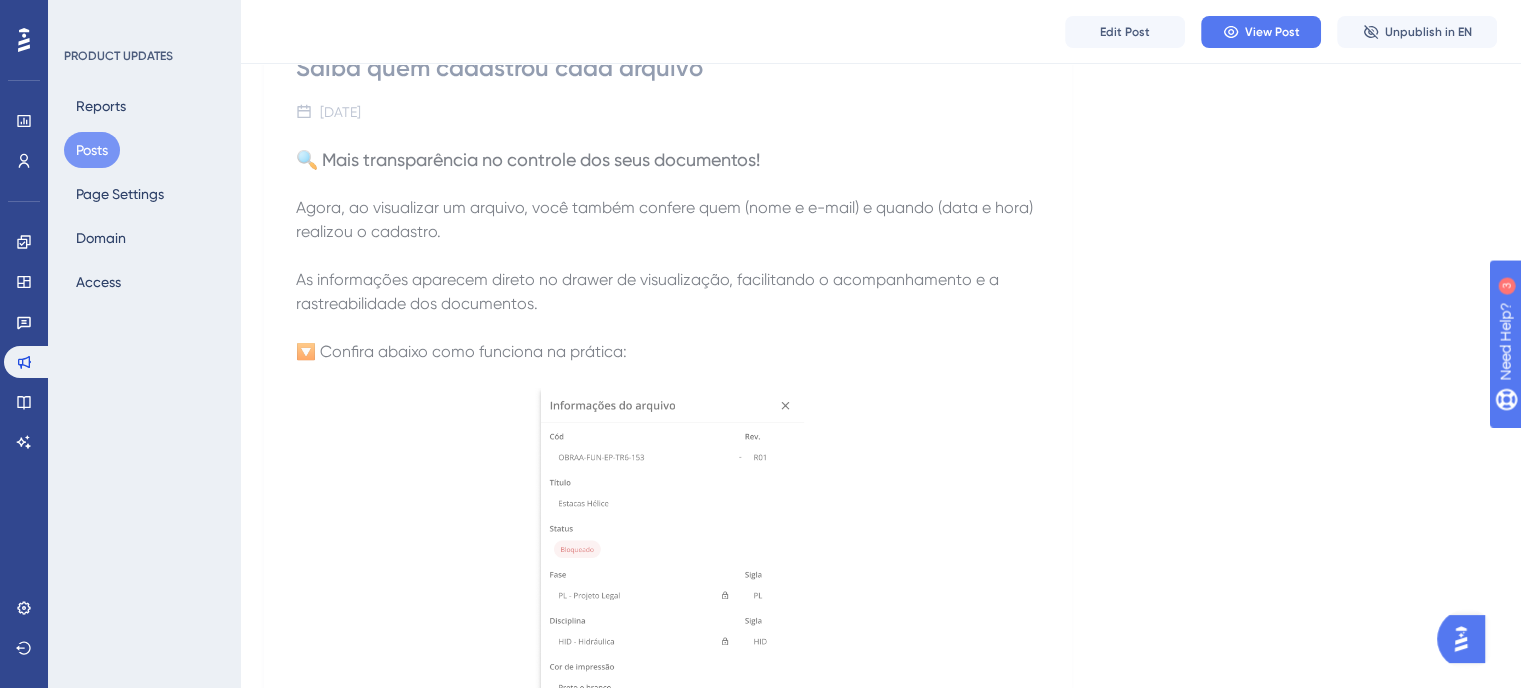 scroll, scrollTop: 0, scrollLeft: 0, axis: both 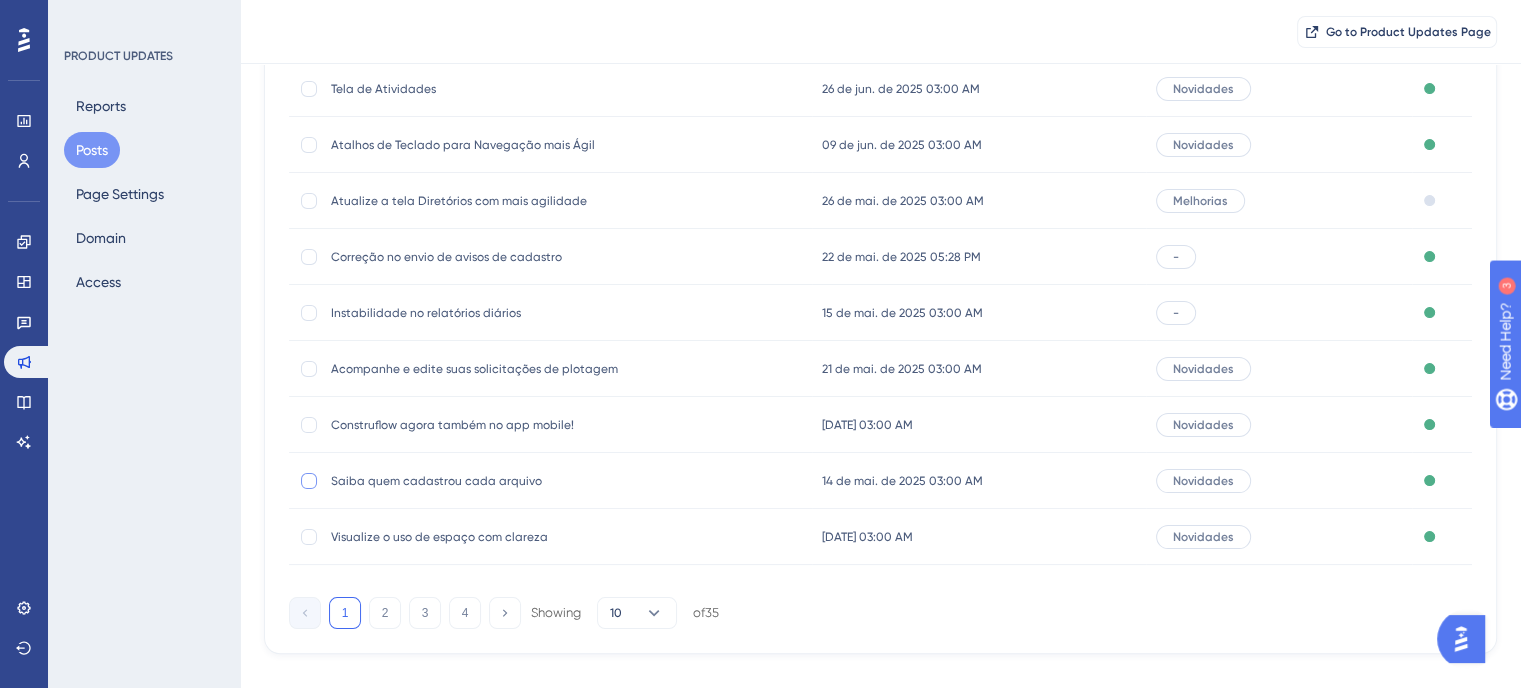 click at bounding box center [309, 481] 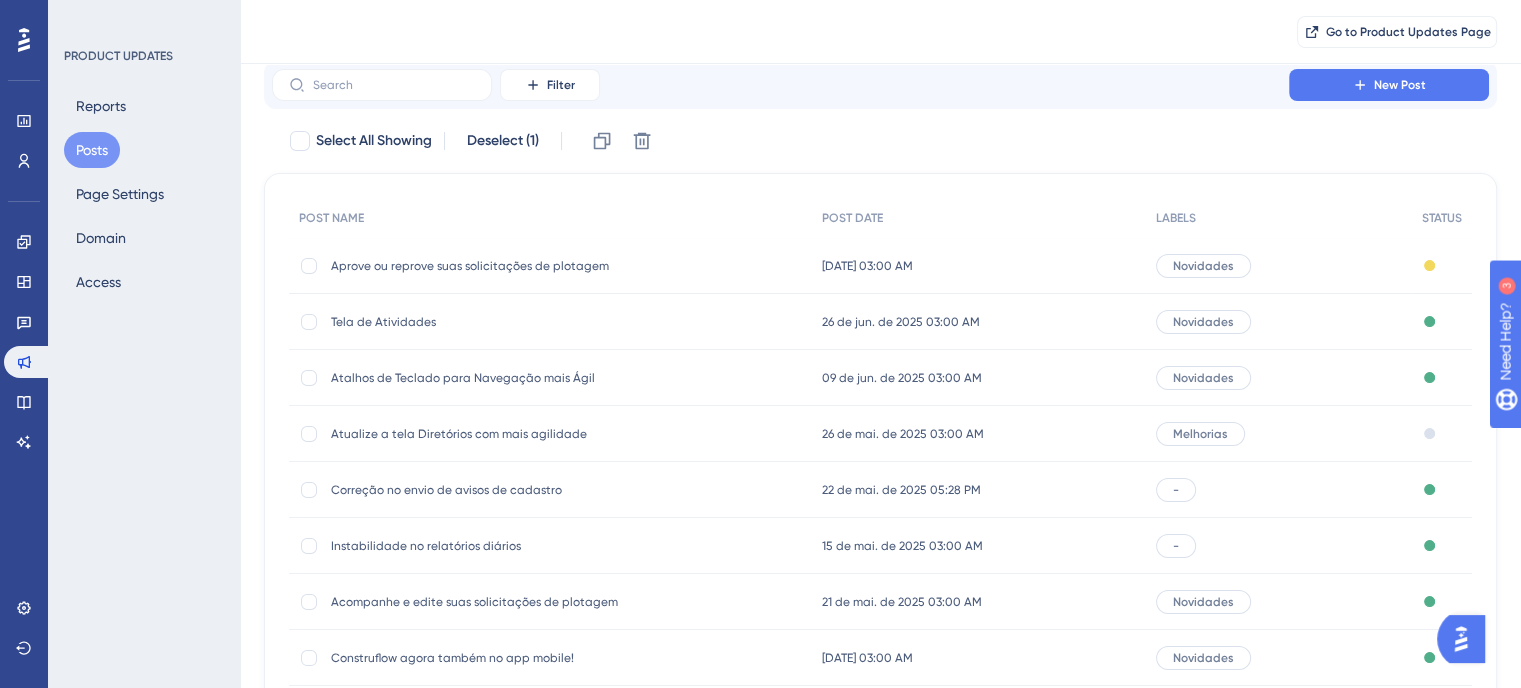 scroll, scrollTop: 0, scrollLeft: 0, axis: both 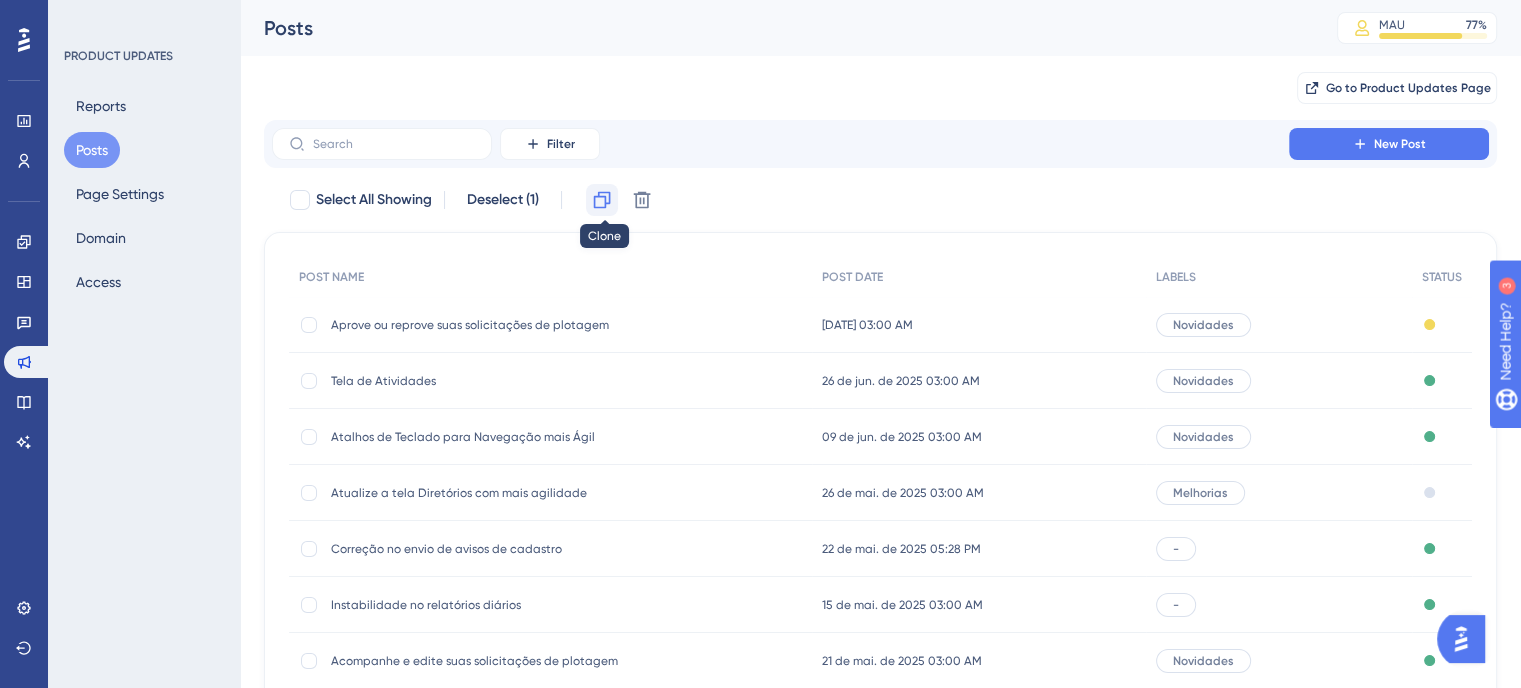 click 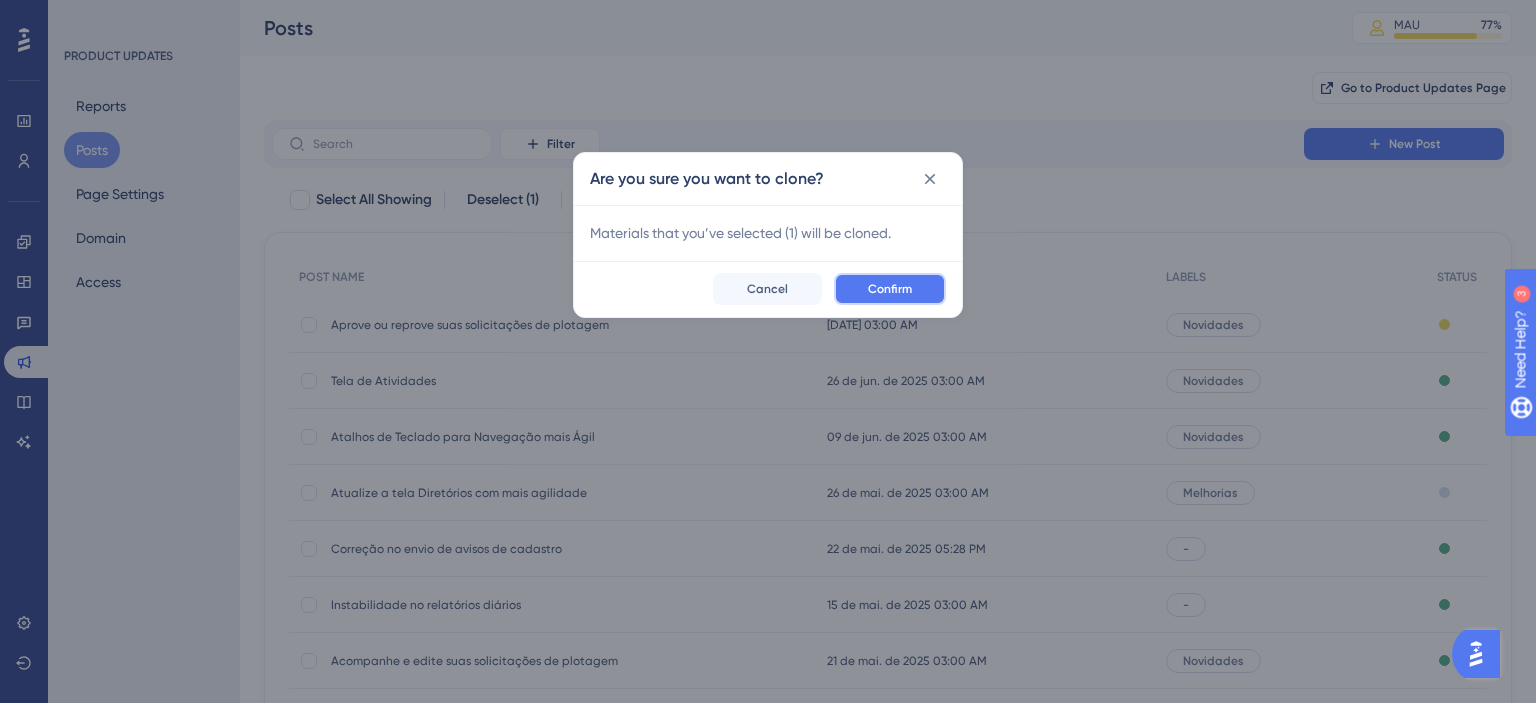 click on "Confirm" at bounding box center [890, 289] 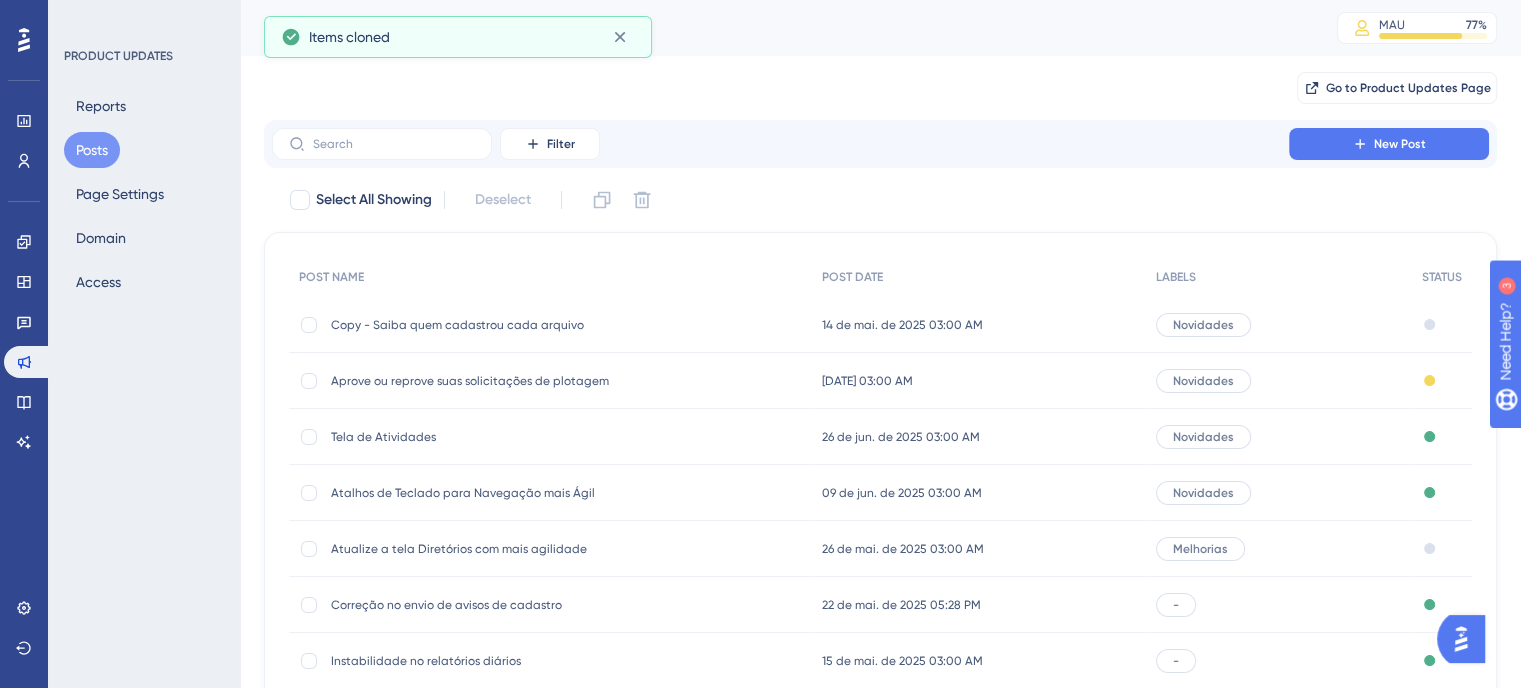 click on "Copy - Saiba quem cadastrou cada arquivo" at bounding box center [491, 325] 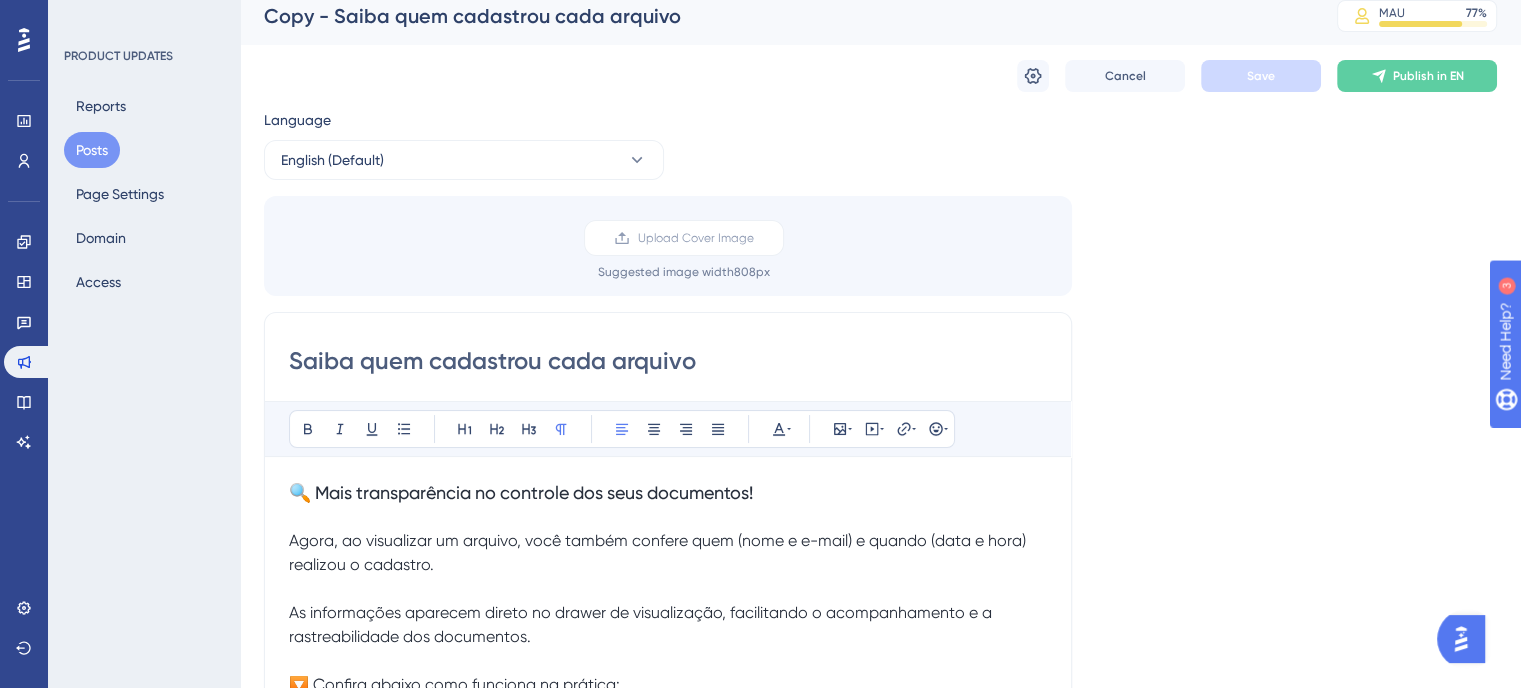 scroll, scrollTop: 0, scrollLeft: 0, axis: both 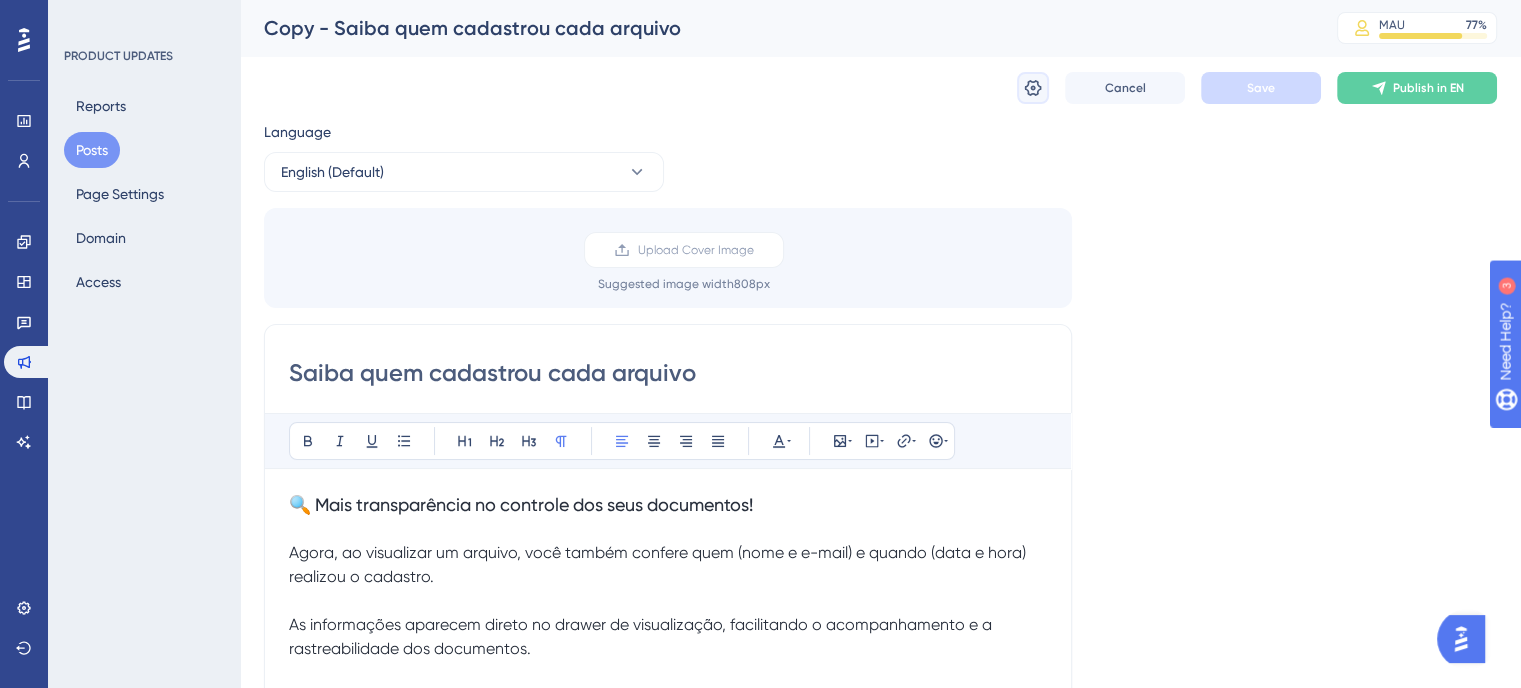 click 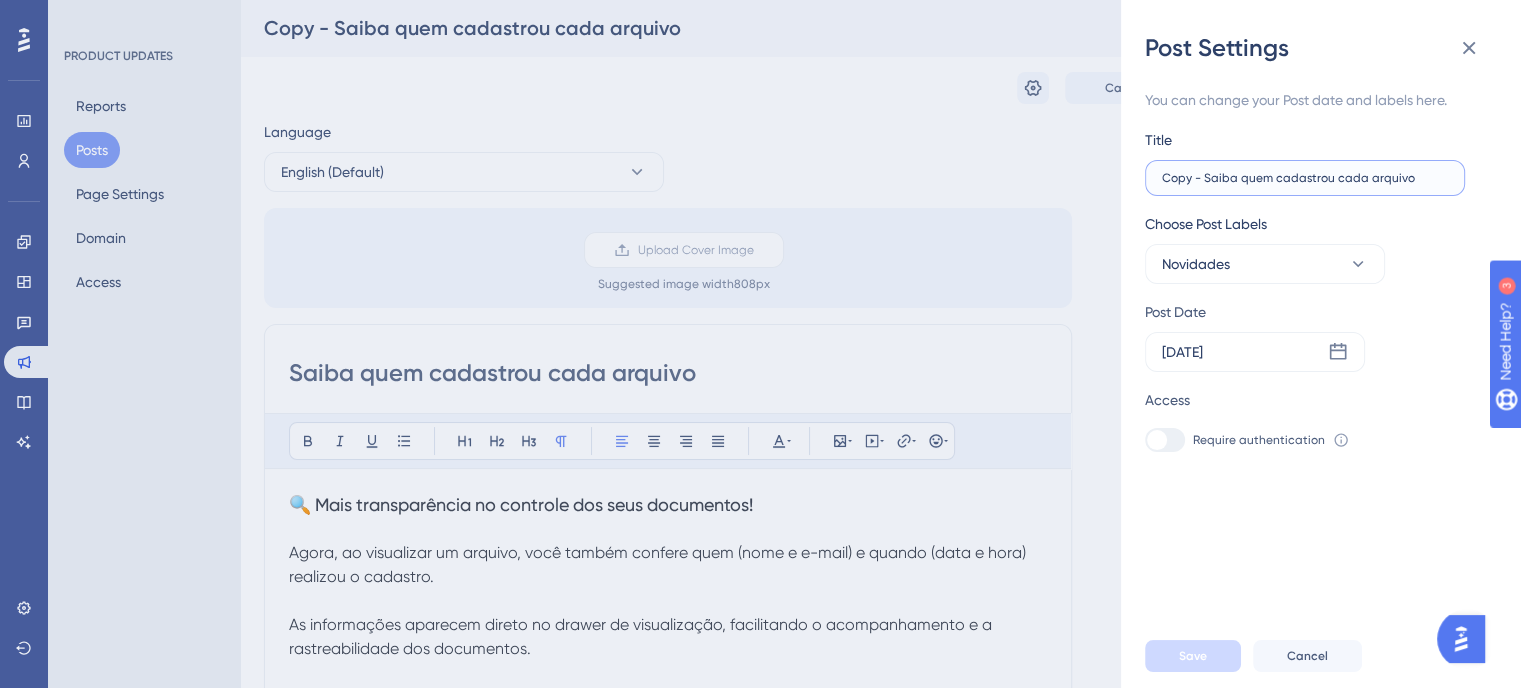 click on "Copy - Saiba quem cadastrou cada arquivo" at bounding box center (1305, 178) 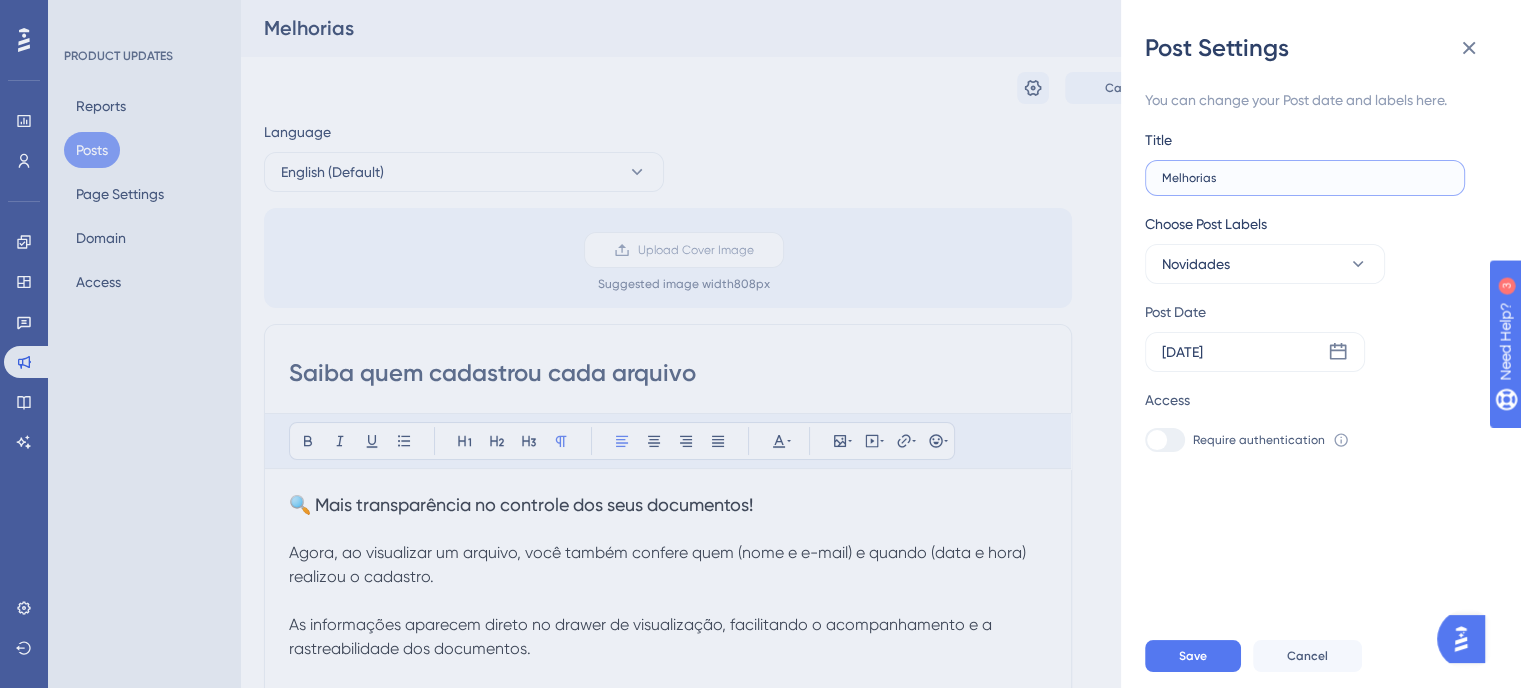 type on "Melhorias" 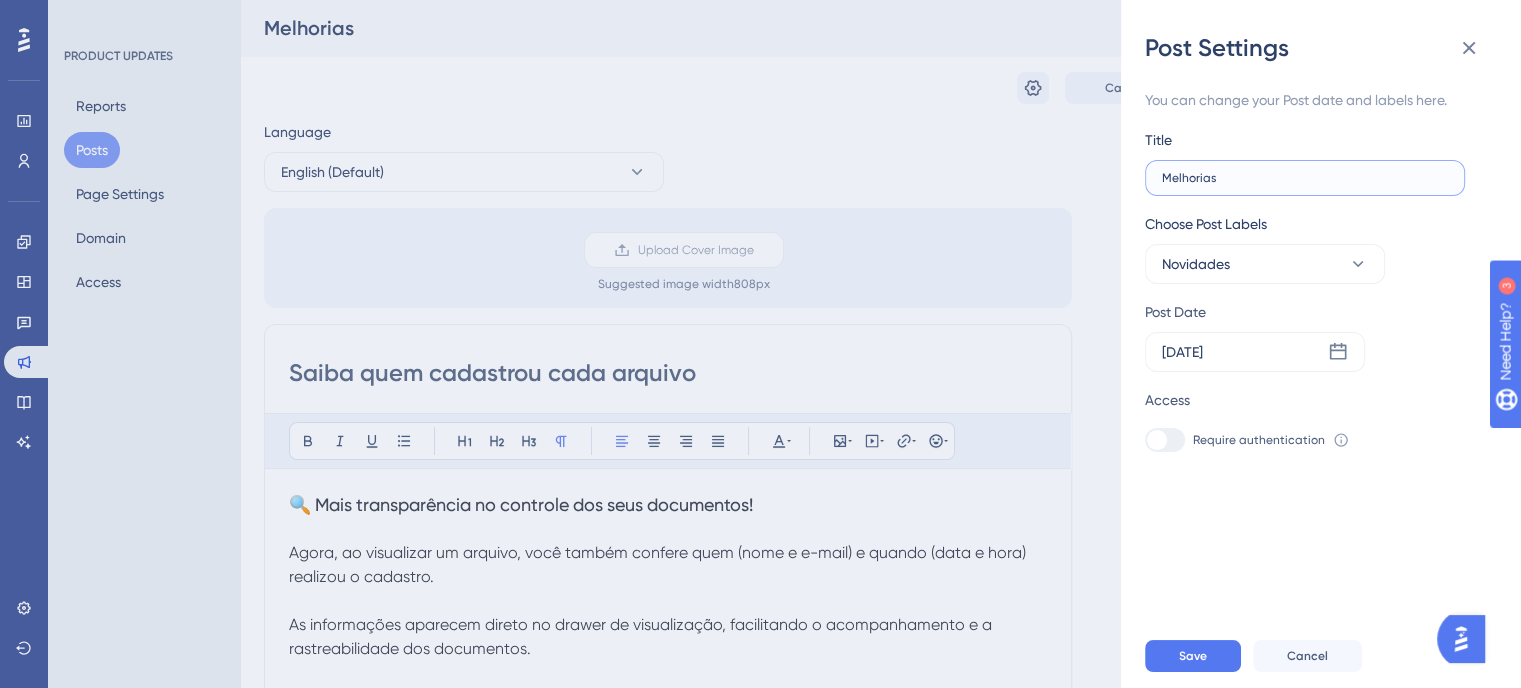 click on "Melhorias" at bounding box center (1305, 178) 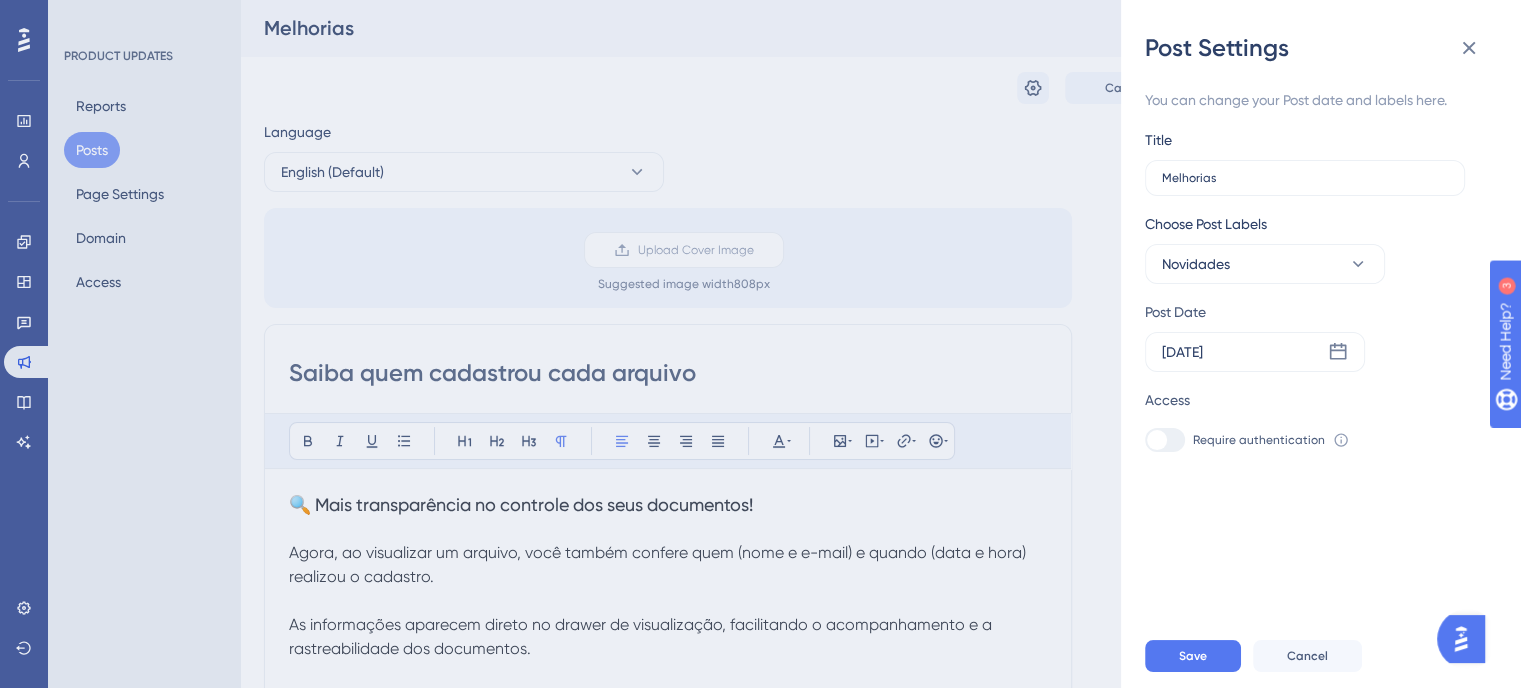 click on "Post Settings You can change your Post date and labels here. Title Melhorias Choose Post Labels Novidades Post Date [DATE] Access Require authentication To change this setting you should manage your access preferences  under the Access tab. Learn more Save Cancel" at bounding box center [760, 344] 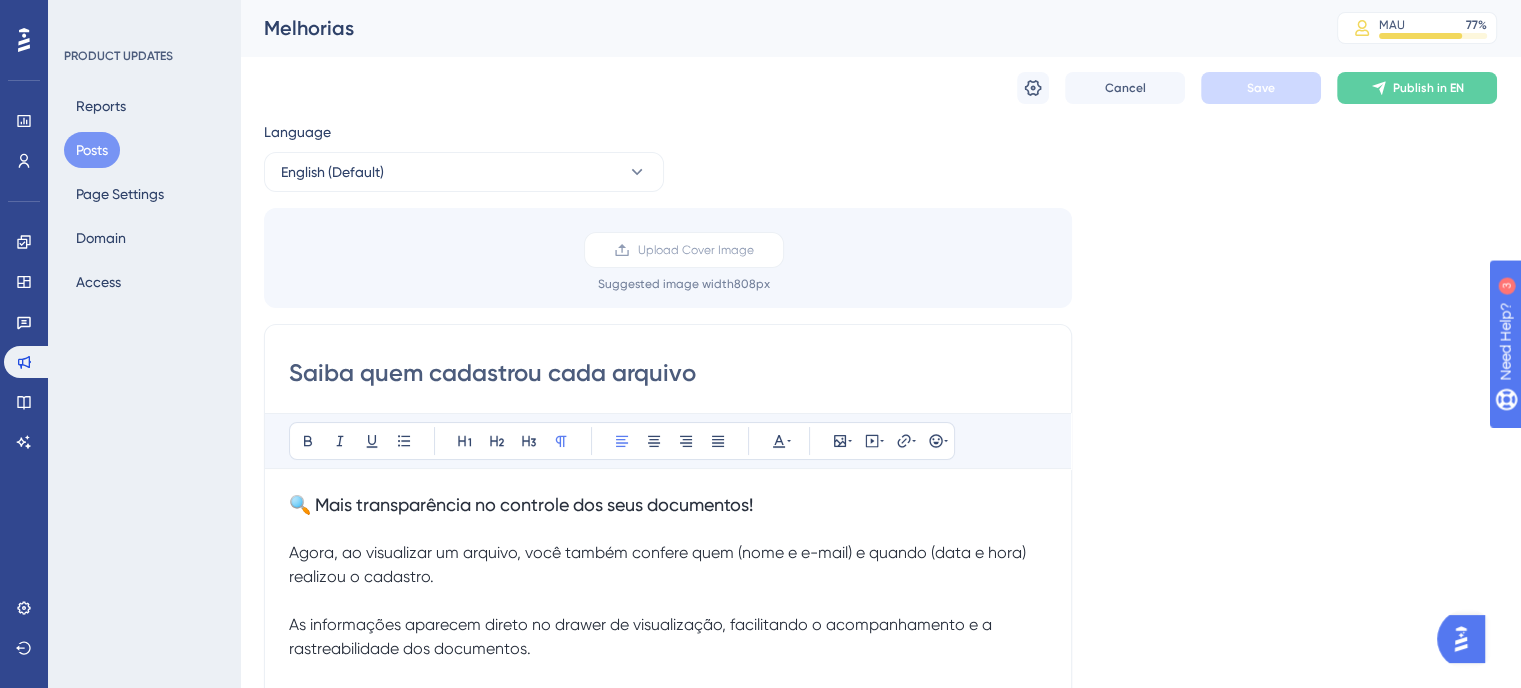 drag, startPoint x: 721, startPoint y: 376, endPoint x: 224, endPoint y: 385, distance: 497.08148 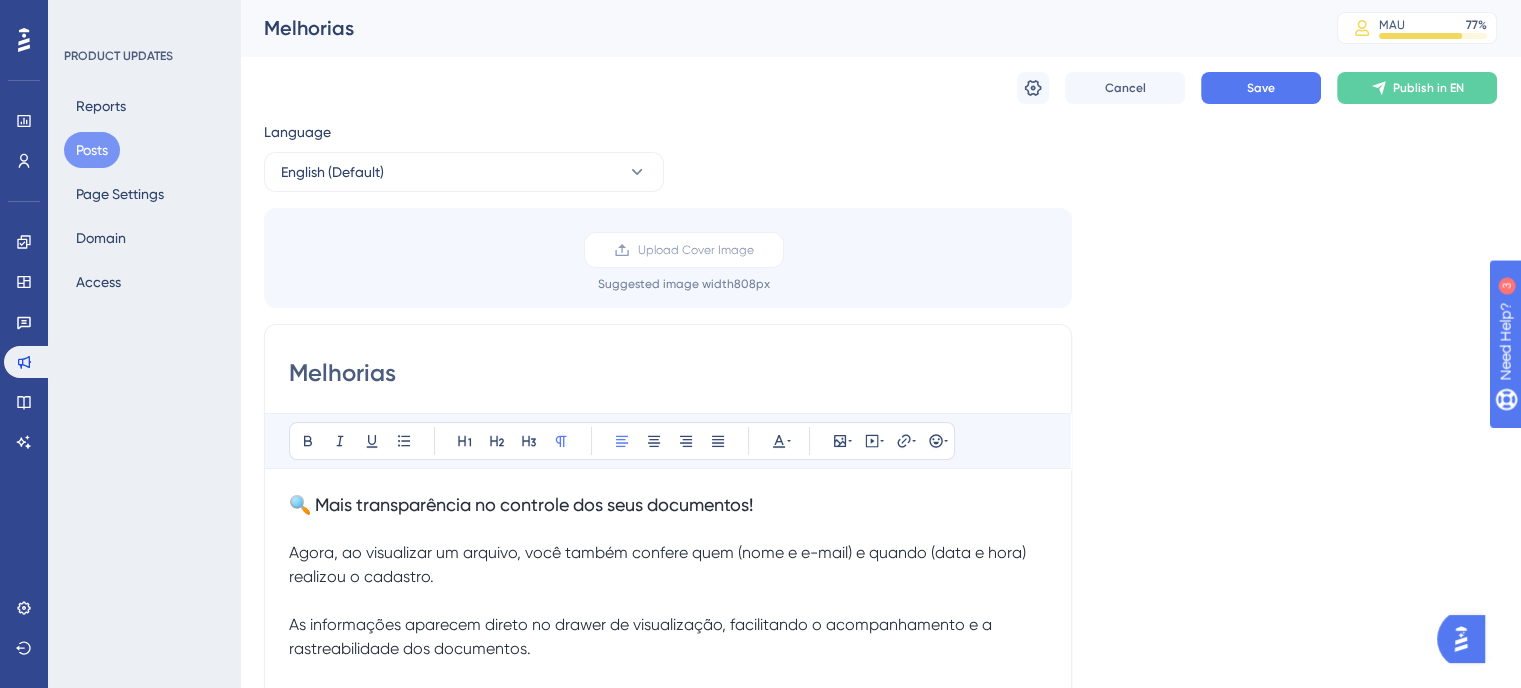 type on "Melhorias" 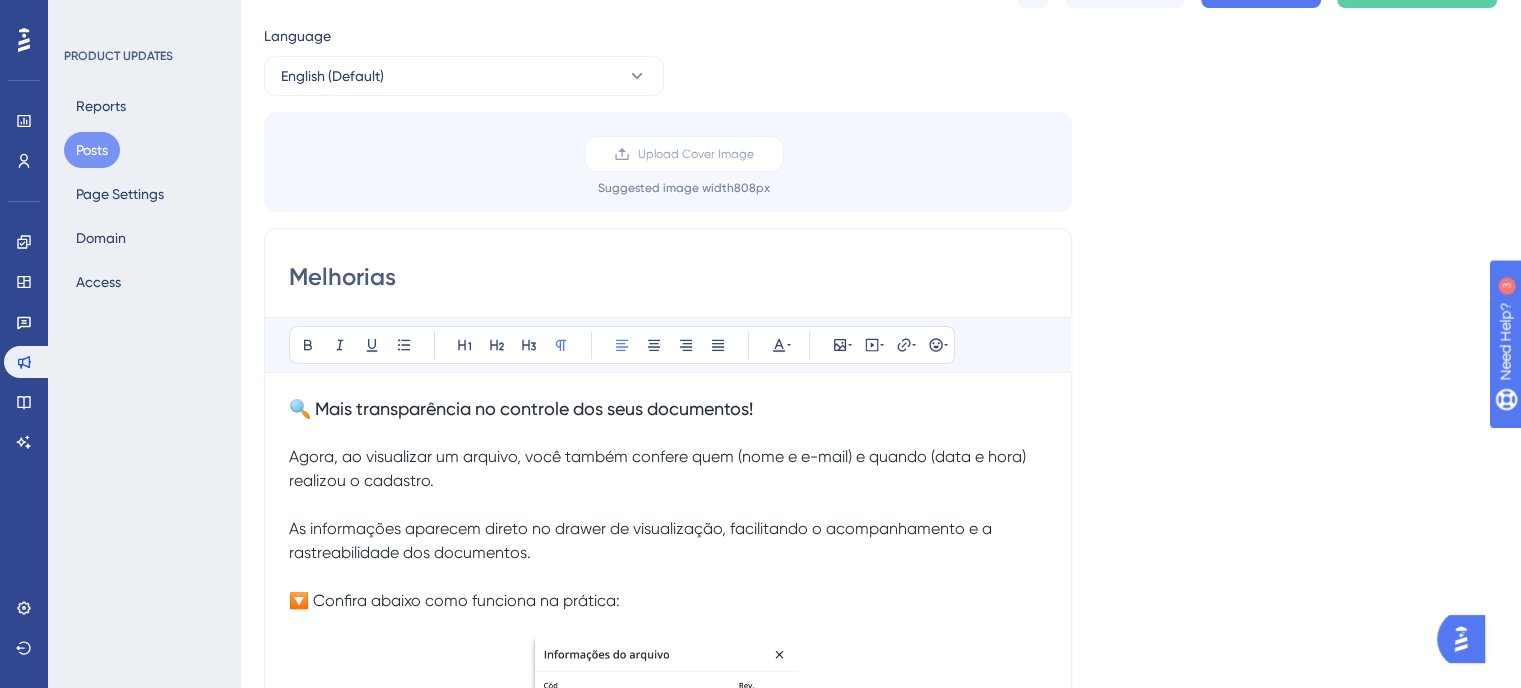scroll, scrollTop: 100, scrollLeft: 0, axis: vertical 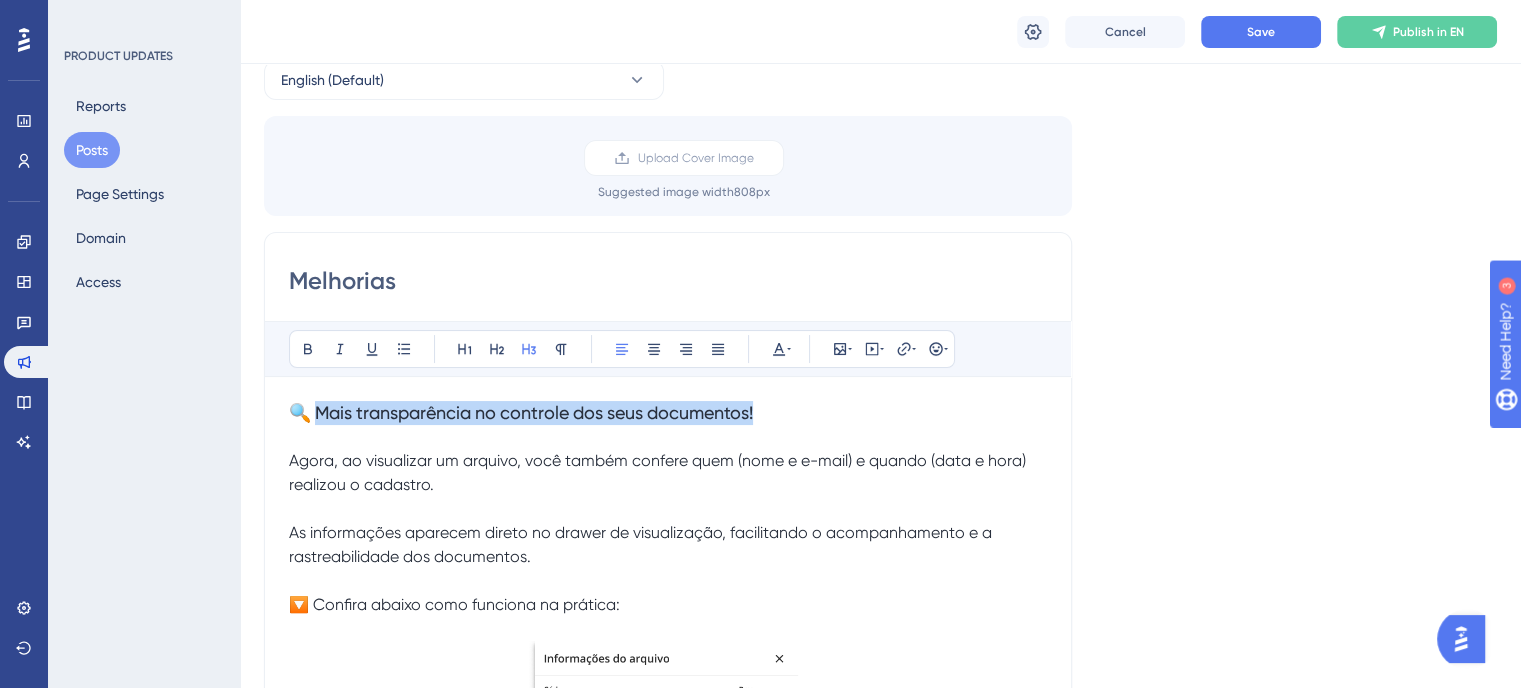 drag, startPoint x: 318, startPoint y: 411, endPoint x: 812, endPoint y: 386, distance: 494.63217 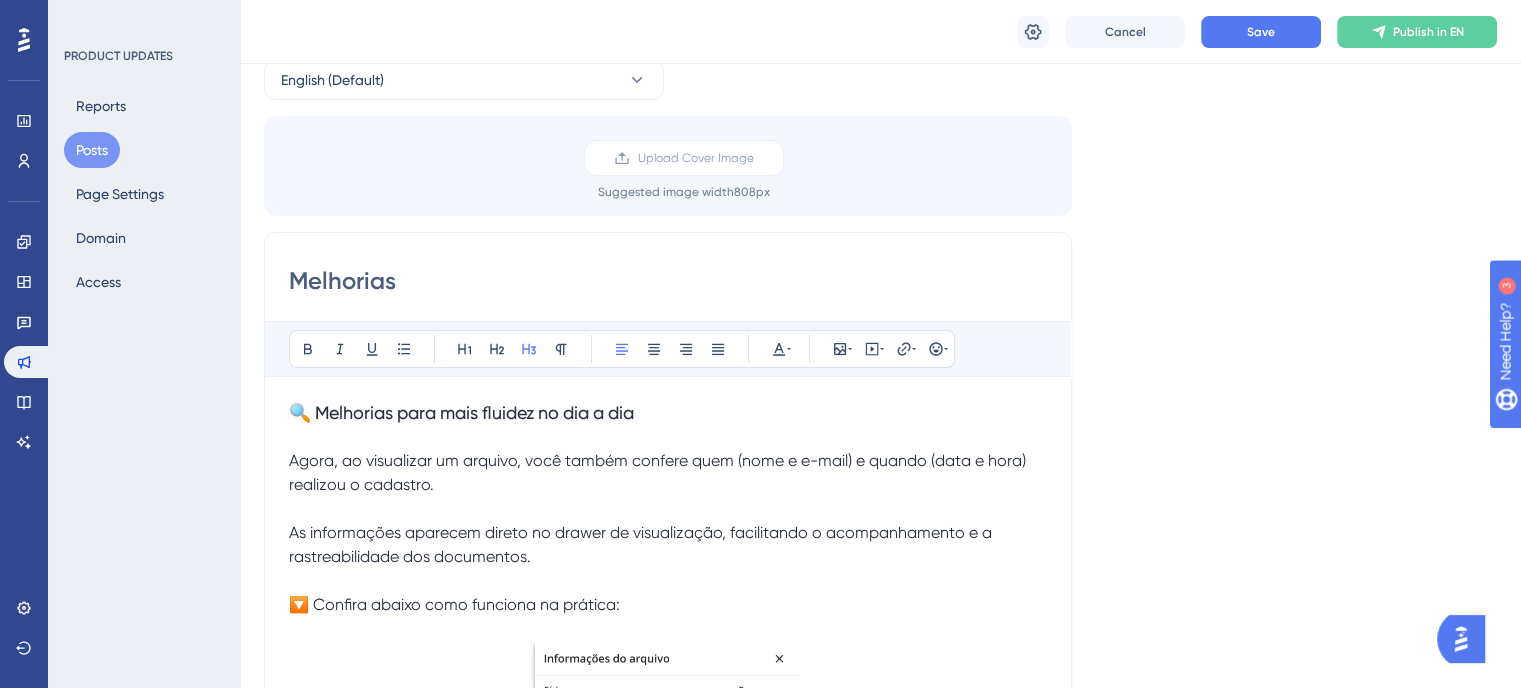 click on "🔍" at bounding box center (300, 412) 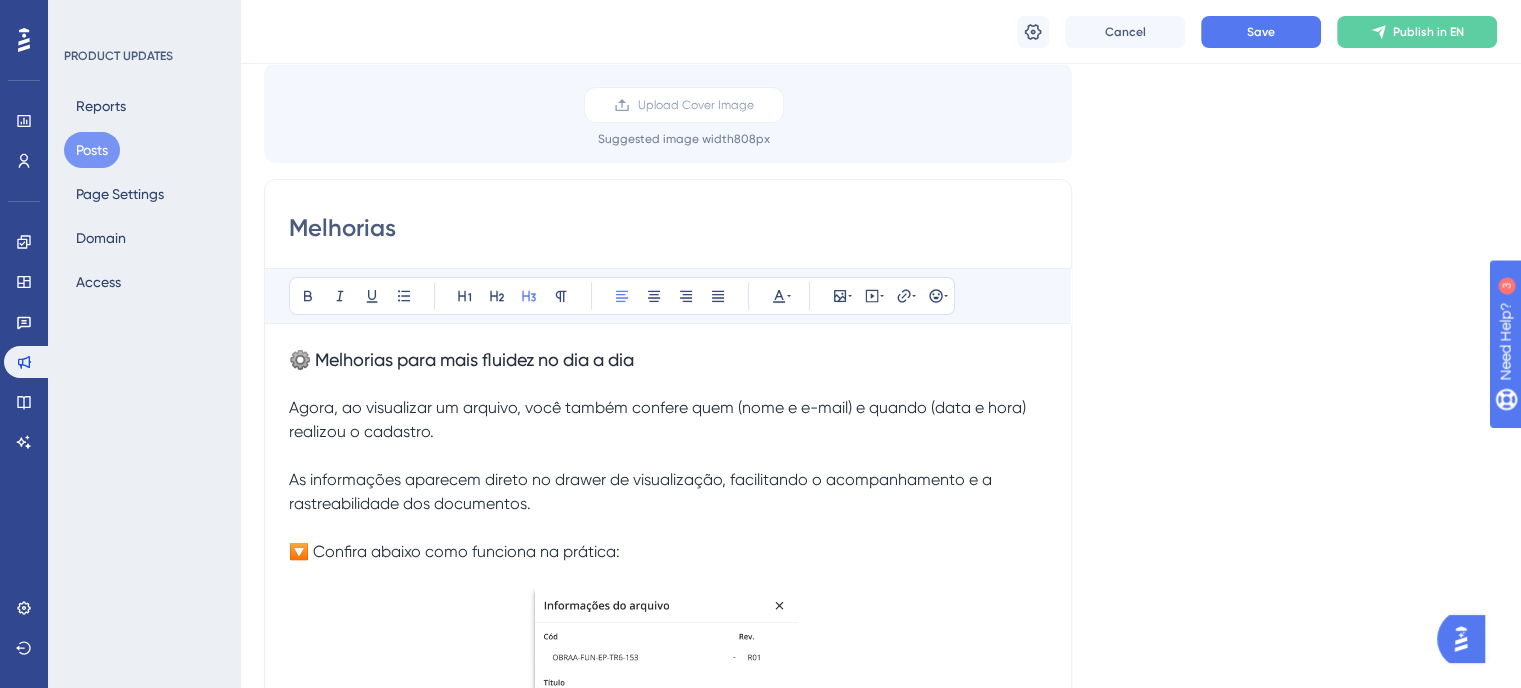 scroll, scrollTop: 200, scrollLeft: 0, axis: vertical 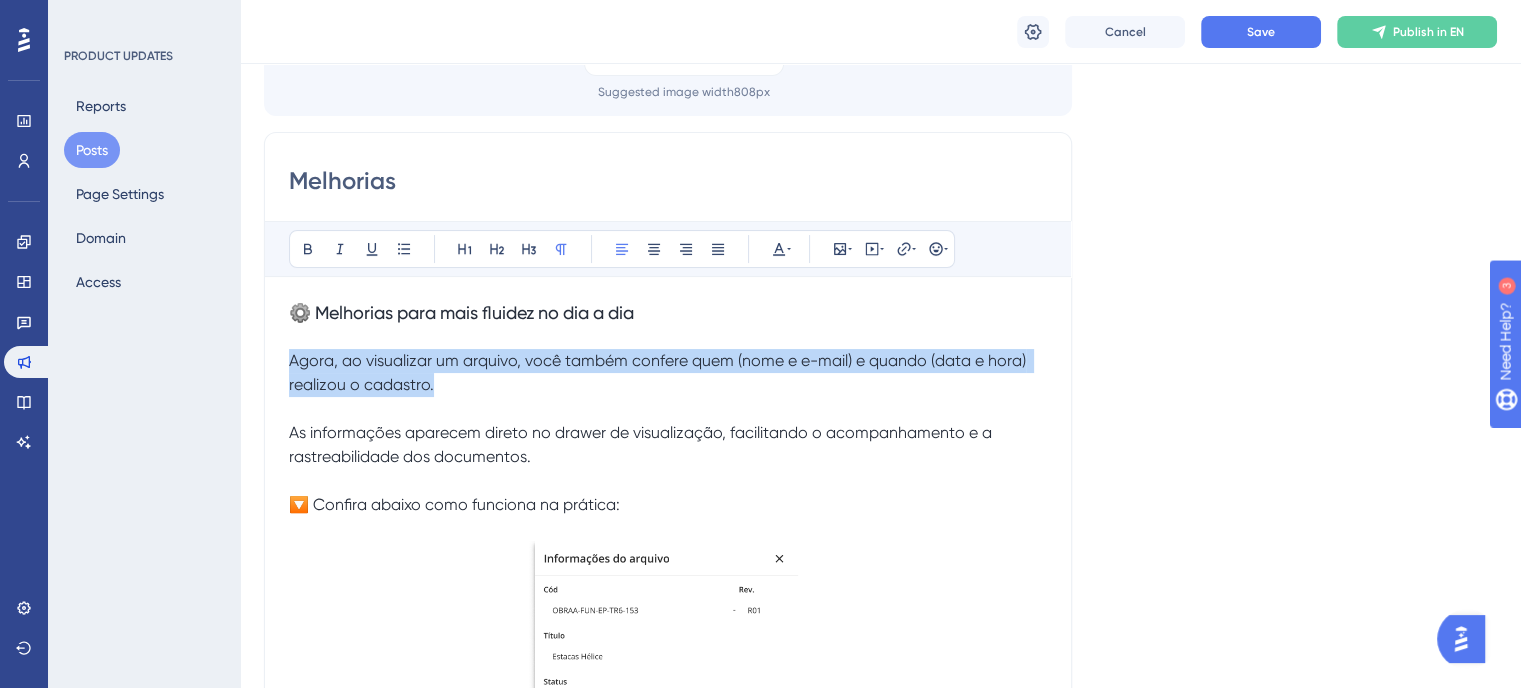 drag, startPoint x: 420, startPoint y: 383, endPoint x: 276, endPoint y: 367, distance: 144.88617 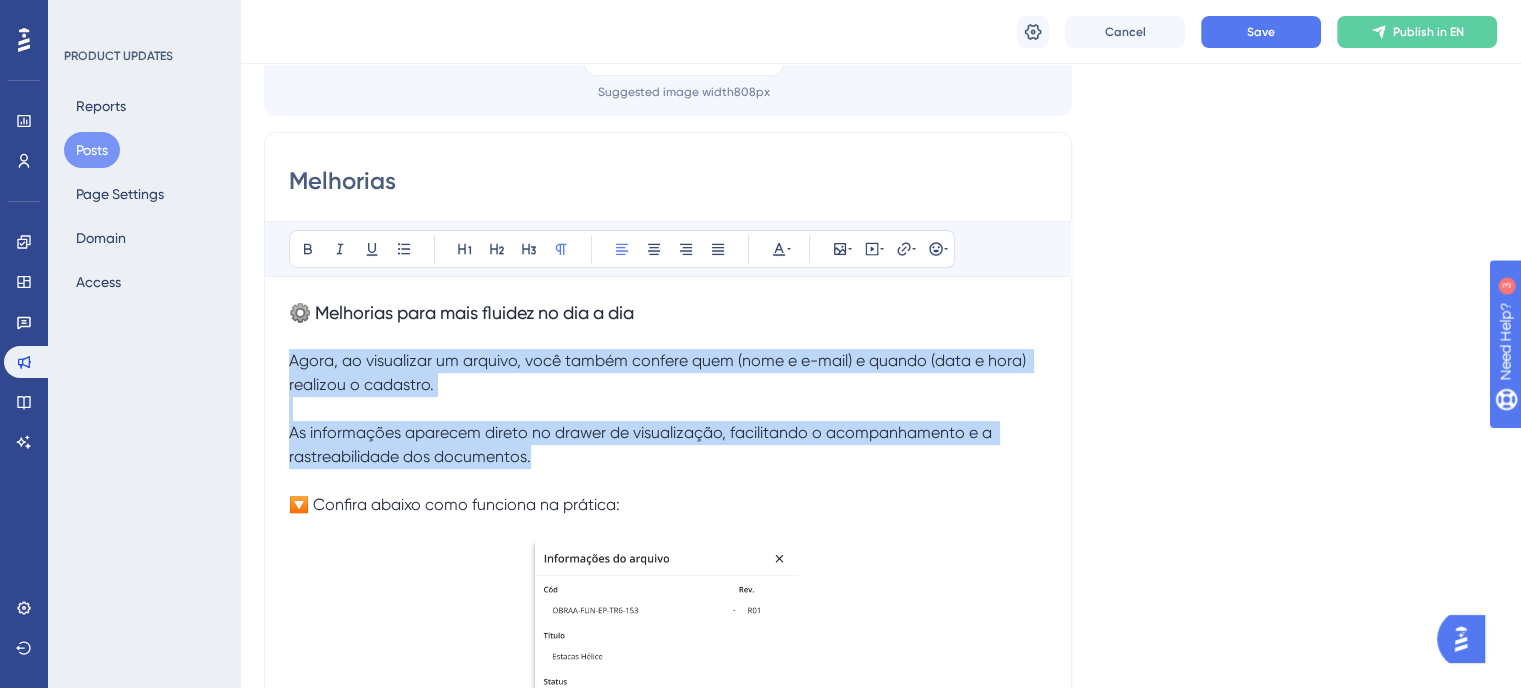 drag, startPoint x: 542, startPoint y: 458, endPoint x: 287, endPoint y: 363, distance: 272.1213 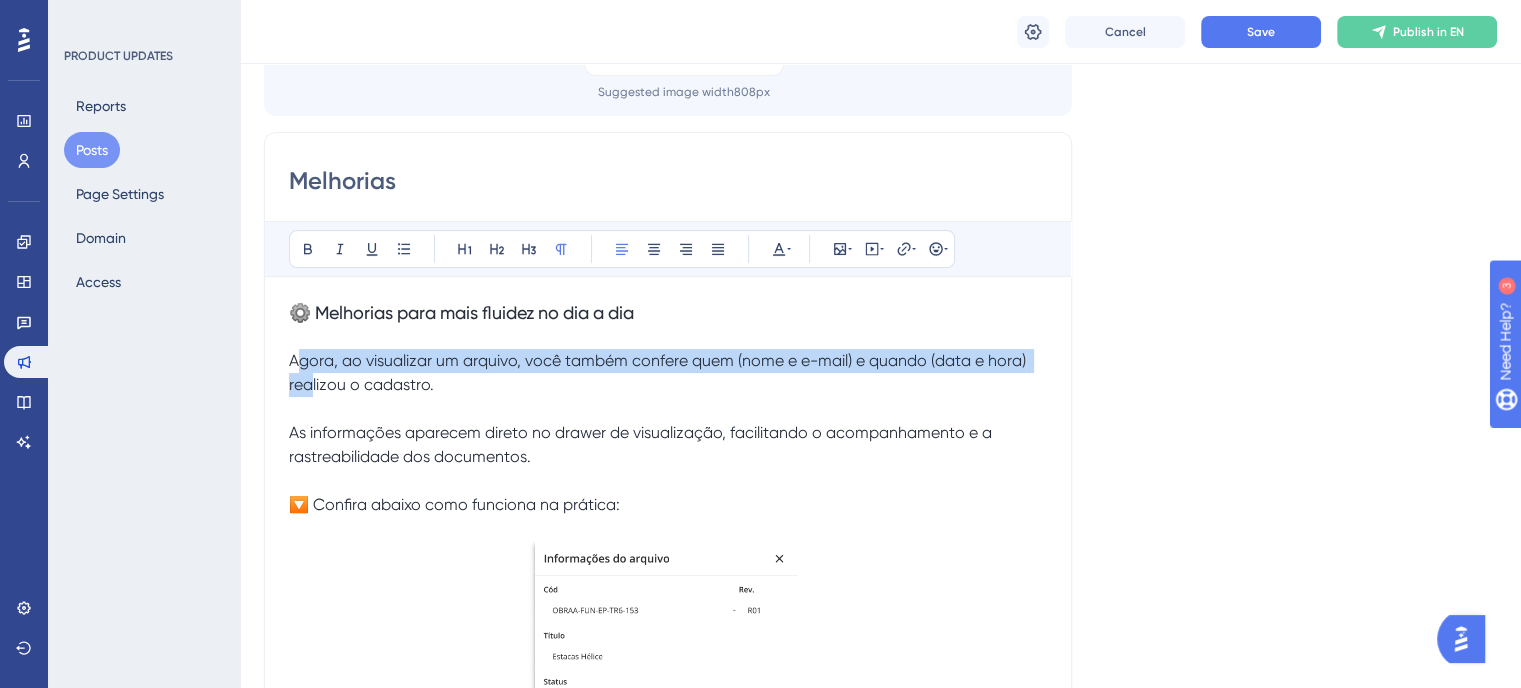 drag, startPoint x: 294, startPoint y: 358, endPoint x: 308, endPoint y: 383, distance: 28.653097 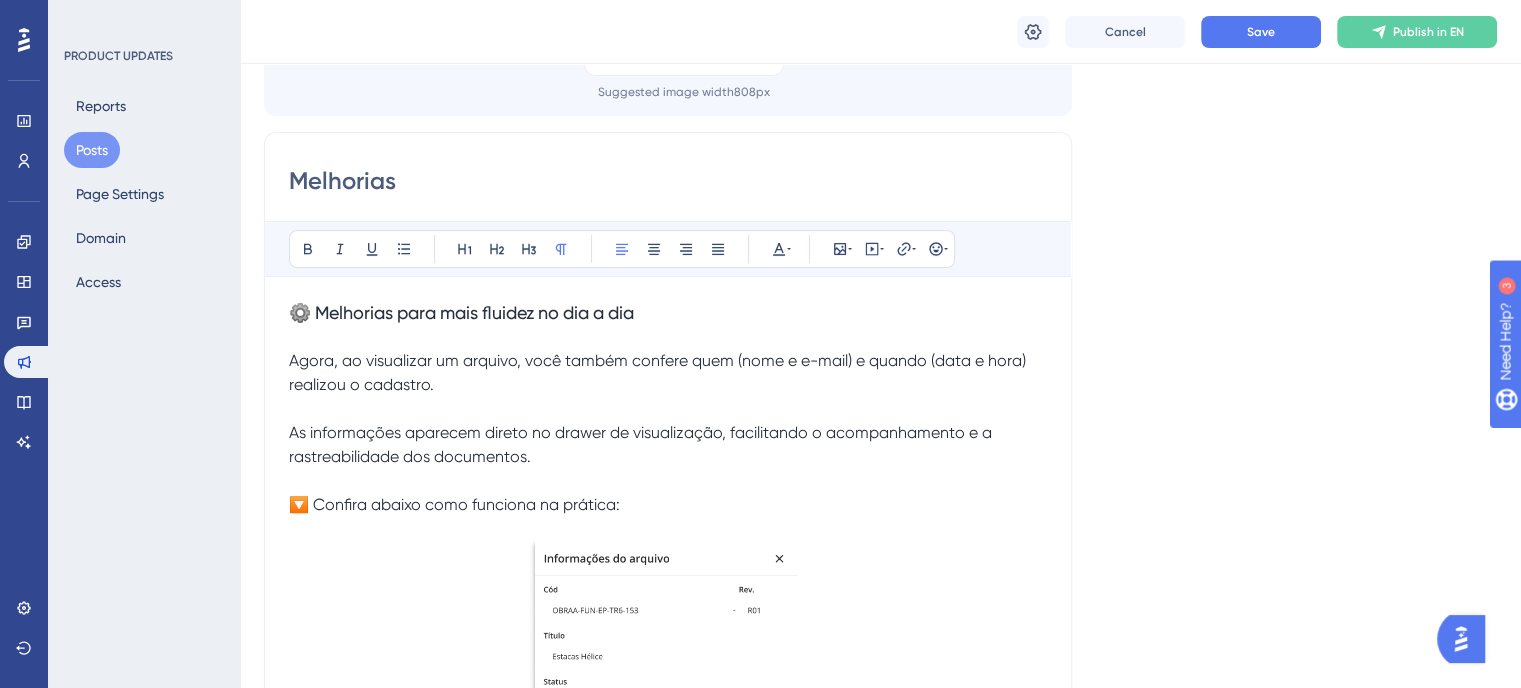click on "Melhorias Bold Italic Underline Bullet Point Heading 1 Heading 2 Heading 3 Normal Align Left Align Center Align Right Align Justify Text Color Insert Image Embed Video Hyperlink Emojis ⚙️   Melhorias para mais fluidez no dia a dia Agora, ao visualizar um arquivo, você também confere quem (nome e e-mail) e quando (data e hora) realizou o cadastro. As informações aparecem direto no drawer de visualização, facilitando o acompanhamento e a rastreabilidade dos documentos. 🔽 Confira abaixo como funciona na prática:     💡  Como abrir o painel de informações do arquivo: Clique em qualquer parte da linha do arquivo,  fora de elementos como nome do arquivo, título ou alteração de status Ou selecione o arquivo e clique em "Info"  no menu superior. Aproveitem! 📢#VemAí: ... Em breve teremos mais funcionalidades chegando! Fique atento para mais novidades!" at bounding box center (668, 705) 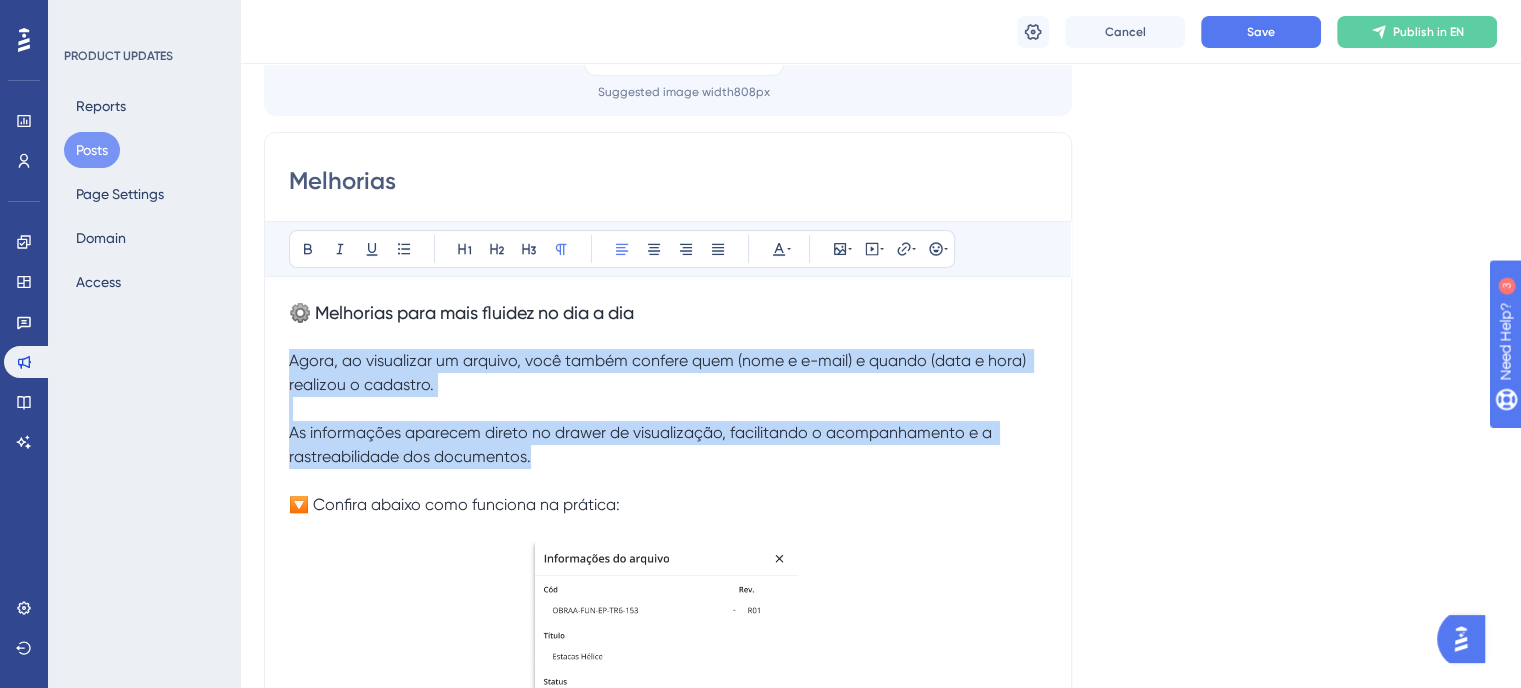 drag, startPoint x: 288, startPoint y: 358, endPoint x: 531, endPoint y: 355, distance: 243.01852 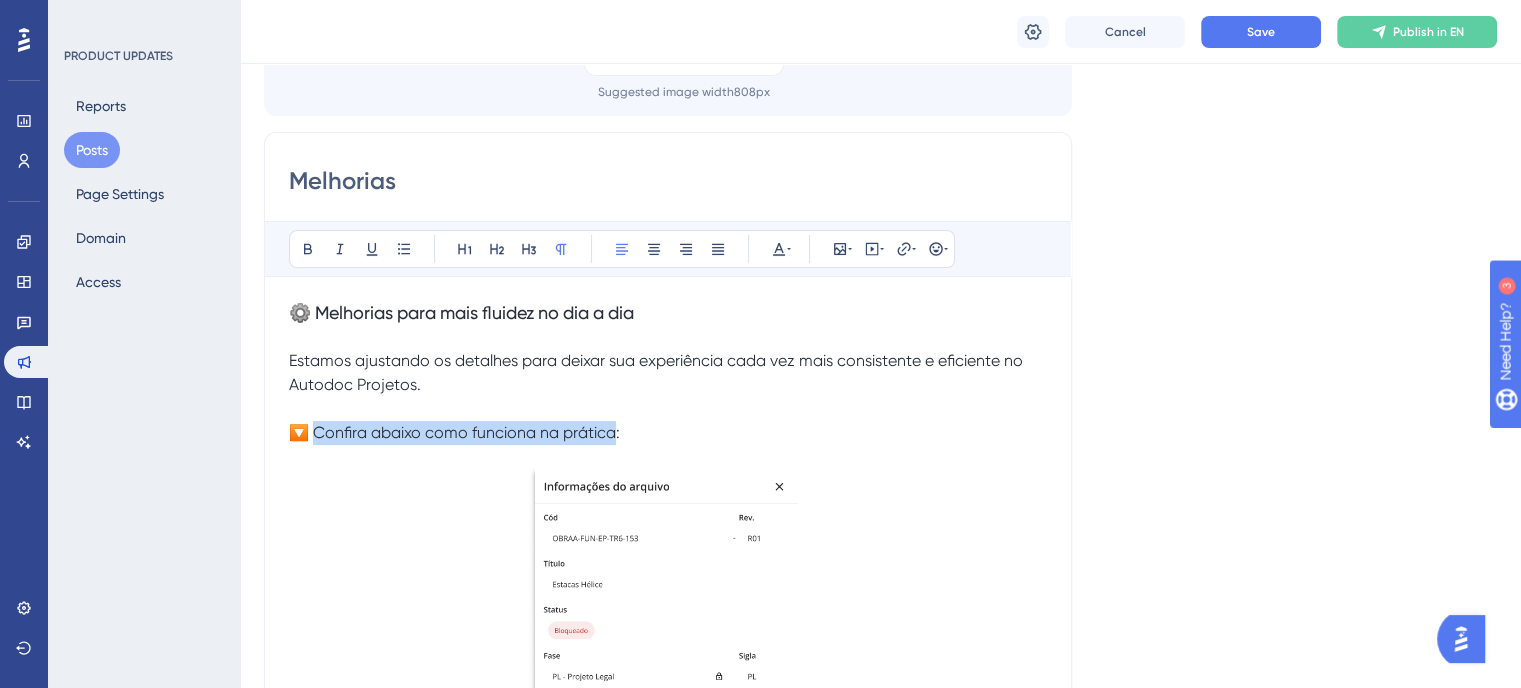 drag, startPoint x: 316, startPoint y: 434, endPoint x: 618, endPoint y: 436, distance: 302.00662 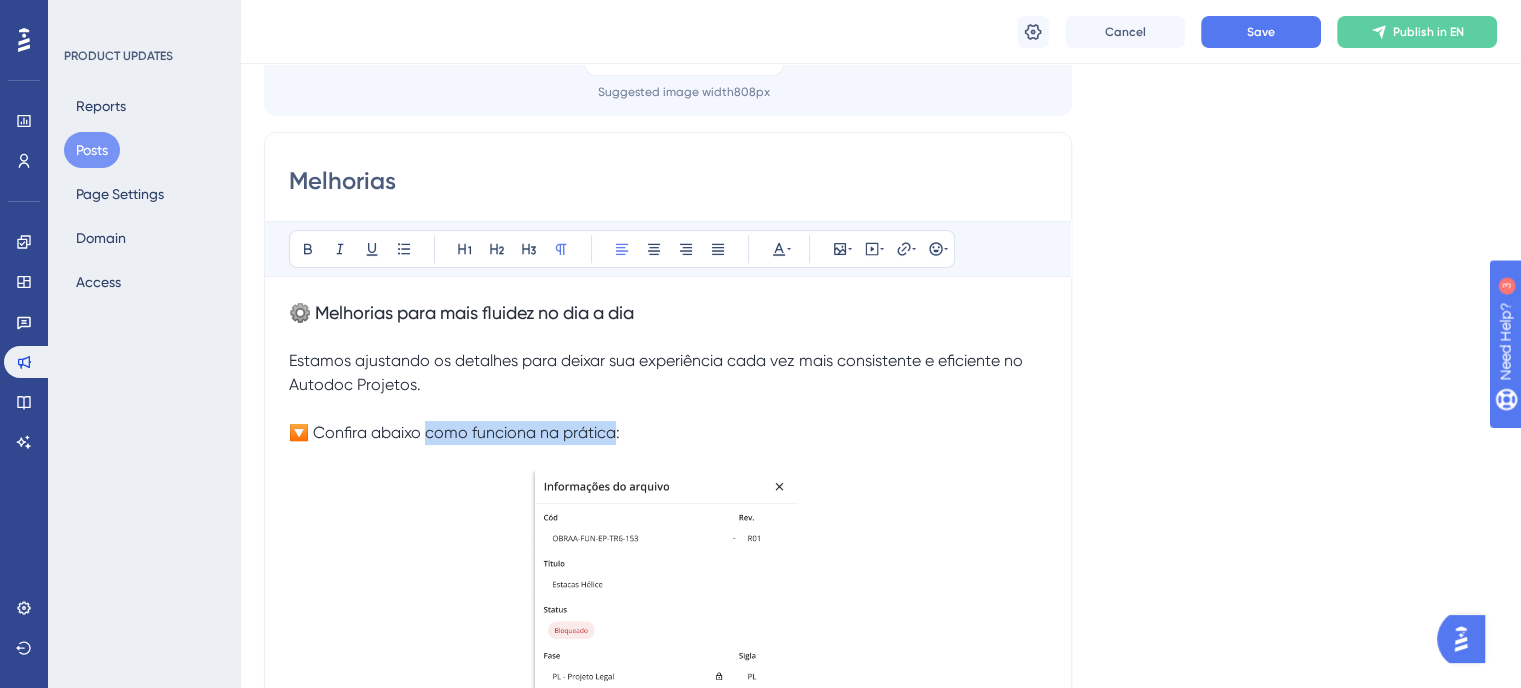 drag, startPoint x: 429, startPoint y: 428, endPoint x: 613, endPoint y: 438, distance: 184.27155 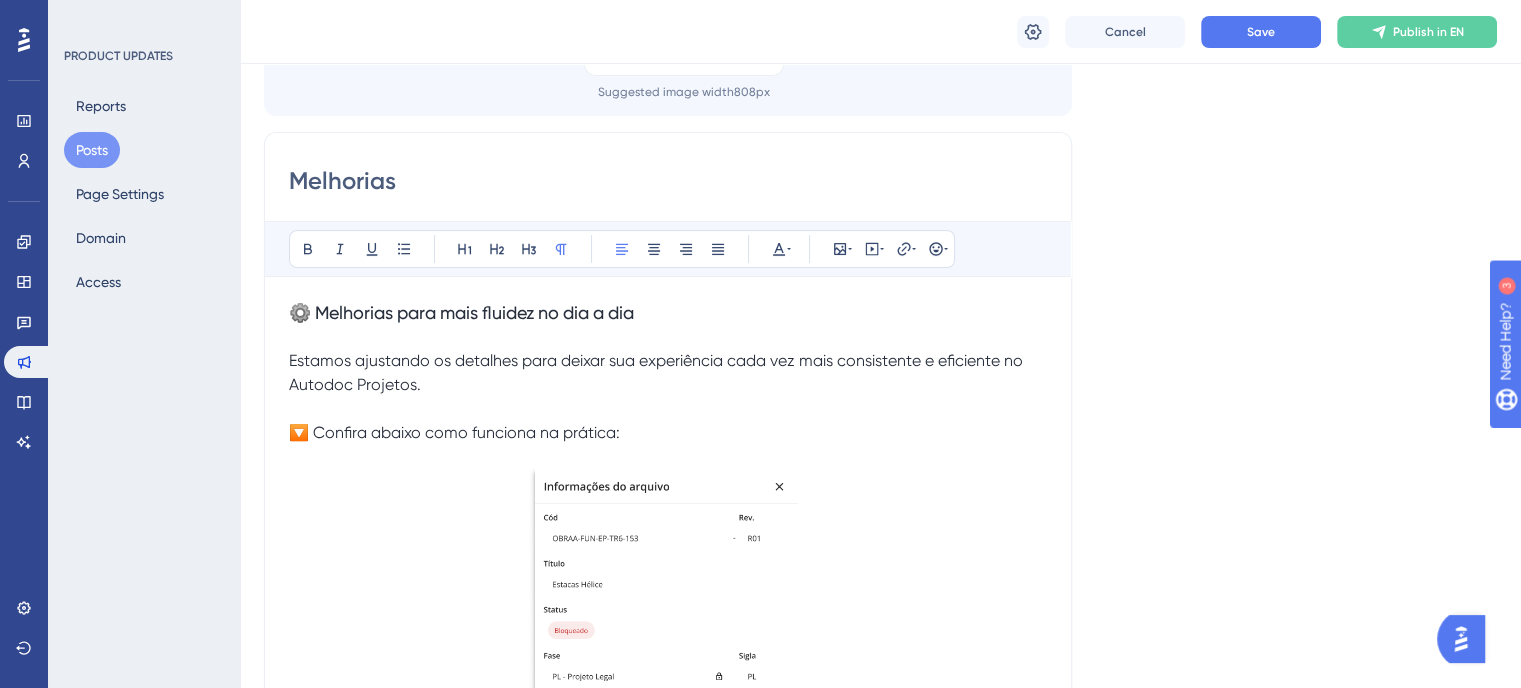 type 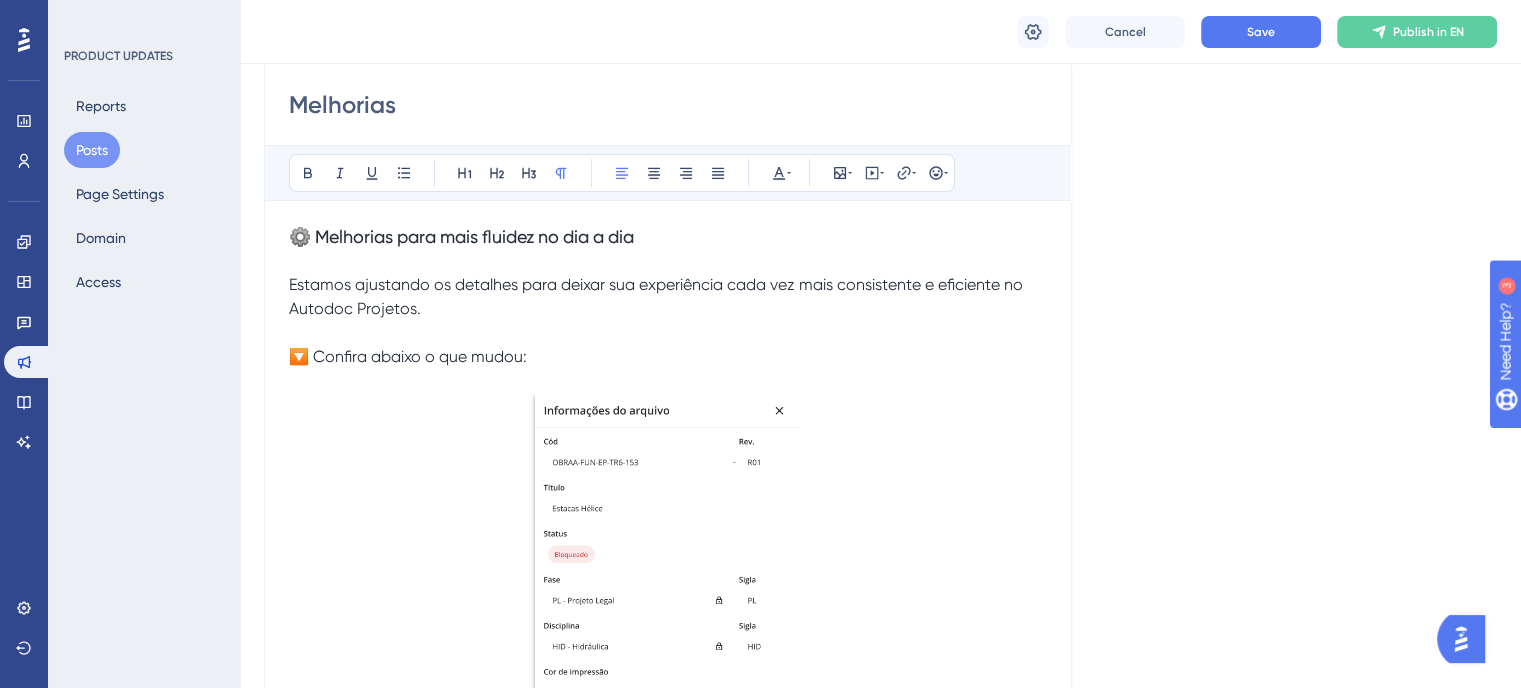 scroll, scrollTop: 400, scrollLeft: 0, axis: vertical 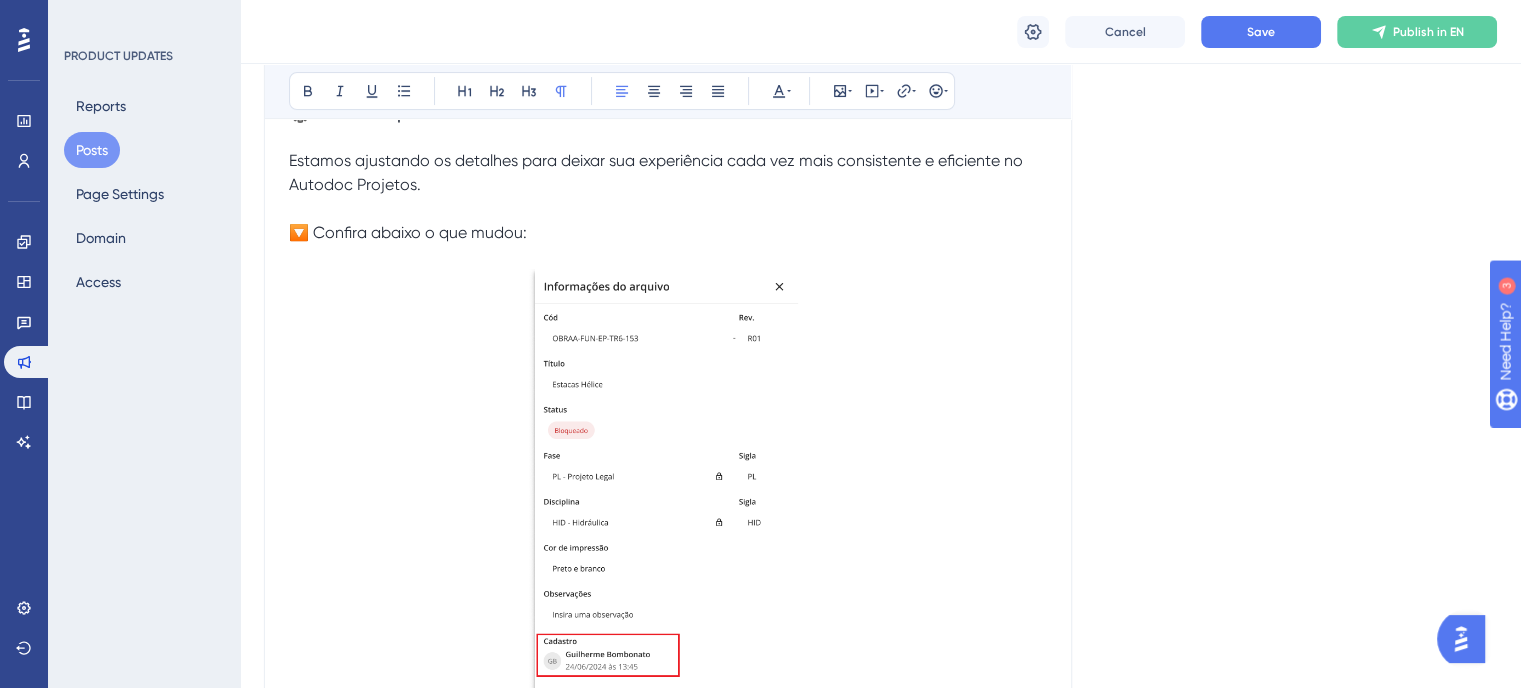 click at bounding box center [662, 497] 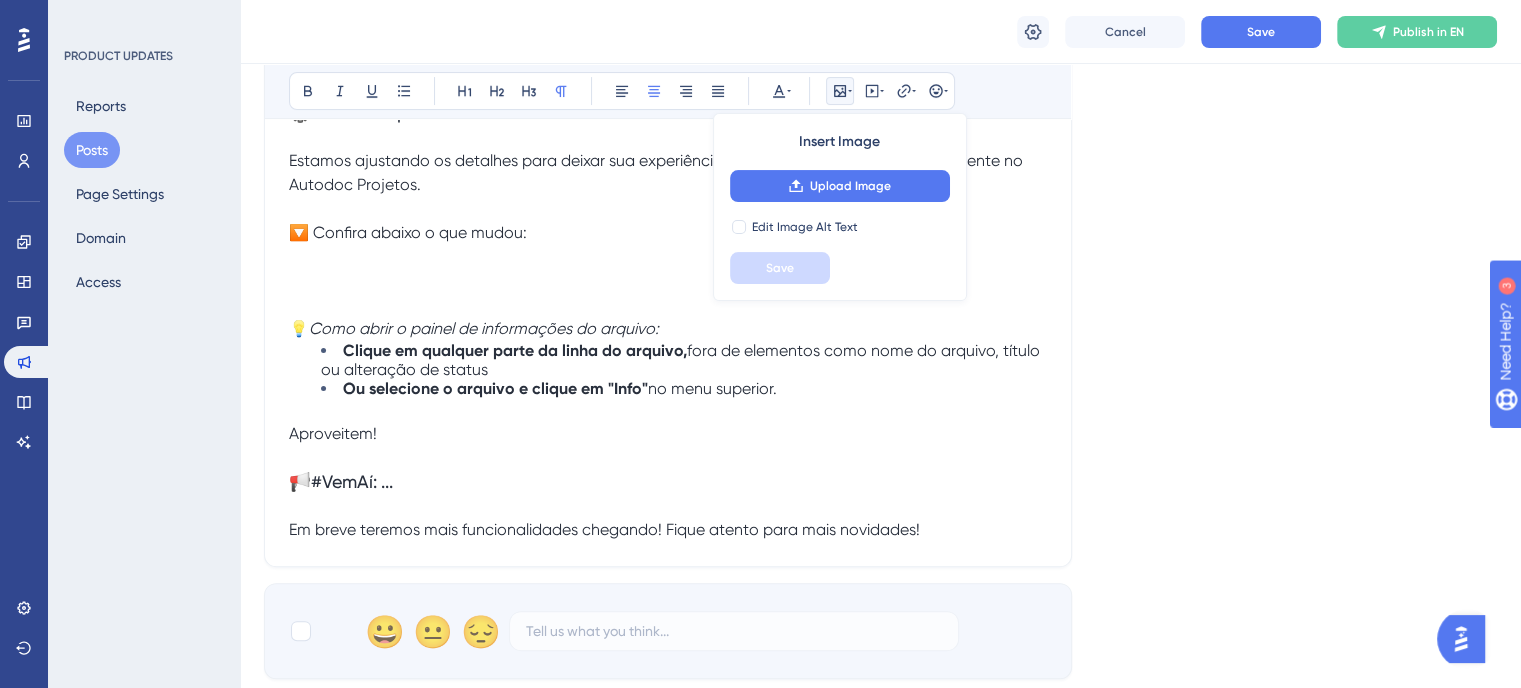 scroll, scrollTop: 400, scrollLeft: 0, axis: vertical 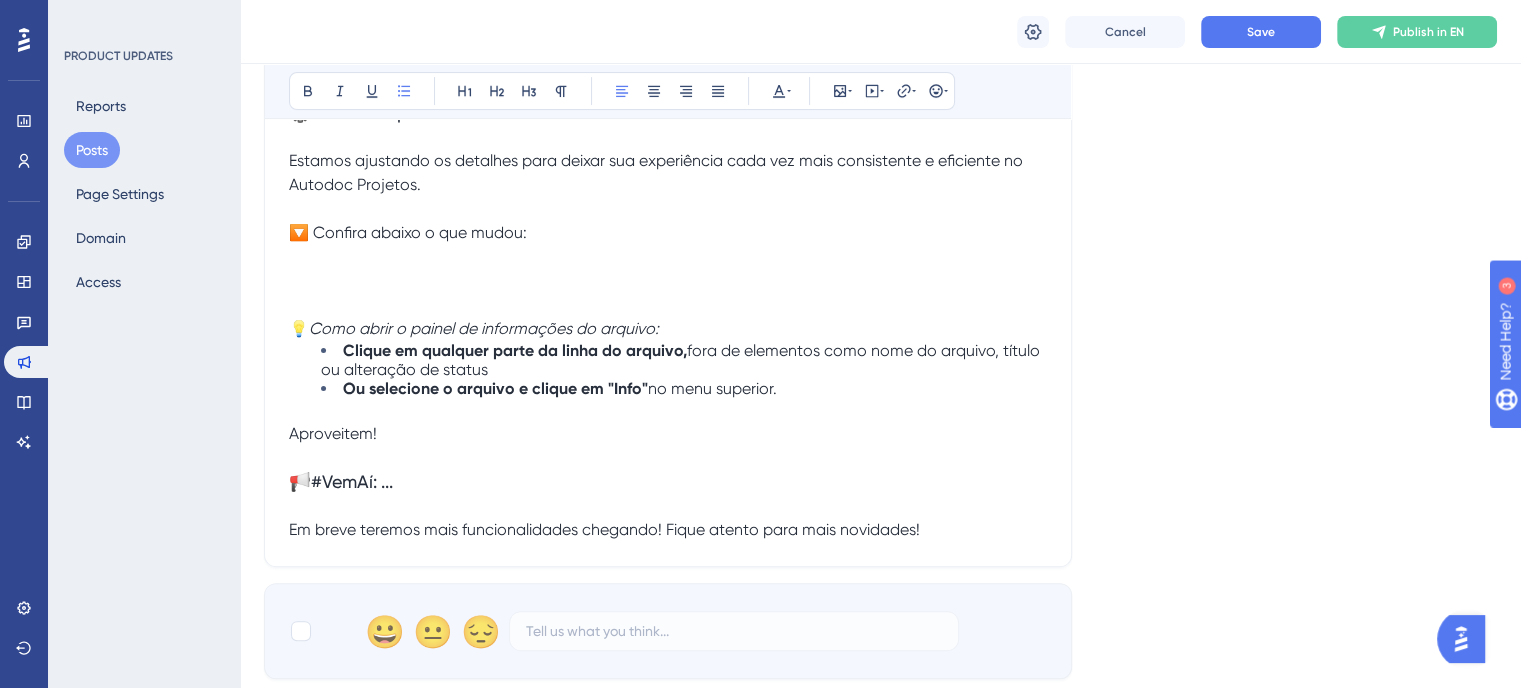 drag, startPoint x: 794, startPoint y: 387, endPoint x: 266, endPoint y: 315, distance: 532.8865 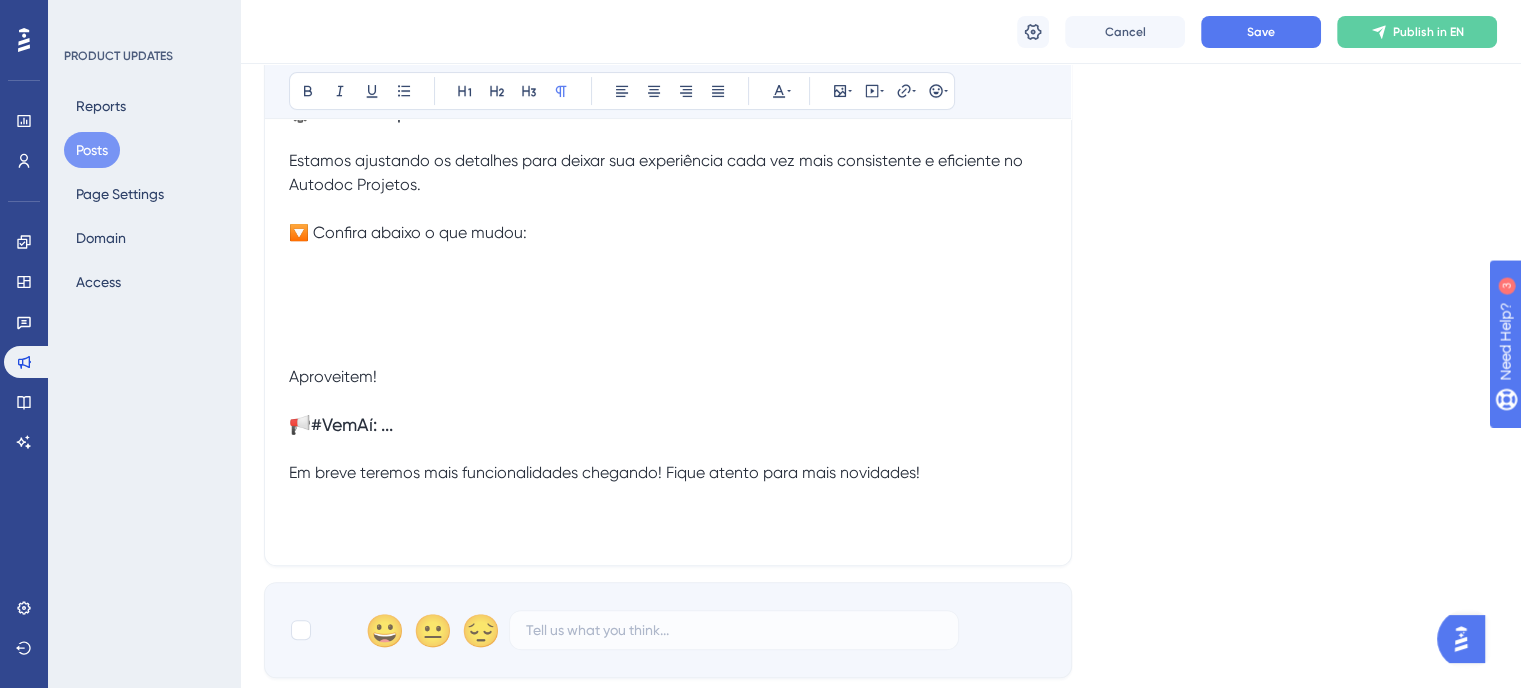 click at bounding box center [668, 281] 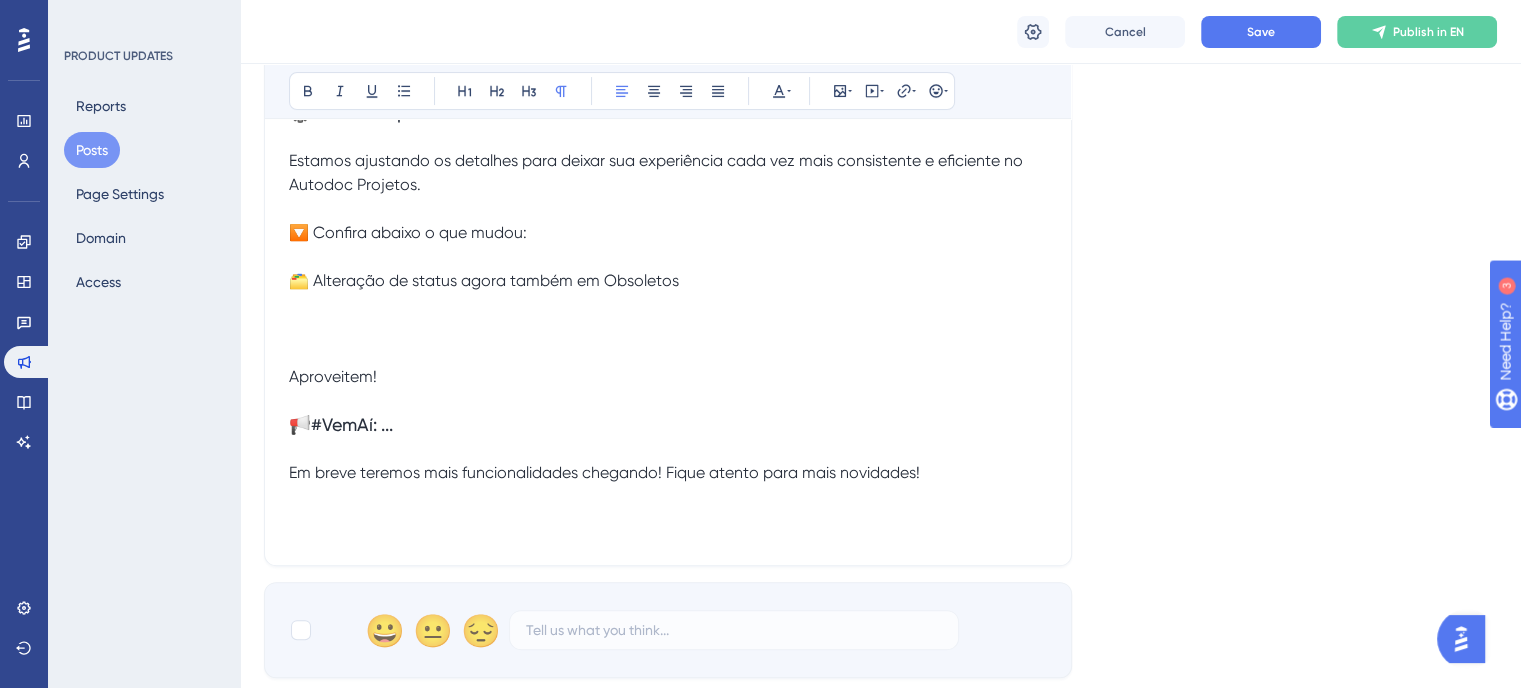 drag, startPoint x: 319, startPoint y: 279, endPoint x: 689, endPoint y: 283, distance: 370.0216 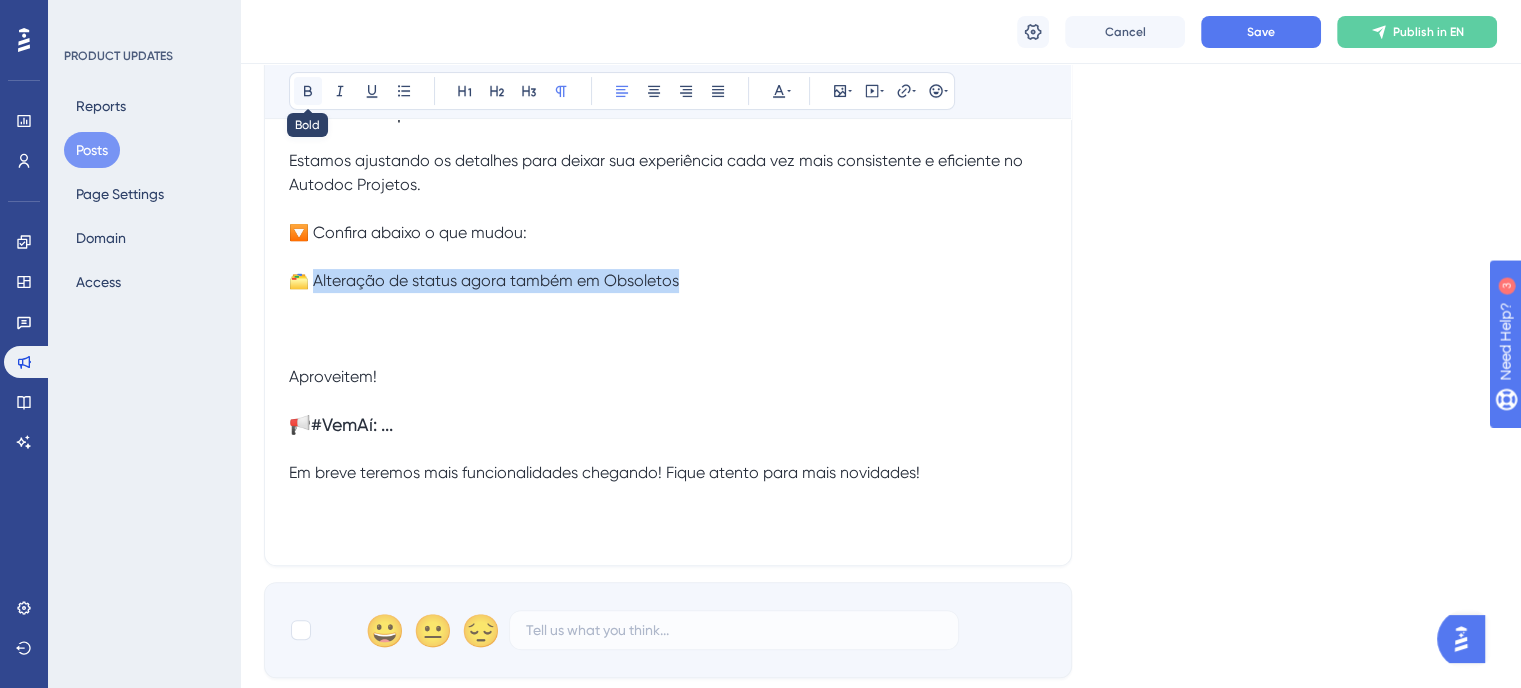 click 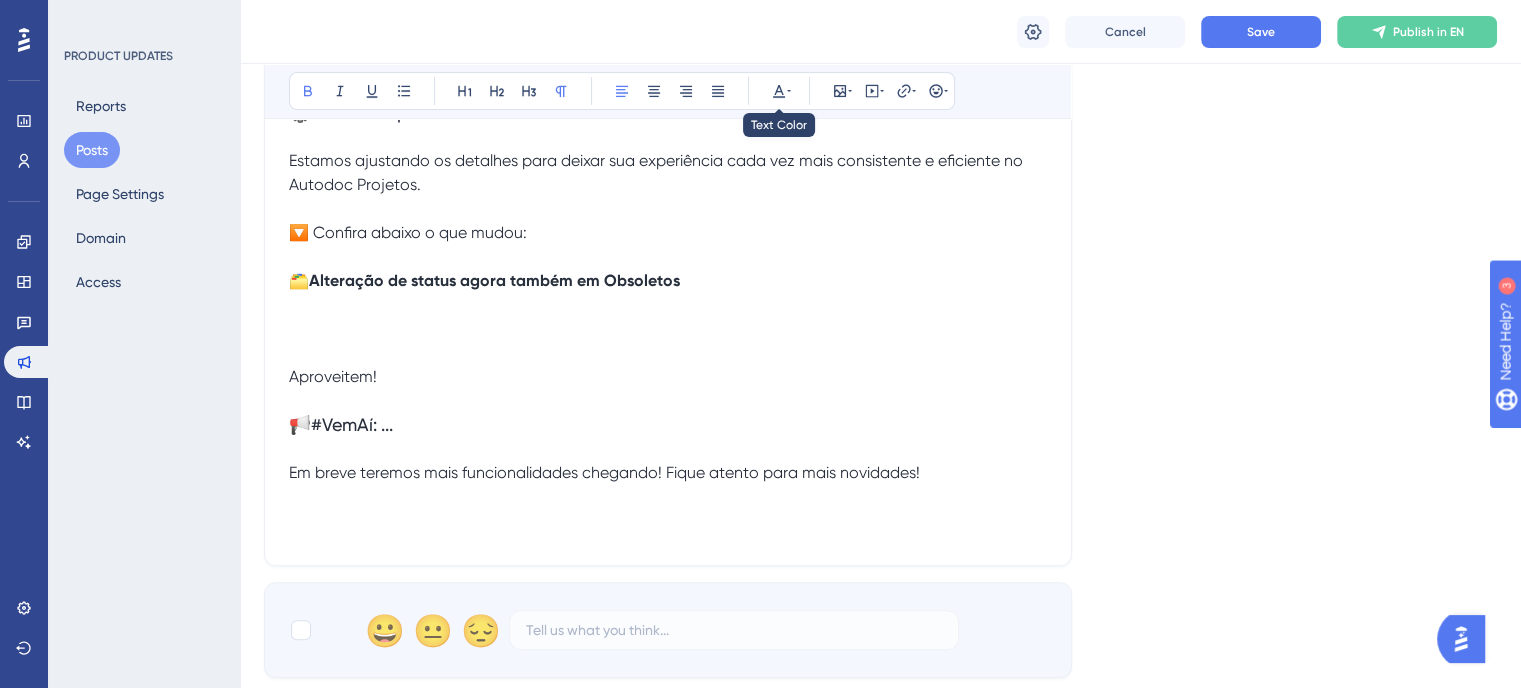 click on "Bold Italic Underline Bullet Point Heading 1 Heading 2 Heading 3 Normal Align Left Align Center Align Right Align Justify Text Color Insert Image Embed Video Hyperlink Emojis" at bounding box center [622, 91] 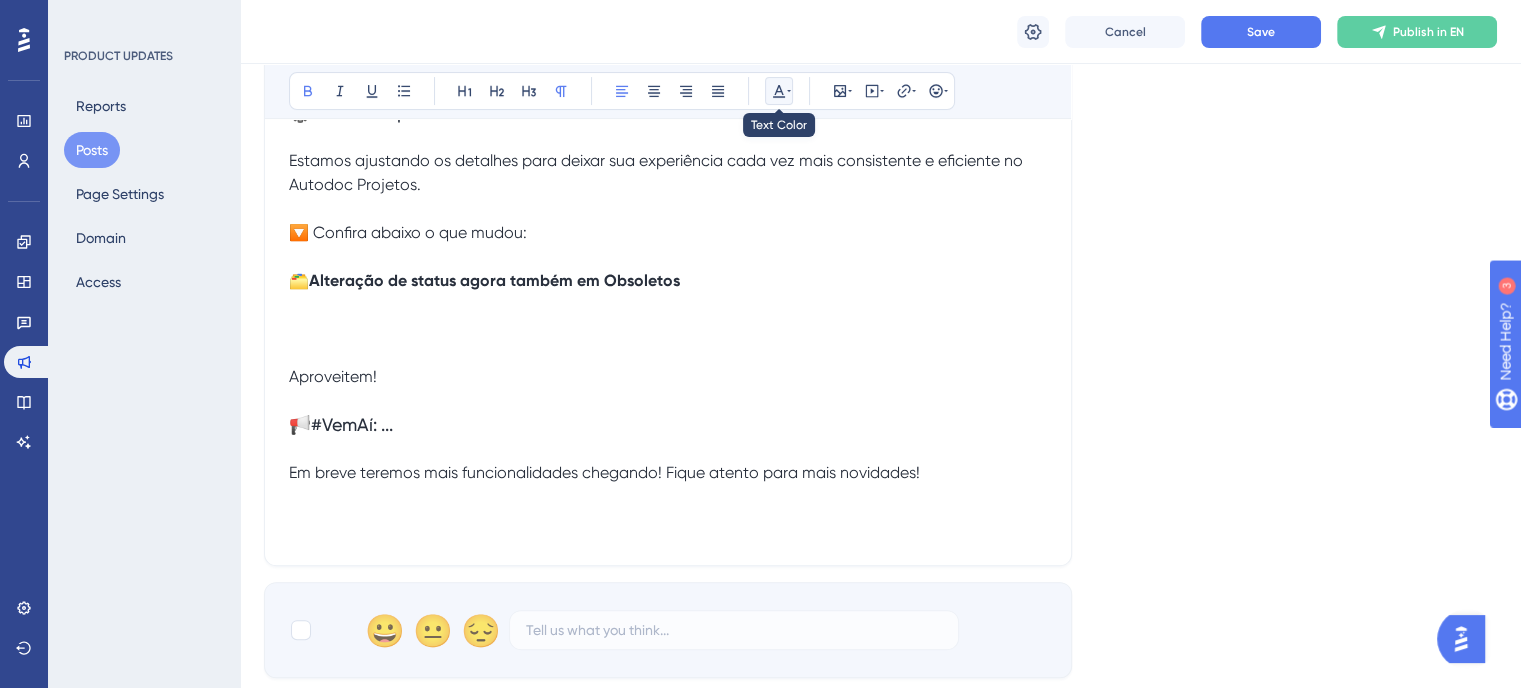 click 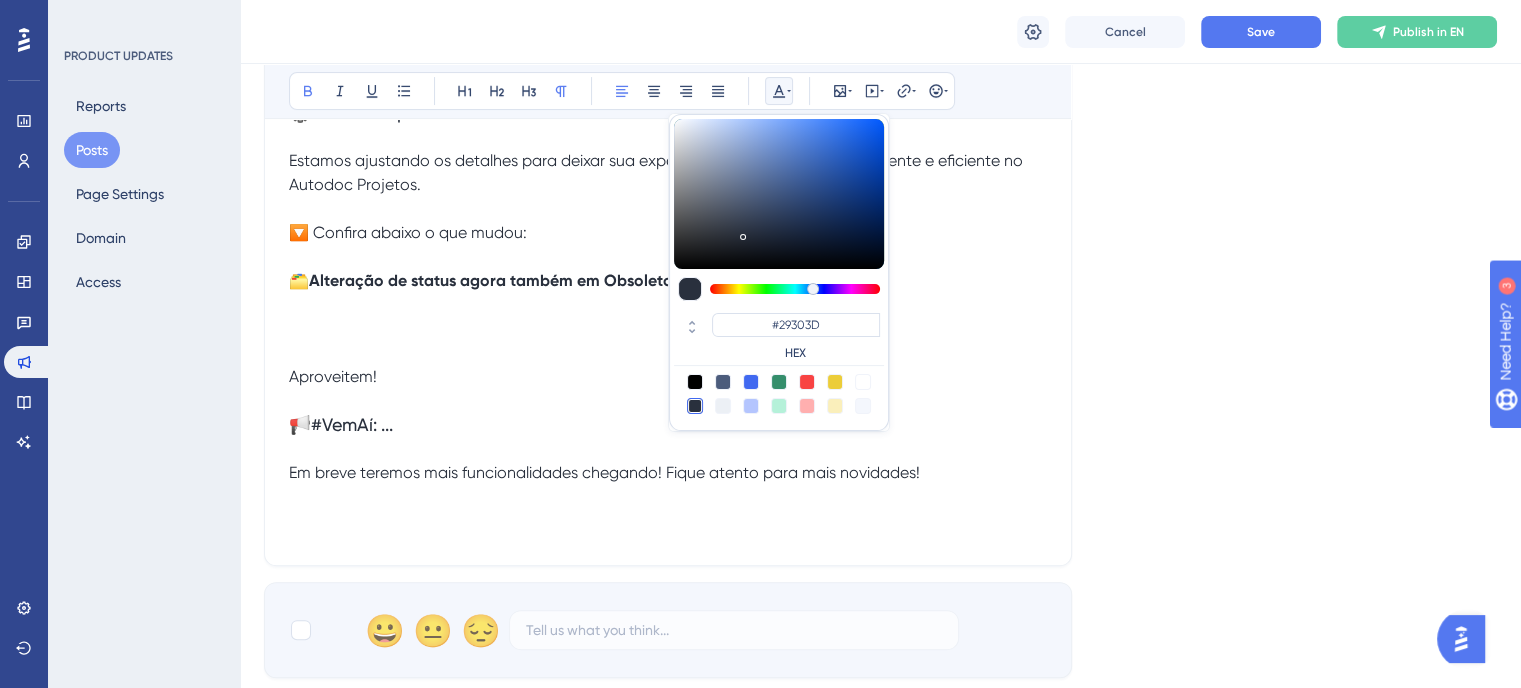 click at bounding box center [668, 329] 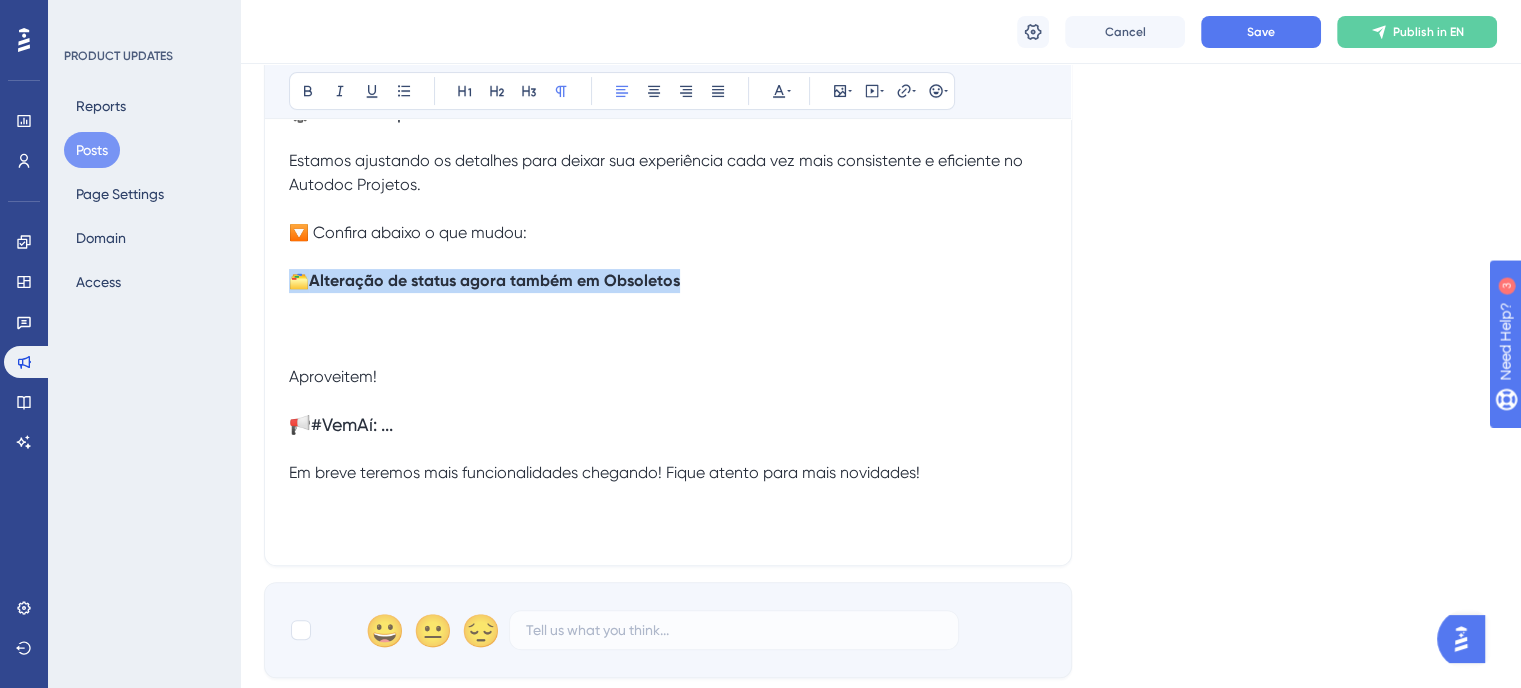 drag, startPoint x: 560, startPoint y: 275, endPoint x: 180, endPoint y: 275, distance: 380 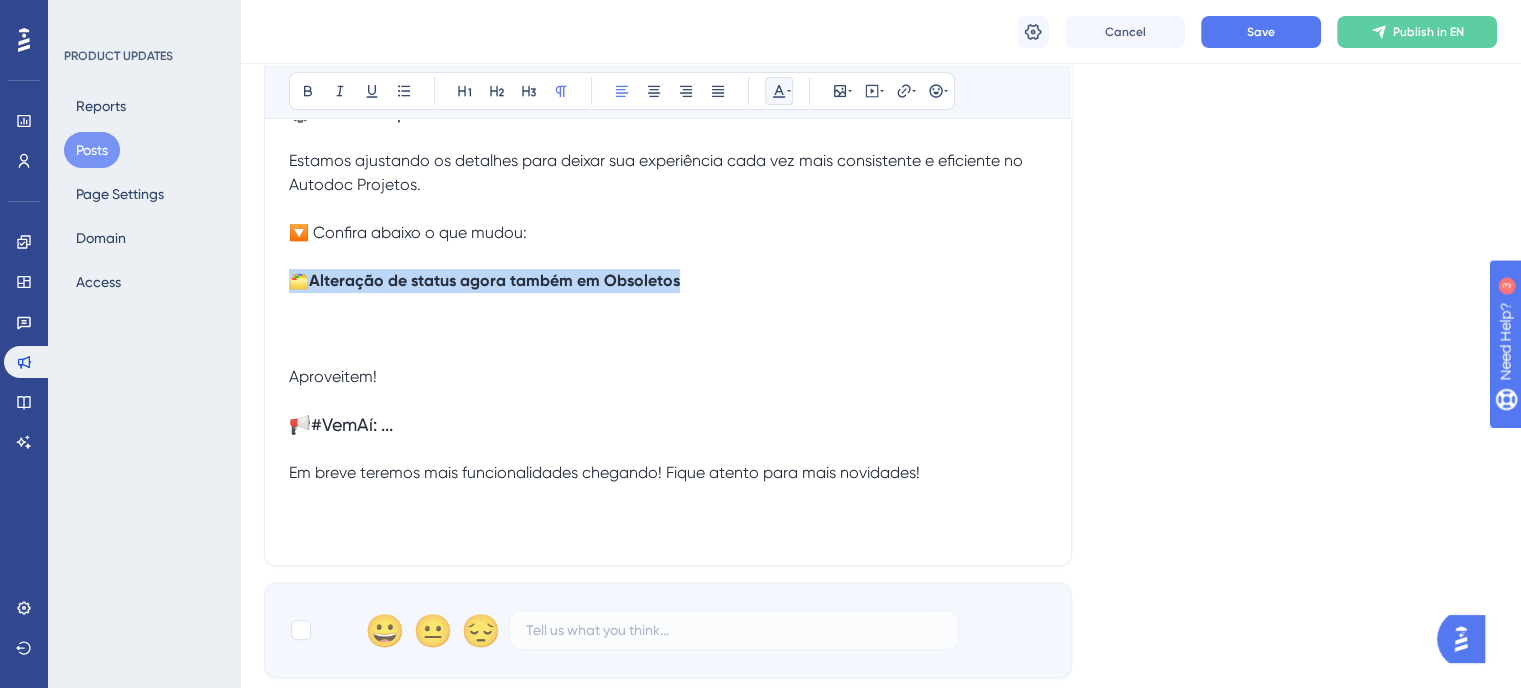 click 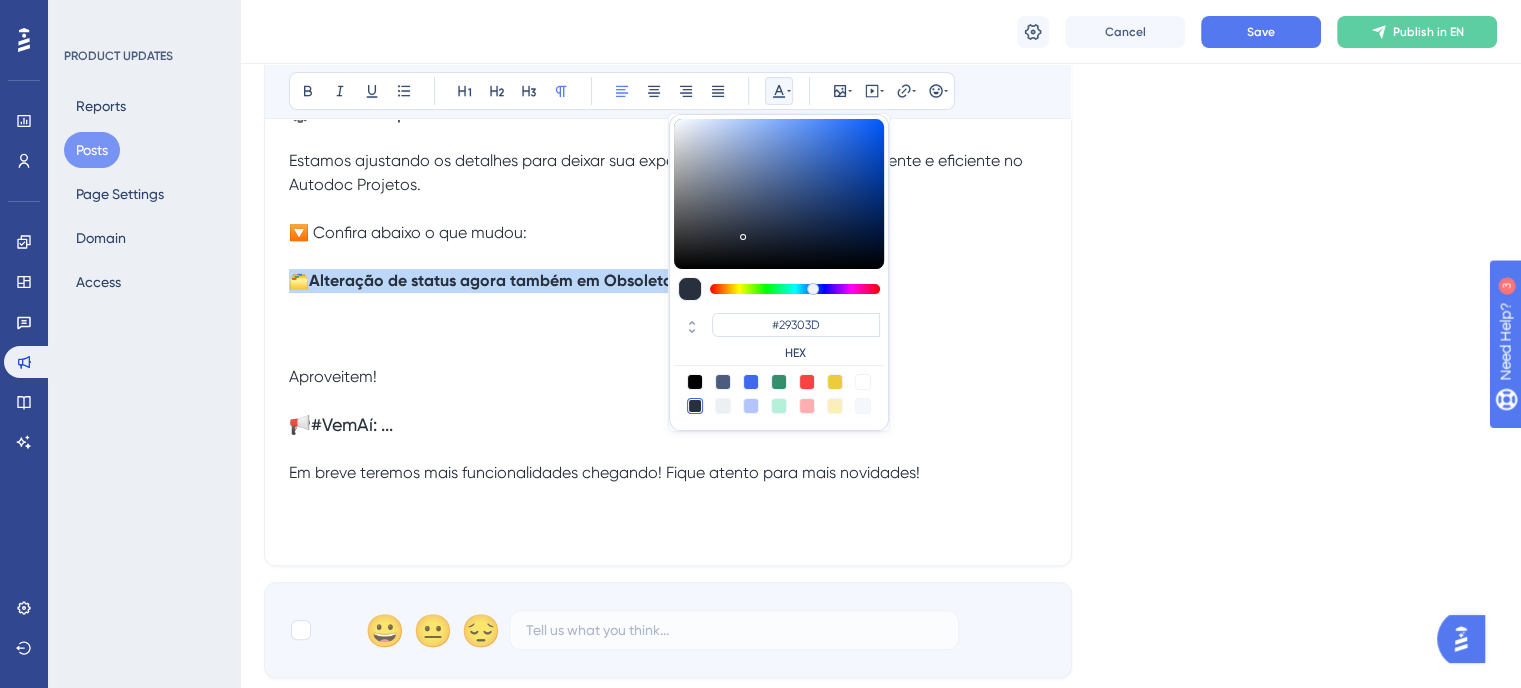 click at bounding box center [695, 406] 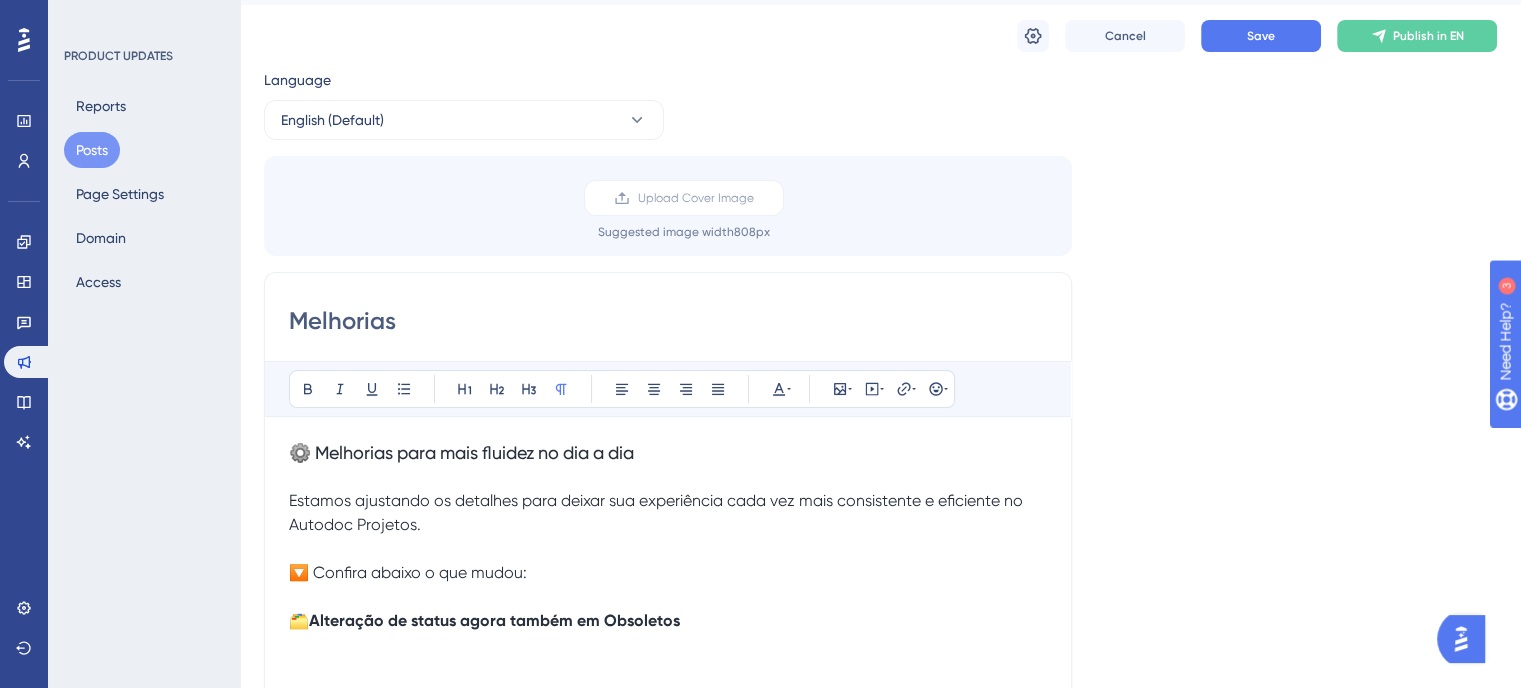scroll, scrollTop: 100, scrollLeft: 0, axis: vertical 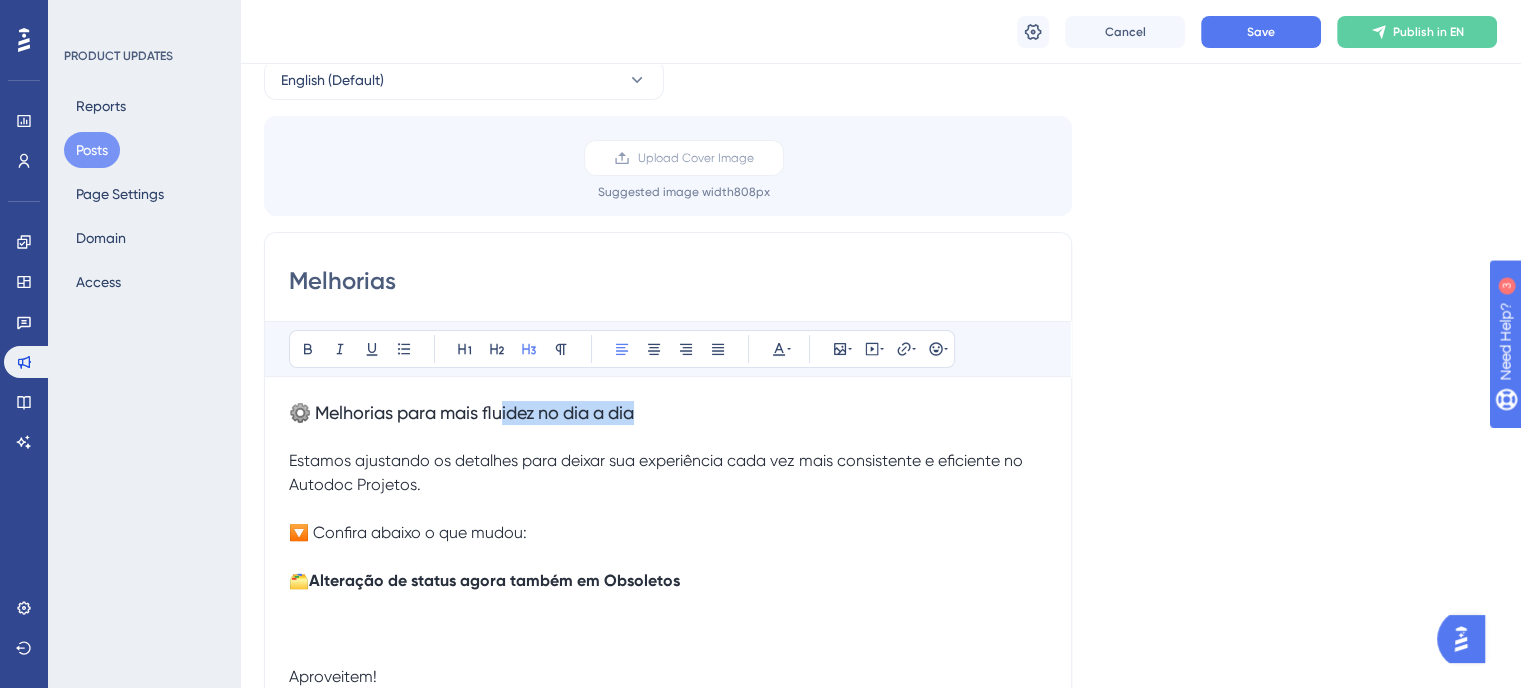 drag, startPoint x: 601, startPoint y: 415, endPoint x: 500, endPoint y: 420, distance: 101.12369 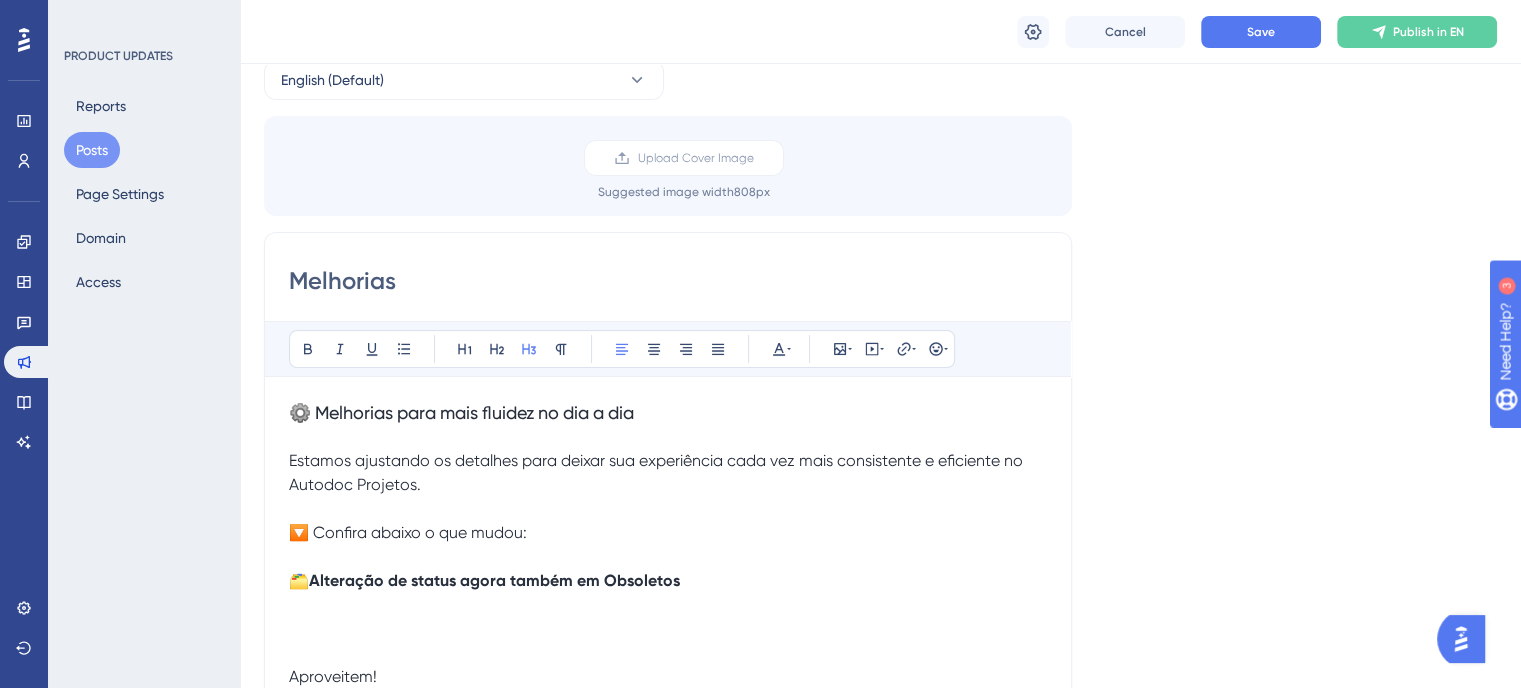 click on "Estamos ajustando os detalhes para deixar sua experiência cada vez mais consistente e eficiente no Autodoc Projetos." at bounding box center [658, 472] 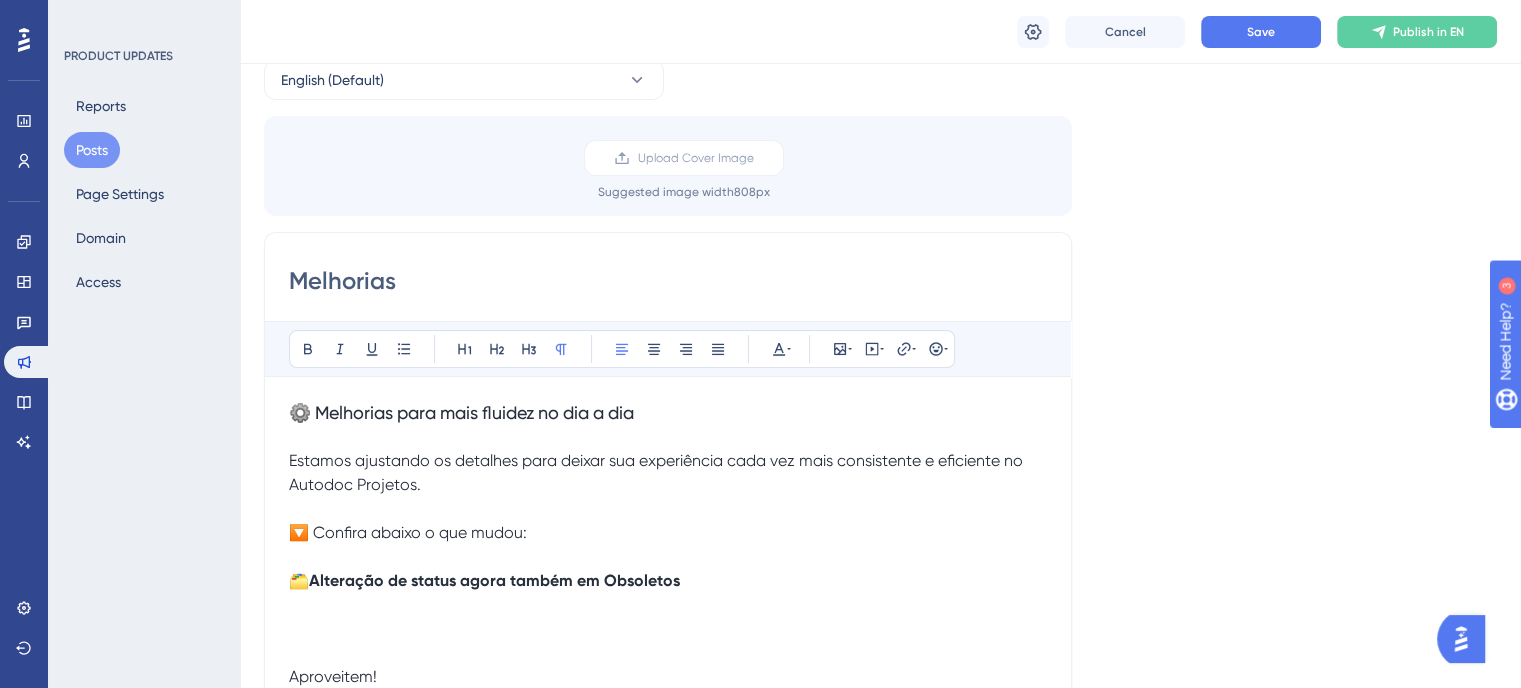 click on "Melhorias para mais fluidez no dia a dia" at bounding box center [474, 412] 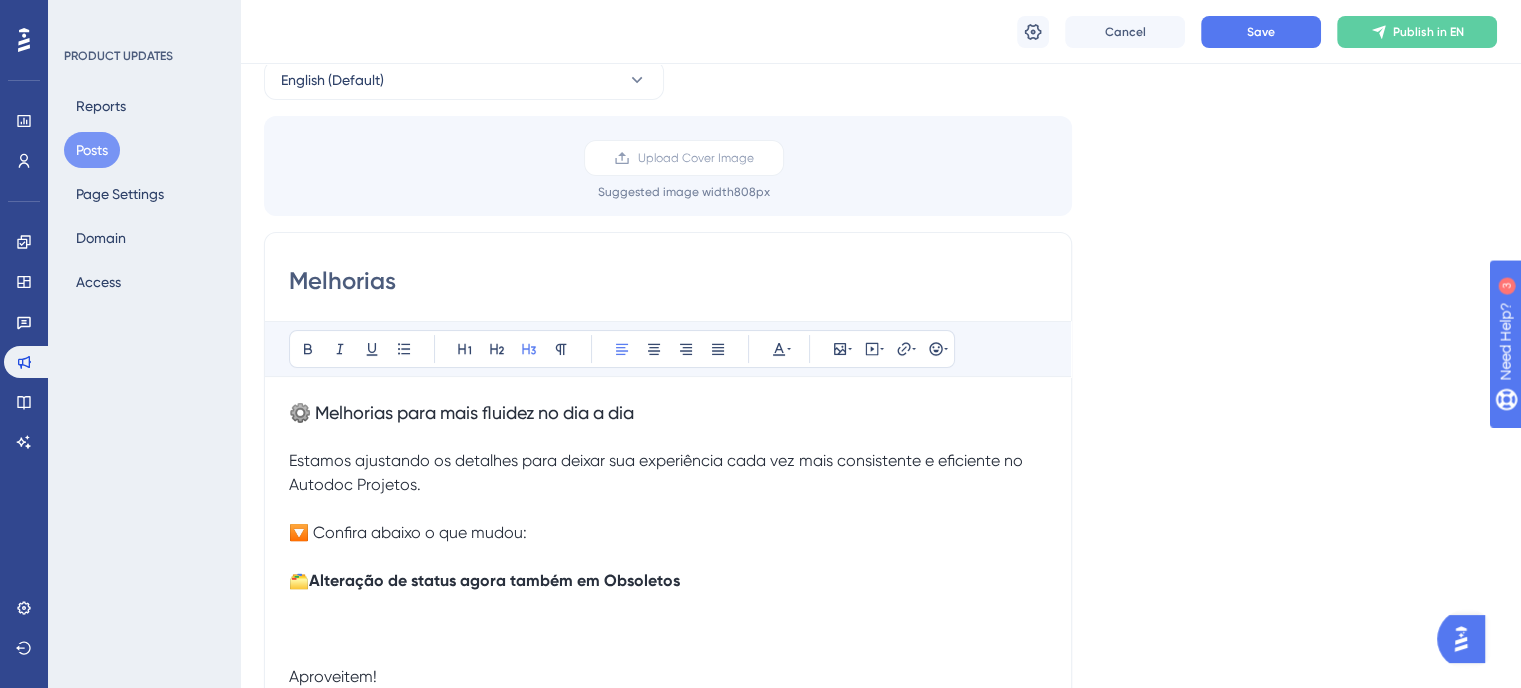 click on "Melhorias para mais fluidez no dia a dia" at bounding box center [474, 412] 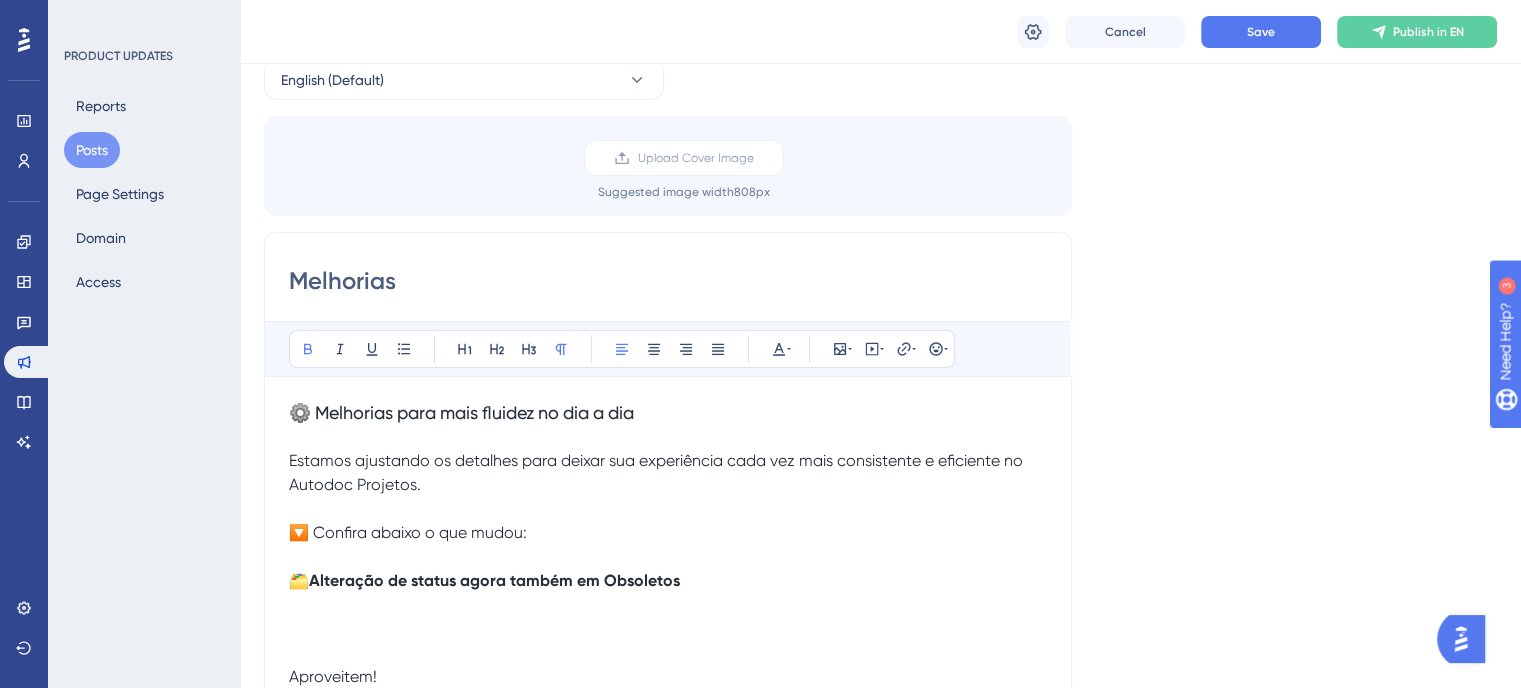 click on "Estamos ajustando os detalhes para deixar sua experiência cada vez mais consistente e eficiente no Autodoc Projetos." at bounding box center [658, 472] 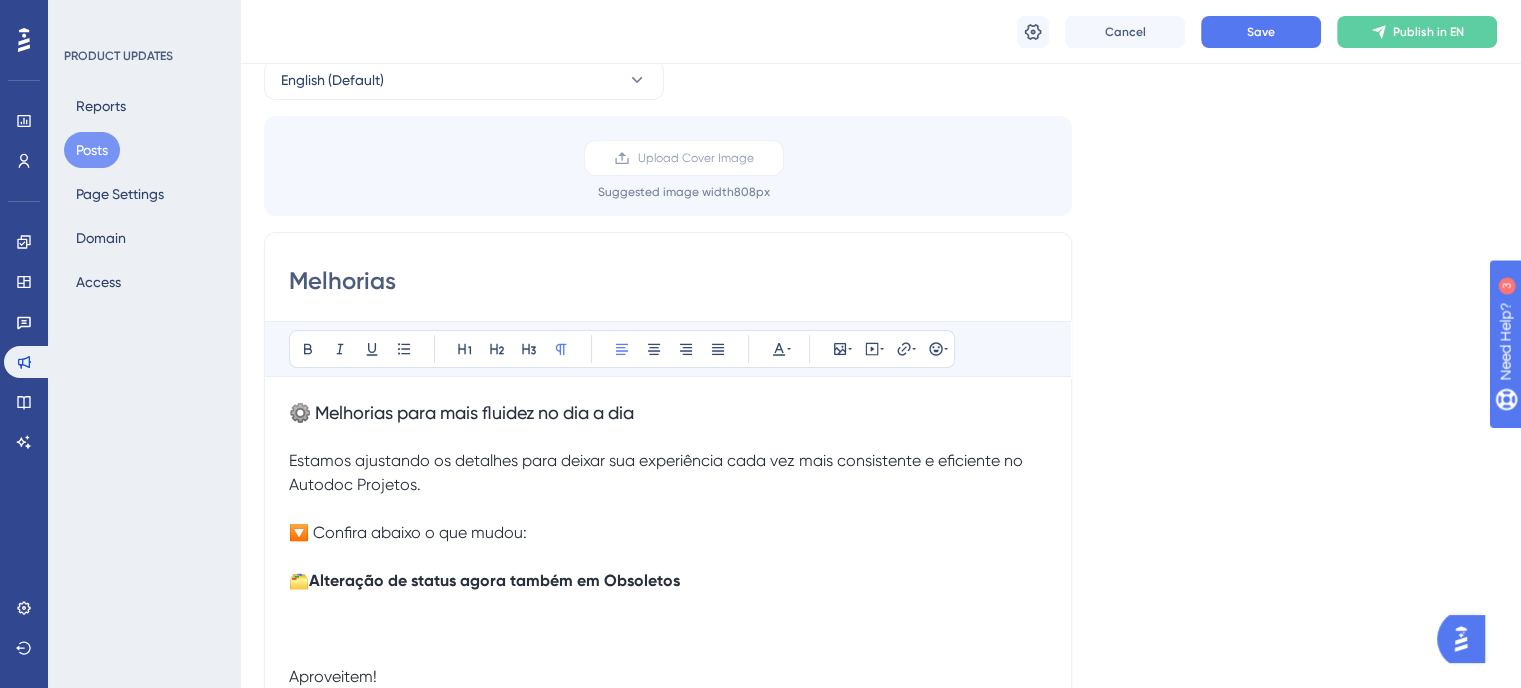 click on "⚙️" at bounding box center [300, 412] 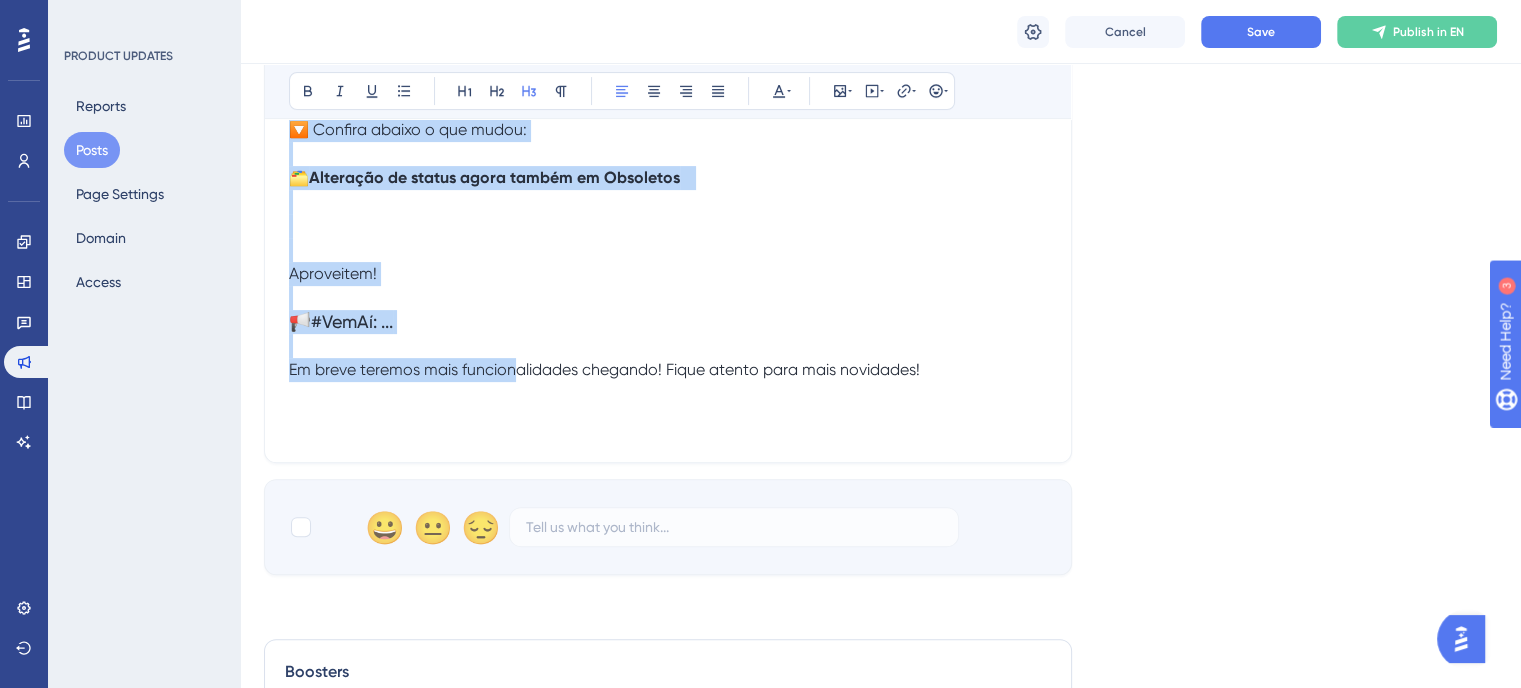 scroll, scrollTop: 600, scrollLeft: 0, axis: vertical 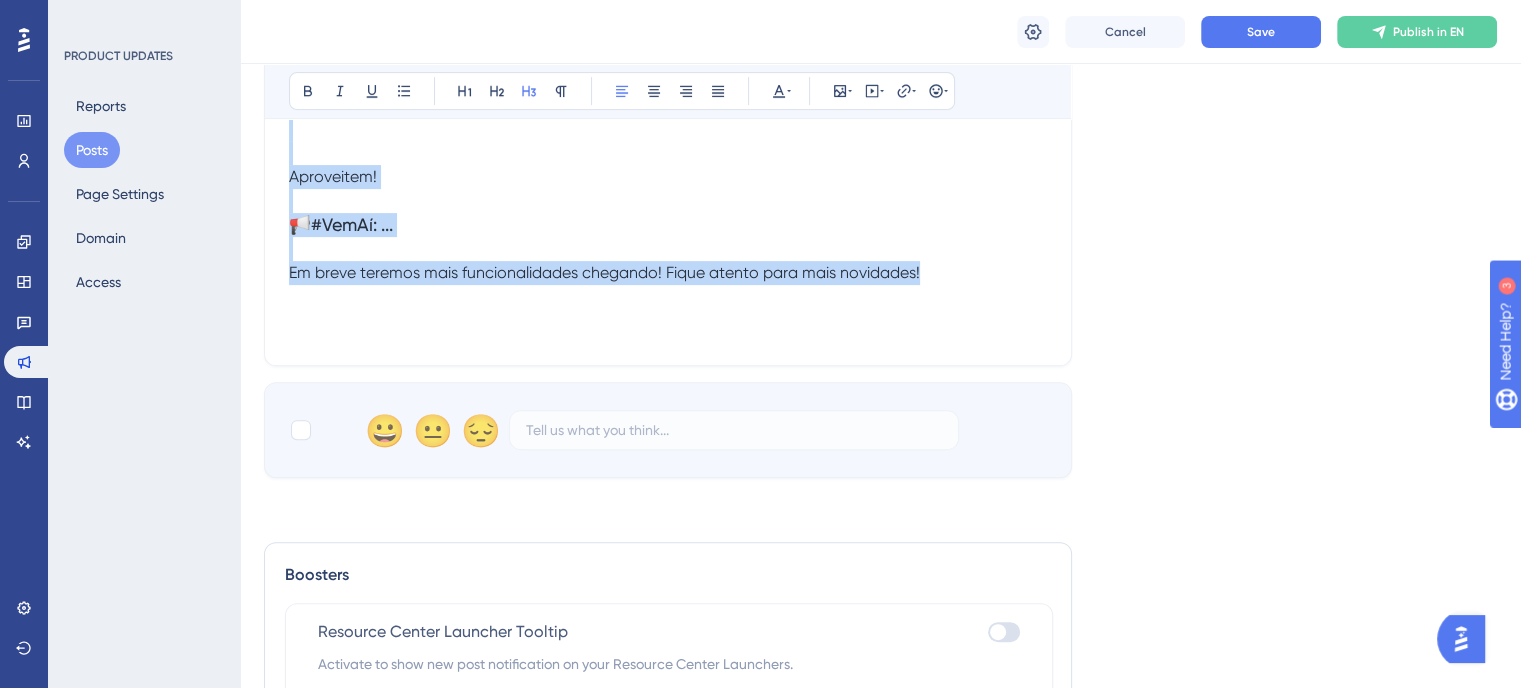 drag, startPoint x: 294, startPoint y: 415, endPoint x: 688, endPoint y: 5, distance: 568.6264 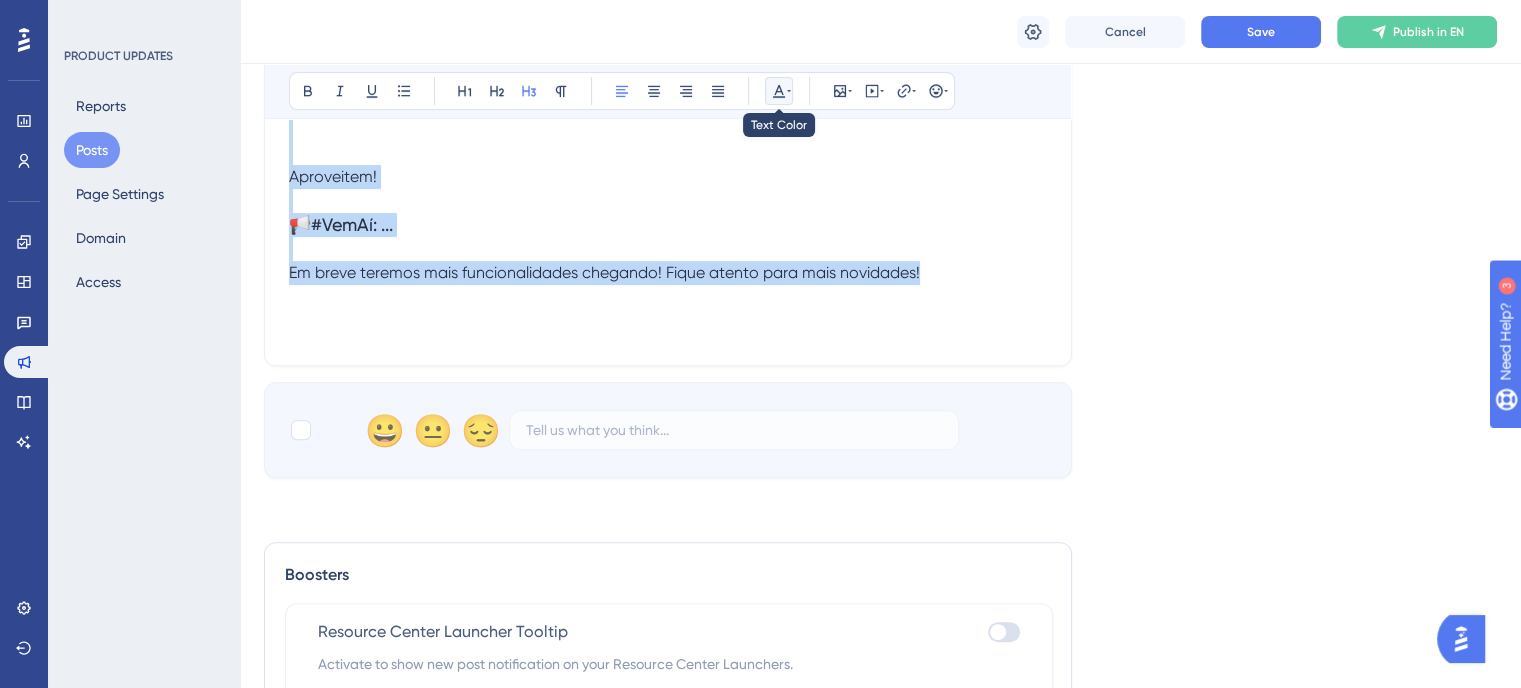 click 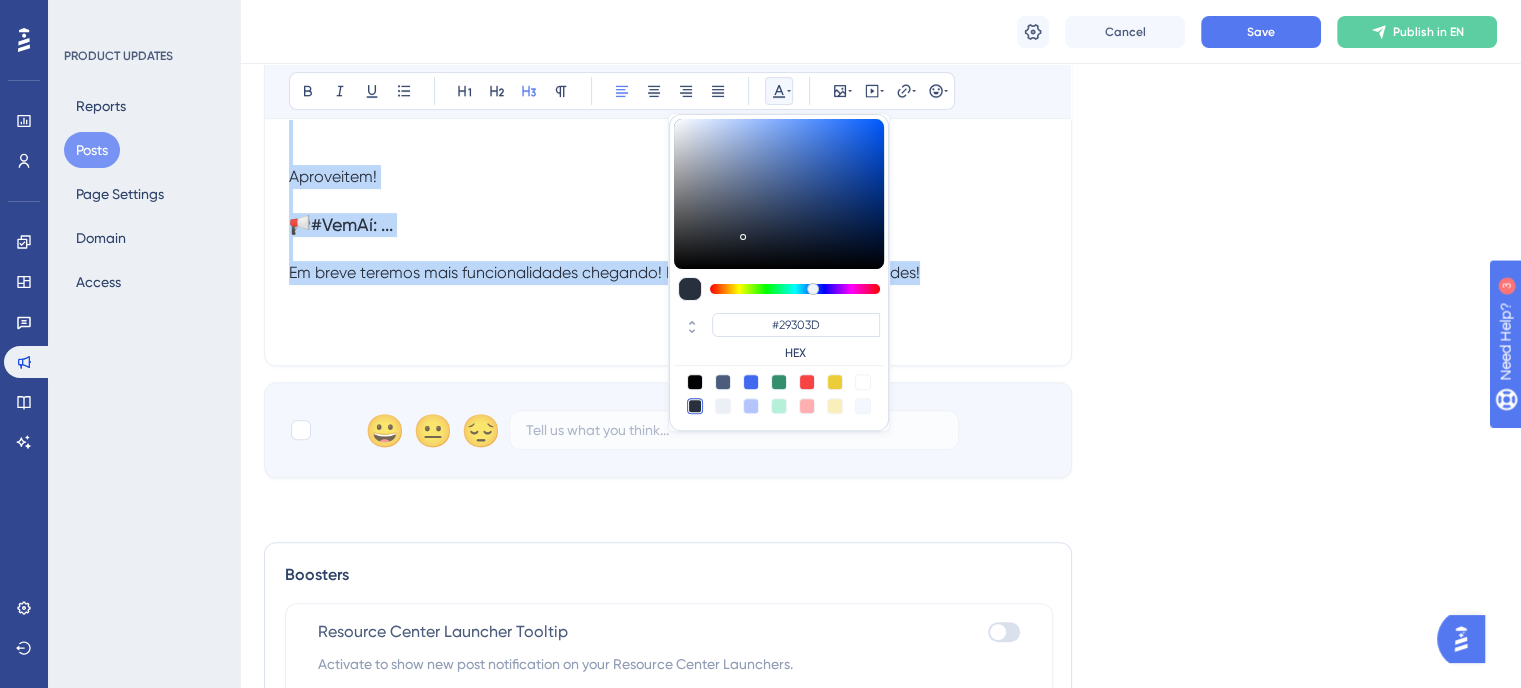click at bounding box center (695, 382) 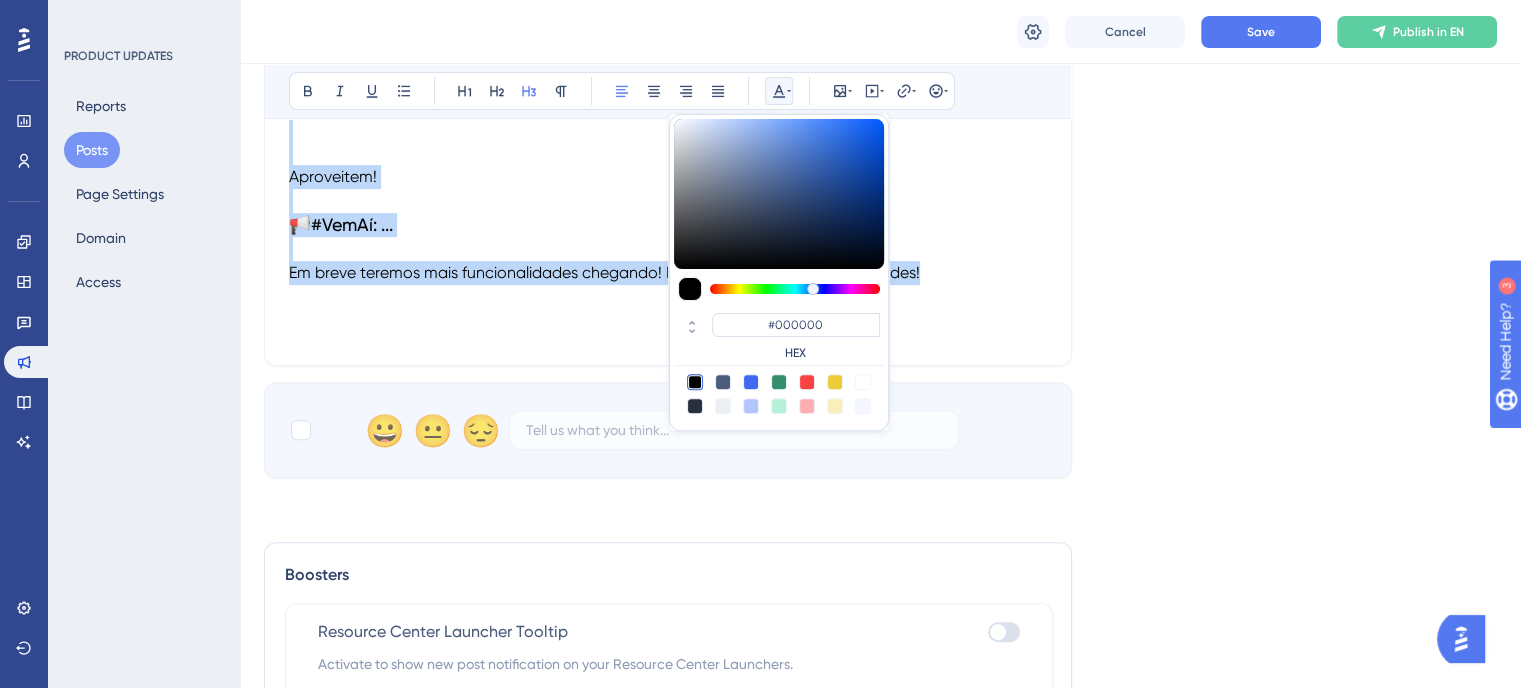 click at bounding box center [695, 406] 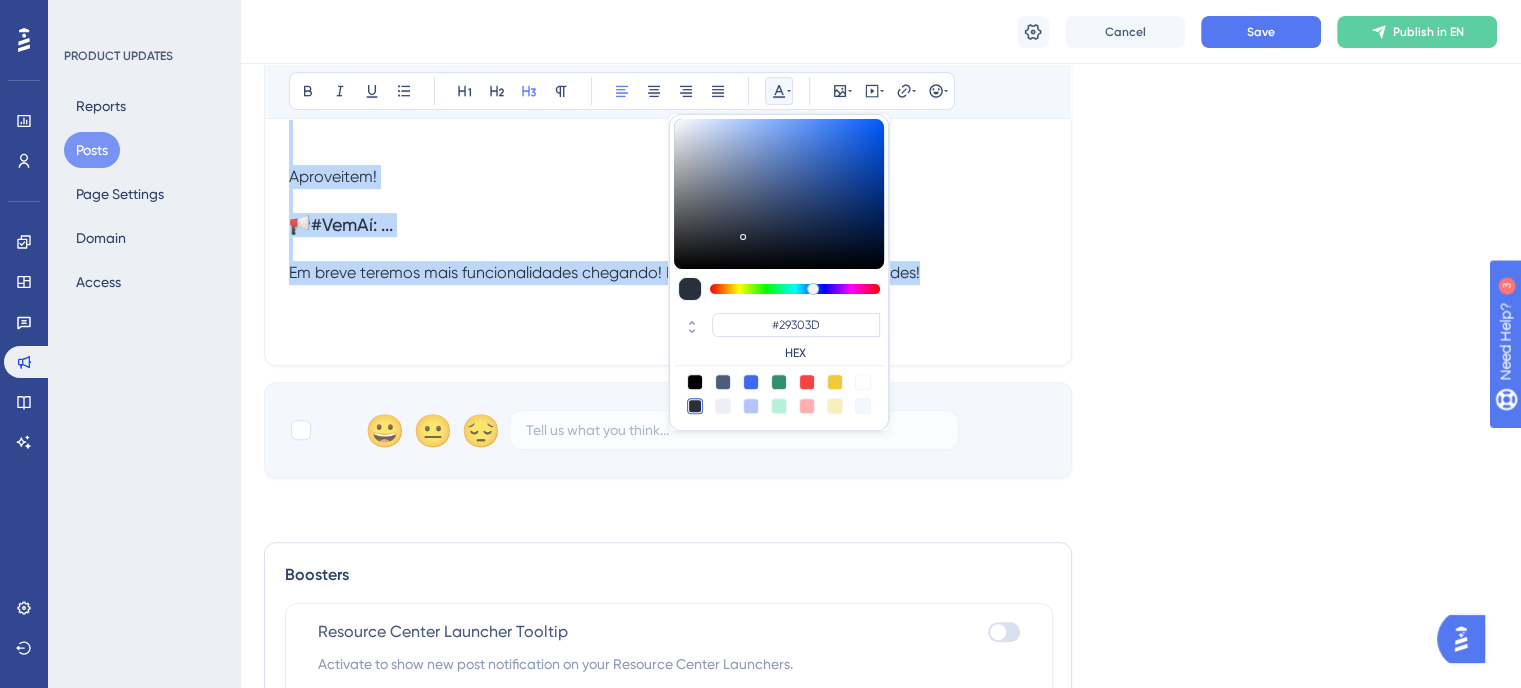 click on "Aproveitem!" at bounding box center [668, 177] 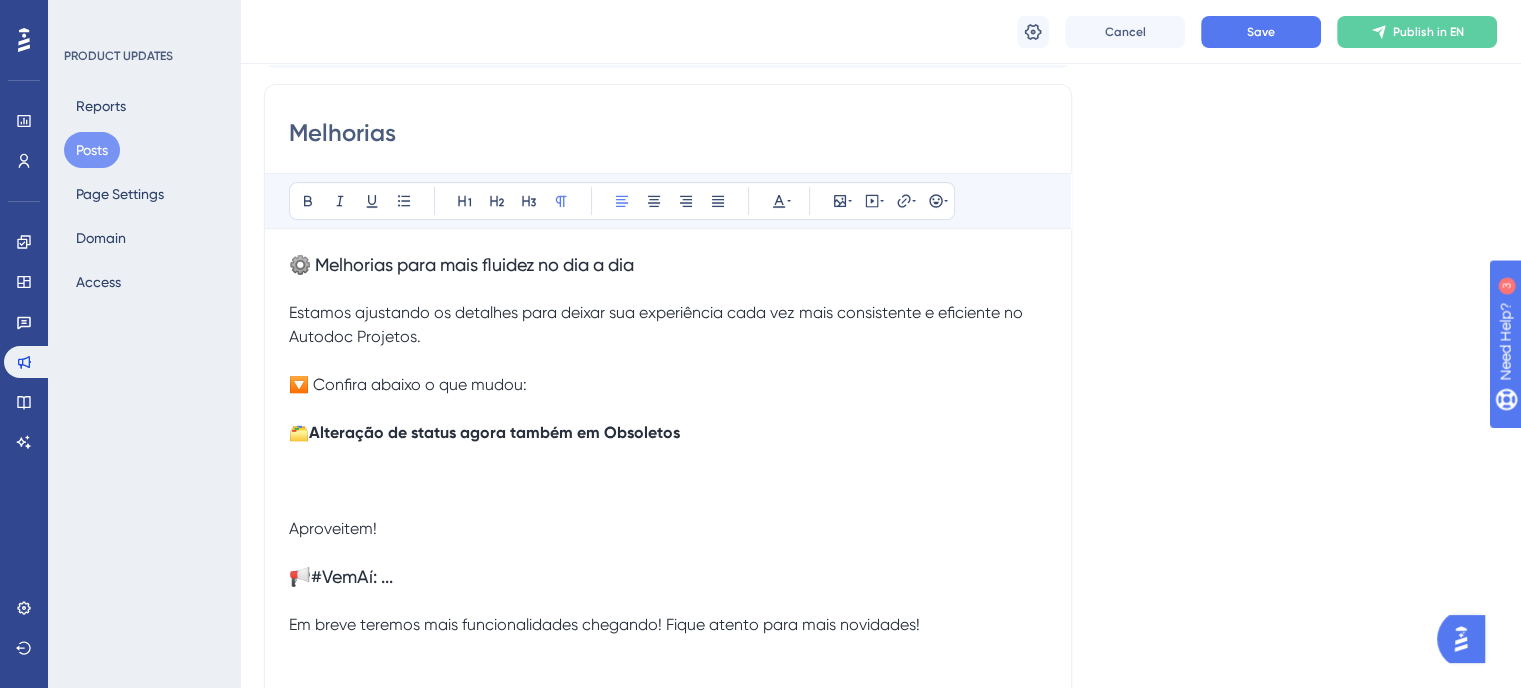 scroll, scrollTop: 200, scrollLeft: 0, axis: vertical 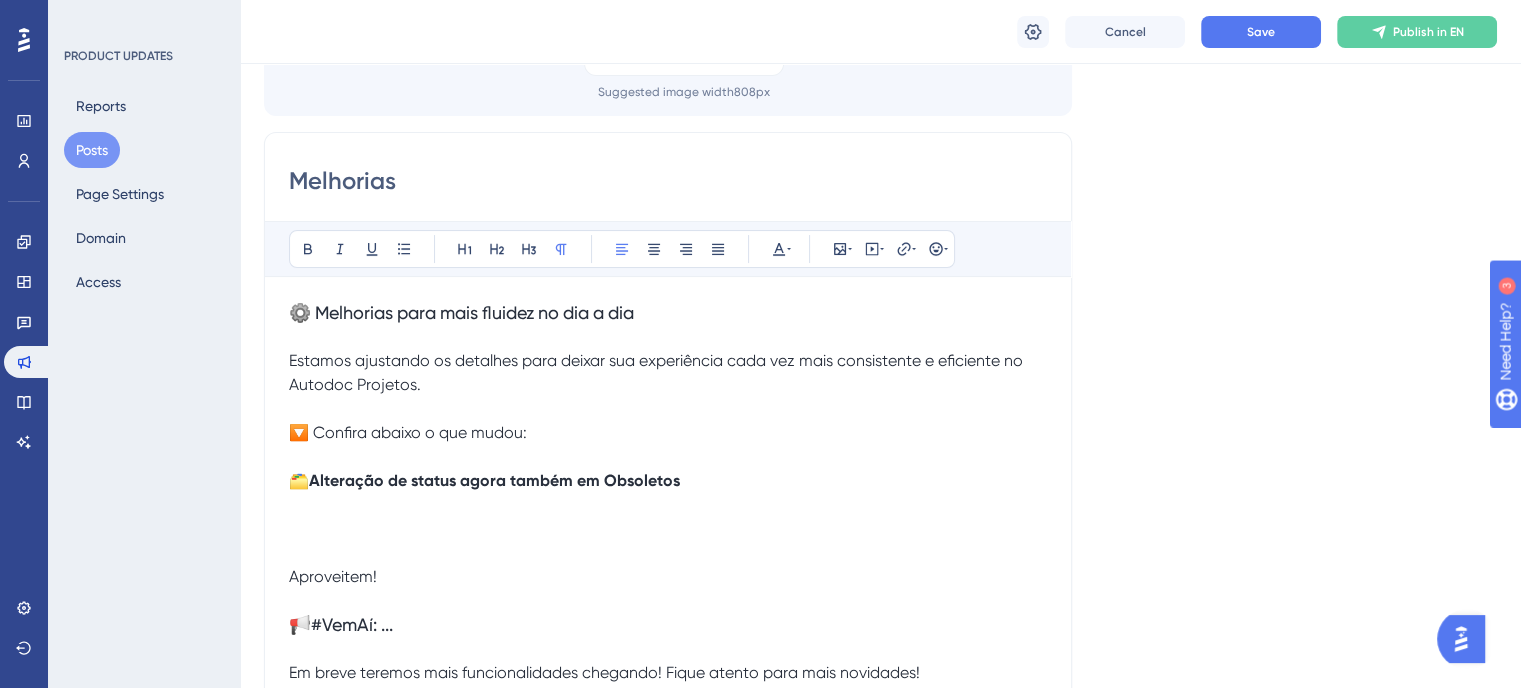 click on "Melhorias para mais fluidez no dia a dia" at bounding box center (474, 312) 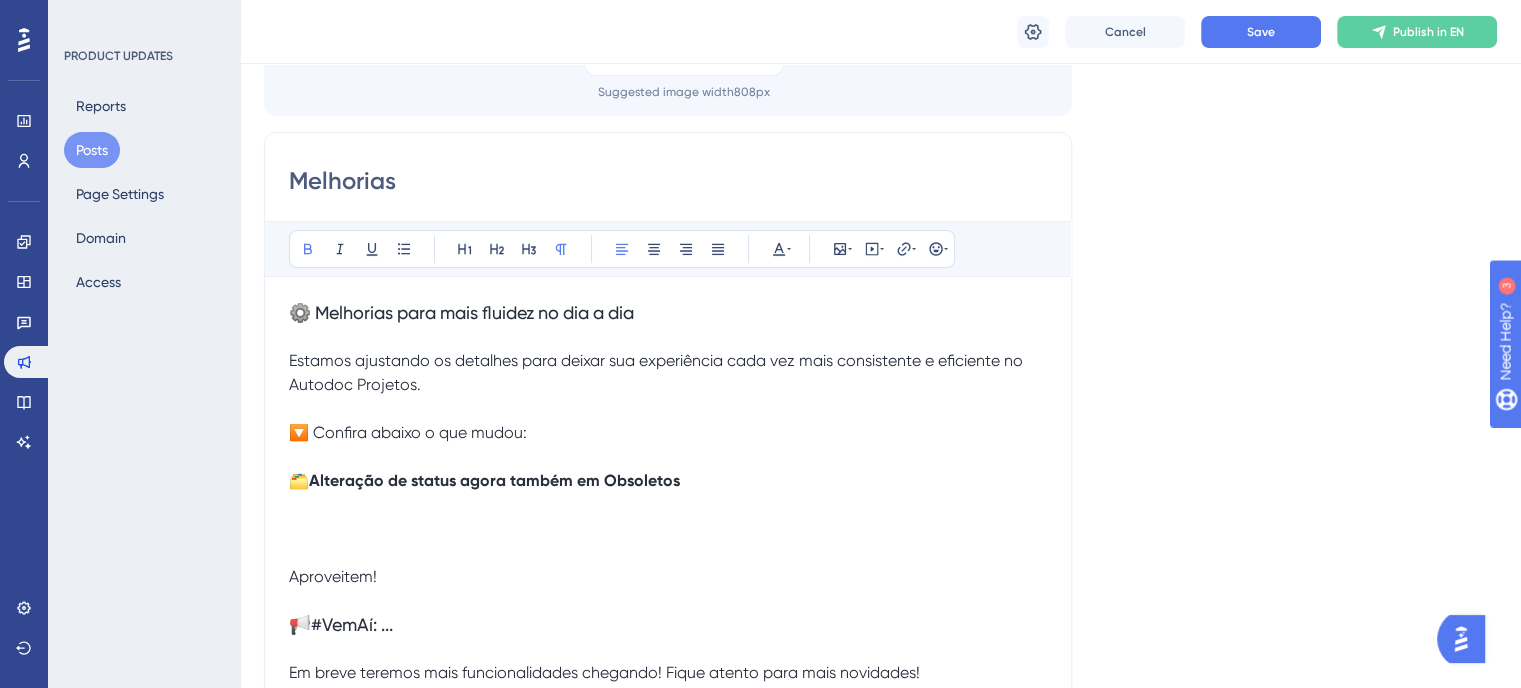 click at bounding box center [668, 505] 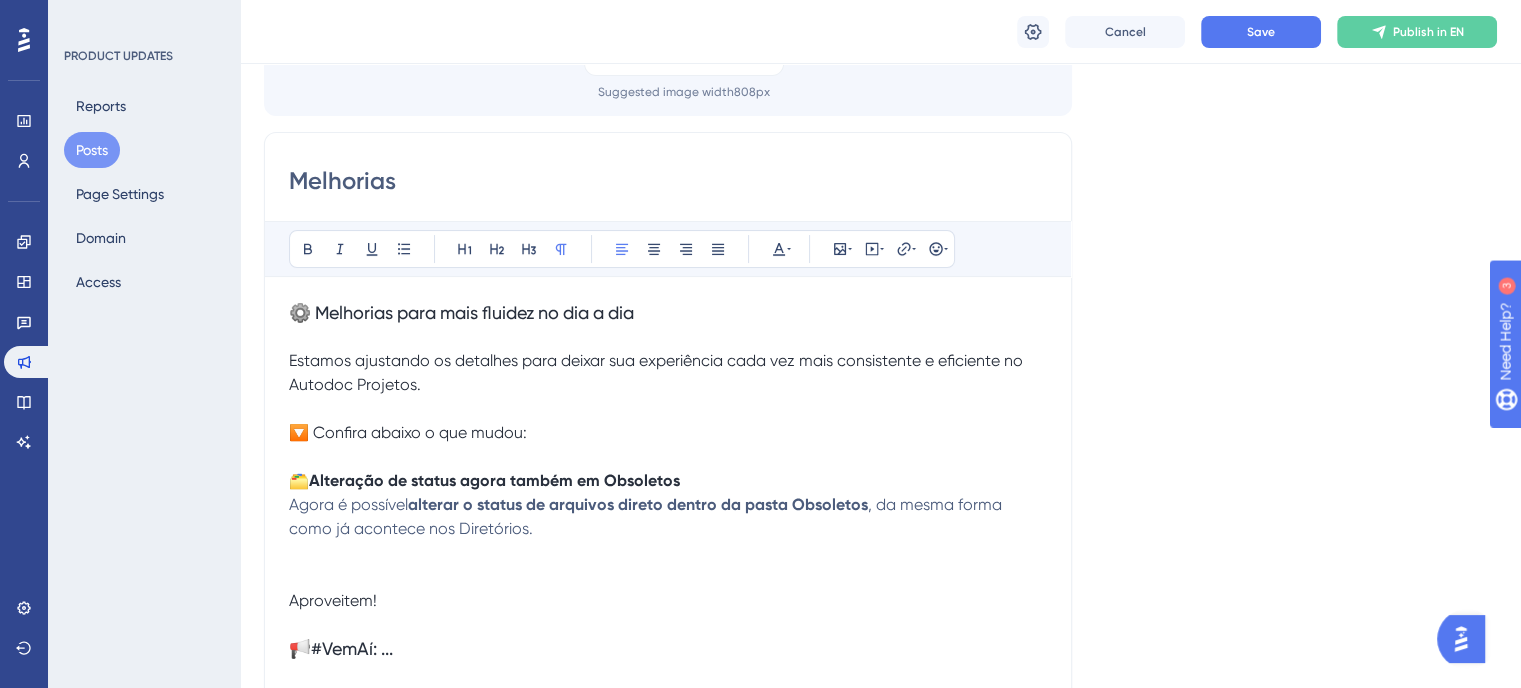 click on "Agora é possível" at bounding box center (348, 504) 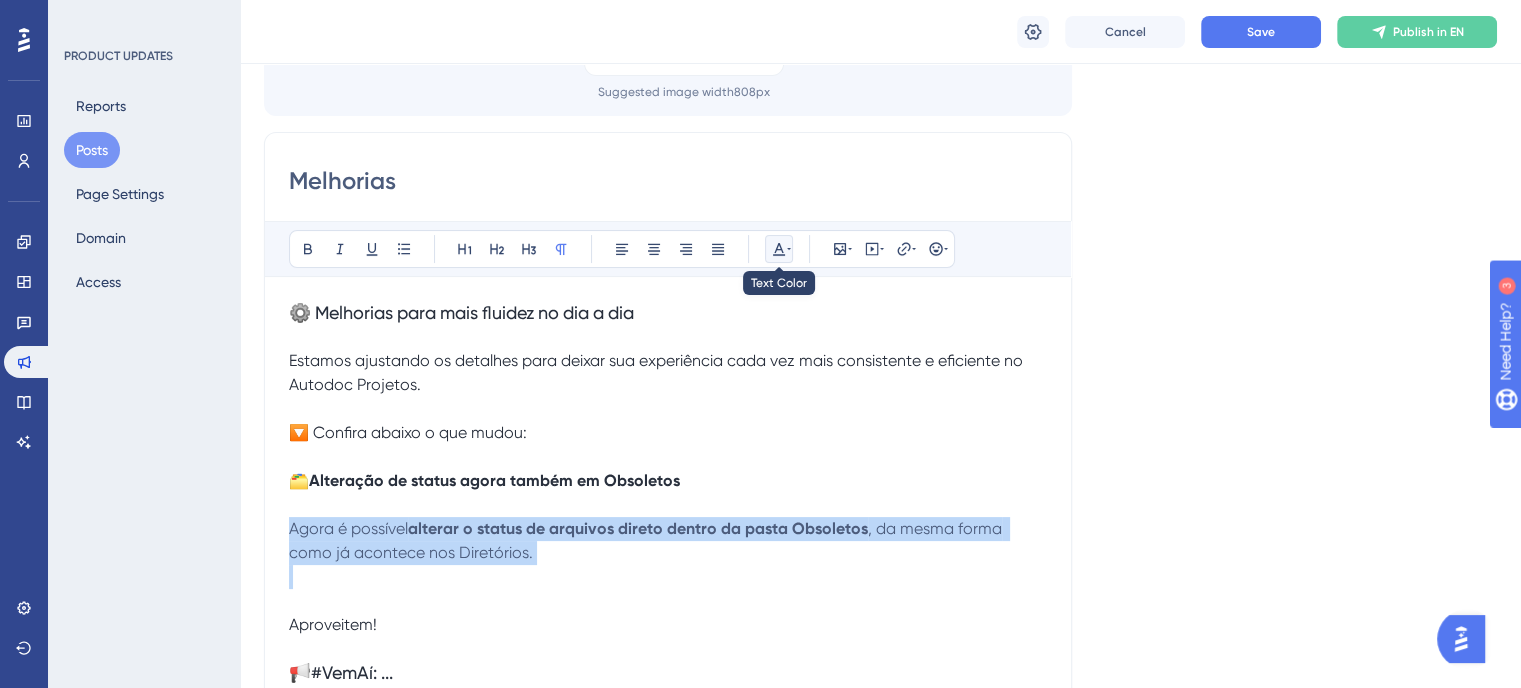 click 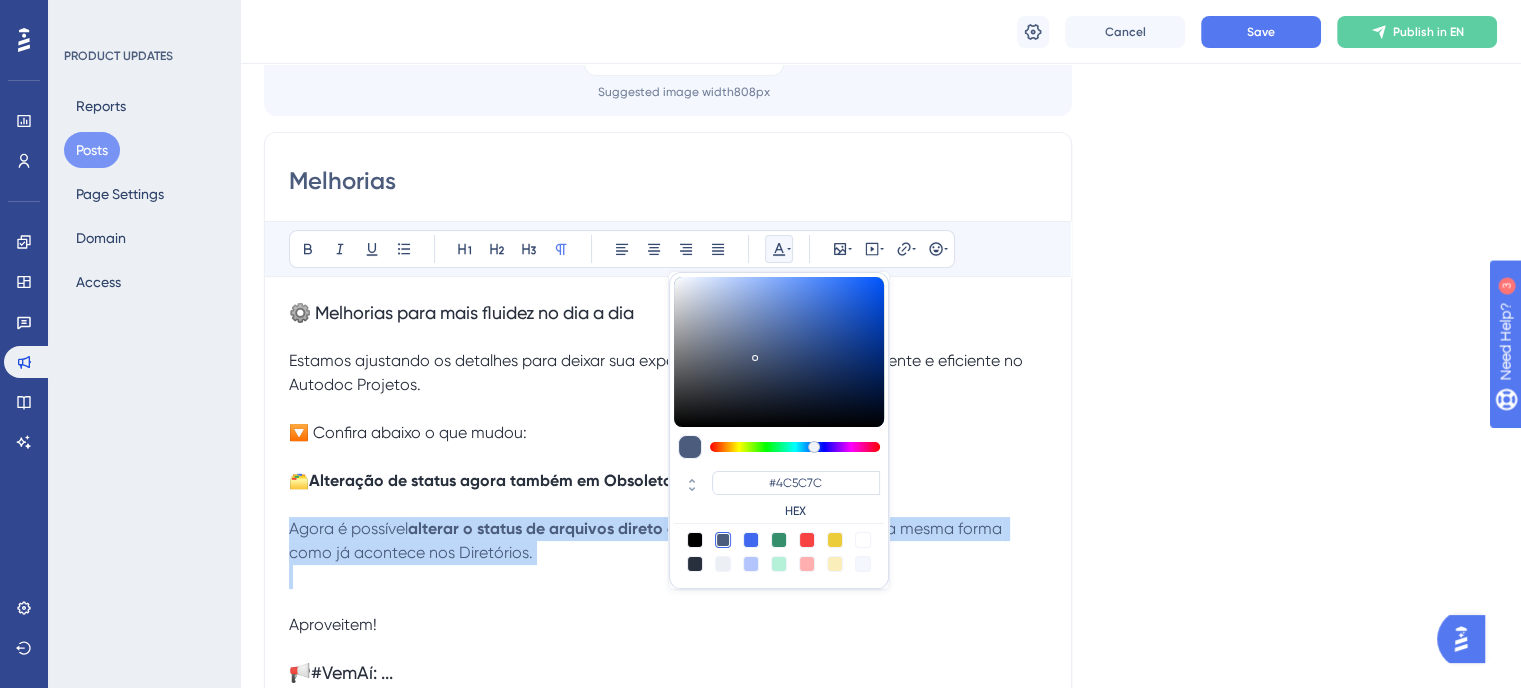 click at bounding box center (695, 564) 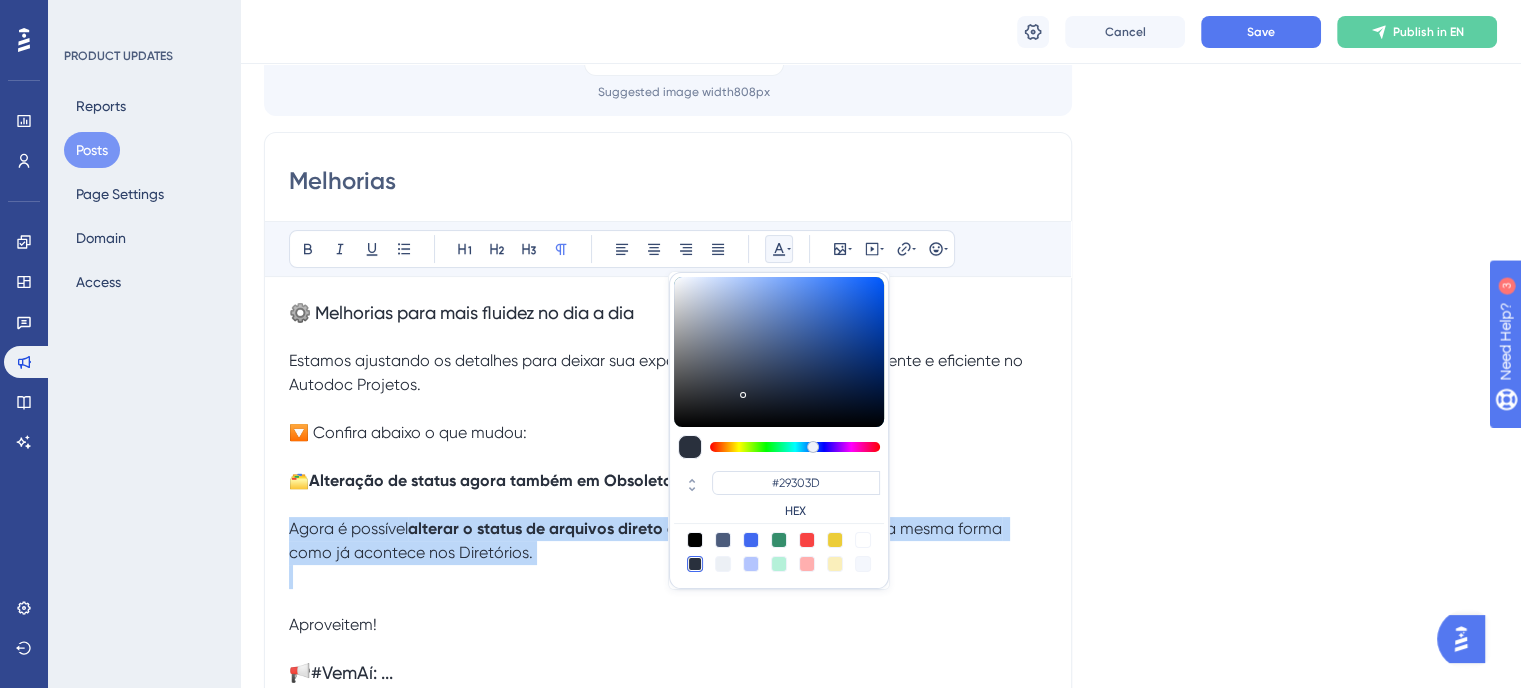 click on "Agora é possível  alterar o status de arquivos direto dentro da pasta Obsoletos , da mesma forma como já acontece nos Diretórios." at bounding box center (668, 541) 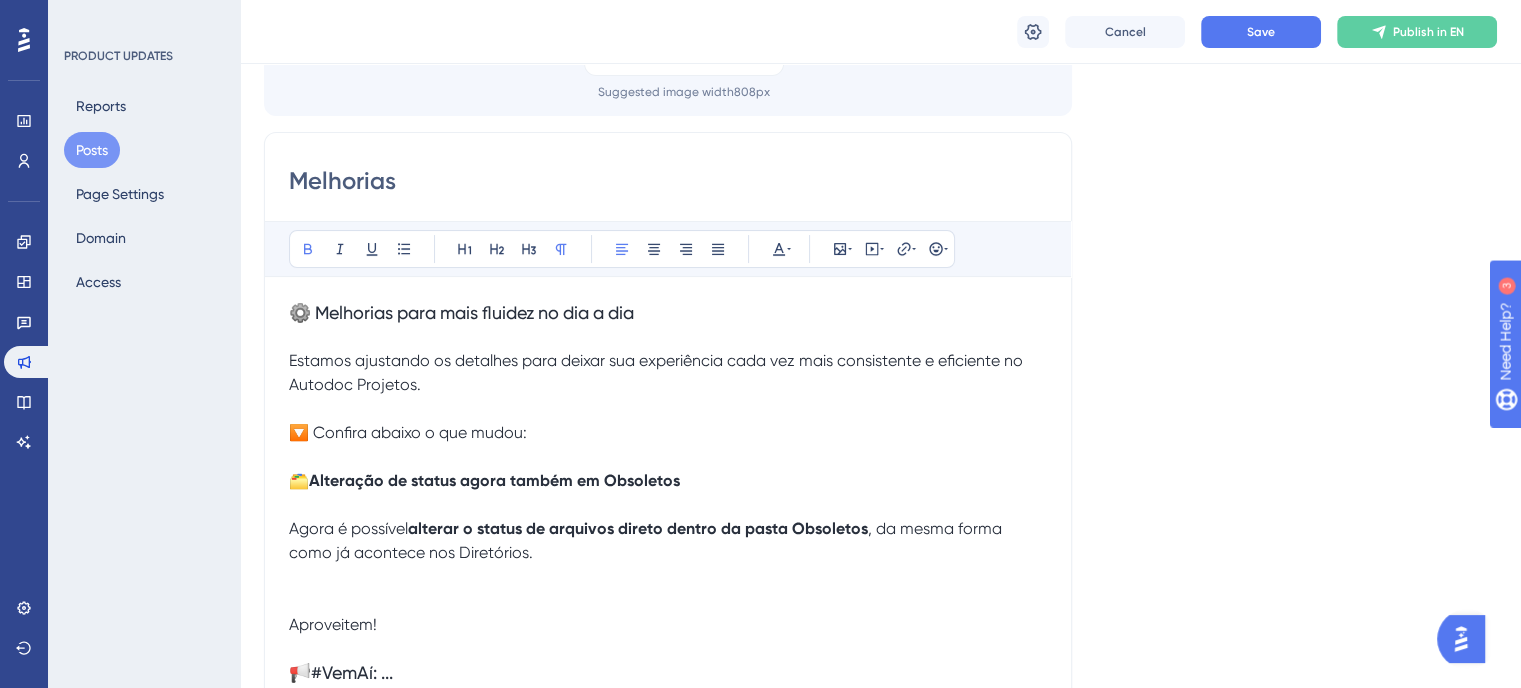 click on "Agora é possível  alterar o status de arquivos direto dentro da pasta Obsoletos , da mesma forma como já acontece nos Diretórios." at bounding box center (668, 541) 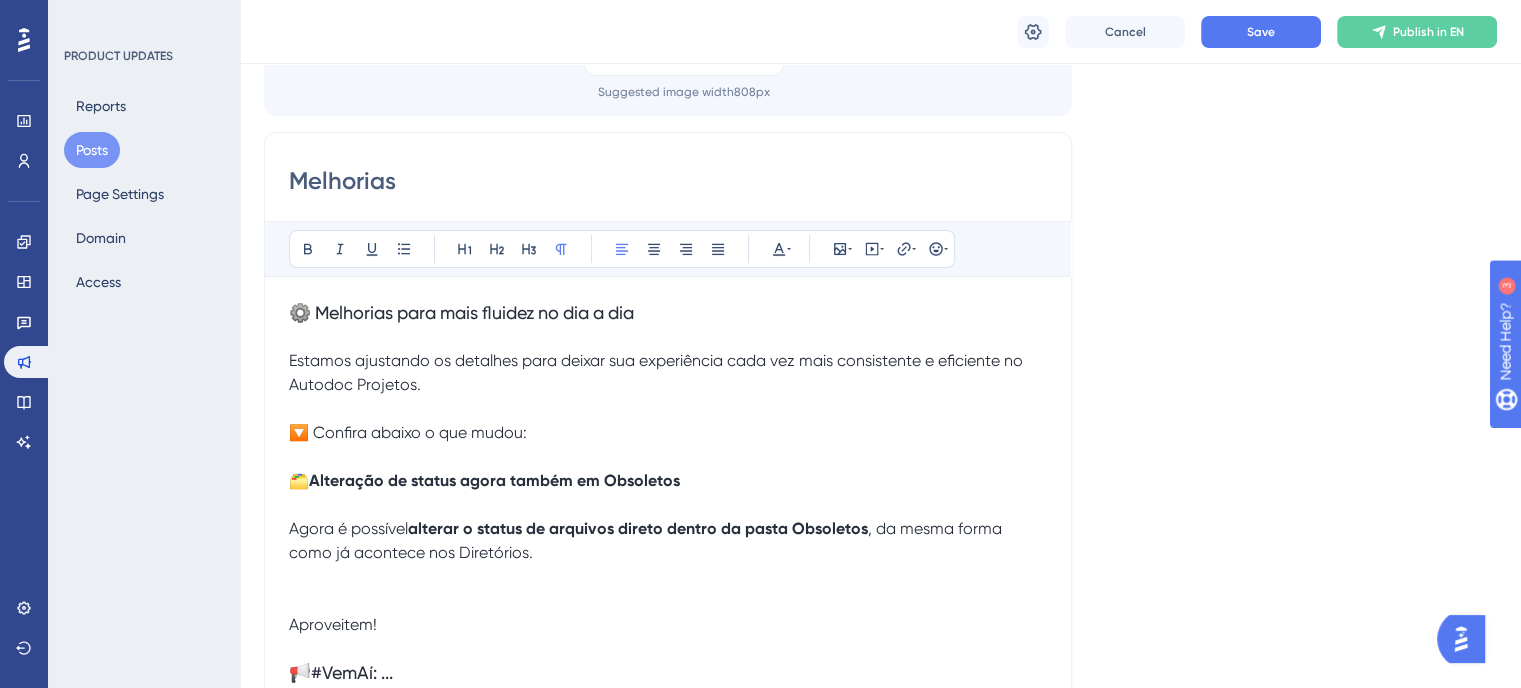 scroll, scrollTop: 300, scrollLeft: 0, axis: vertical 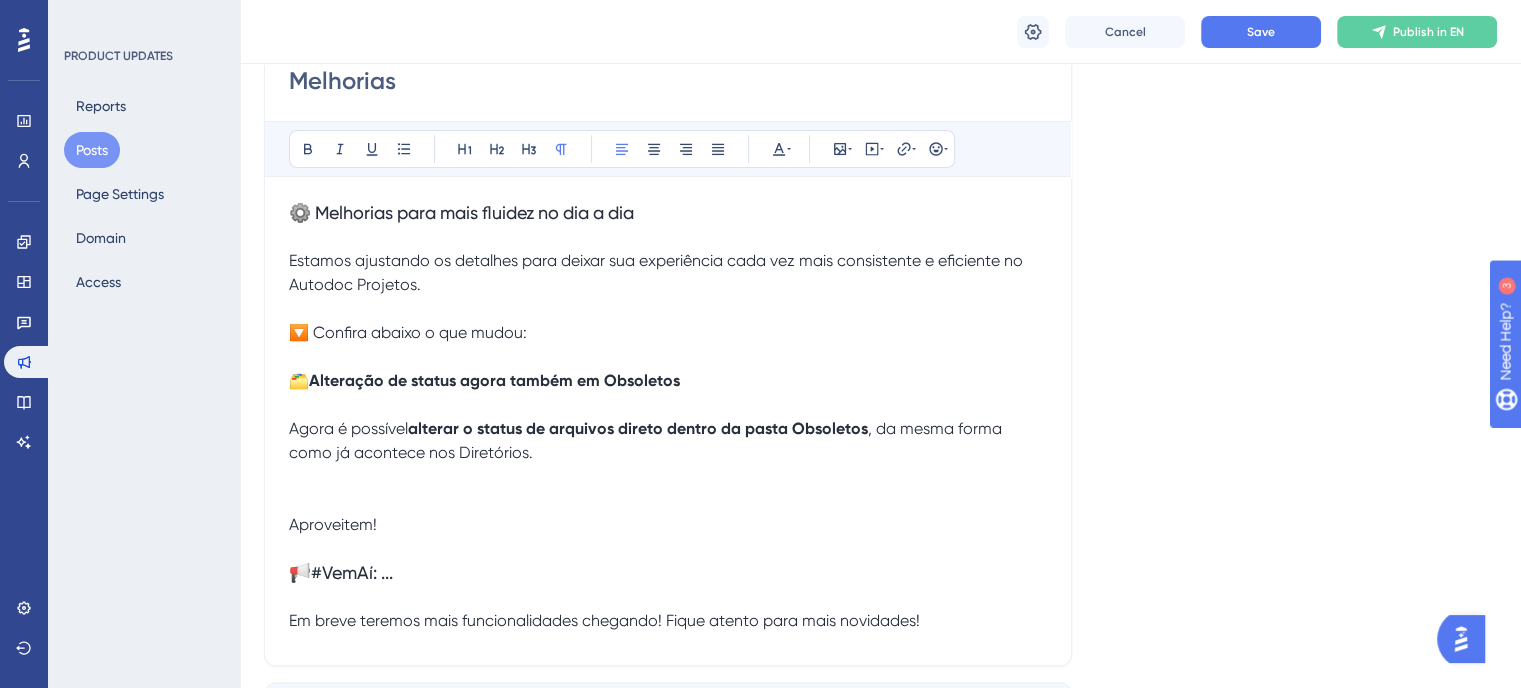 click at bounding box center (668, 477) 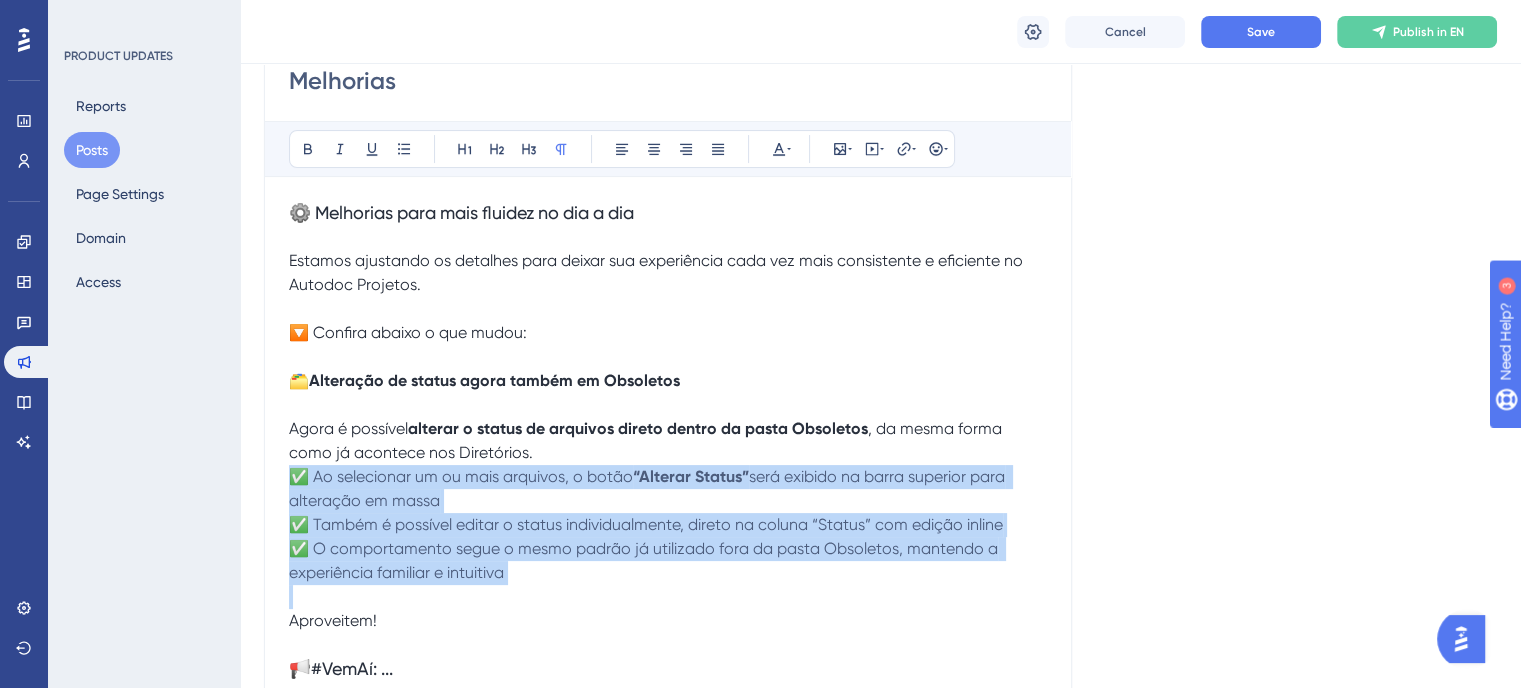 drag, startPoint x: 292, startPoint y: 472, endPoint x: 524, endPoint y: 587, distance: 258.9382 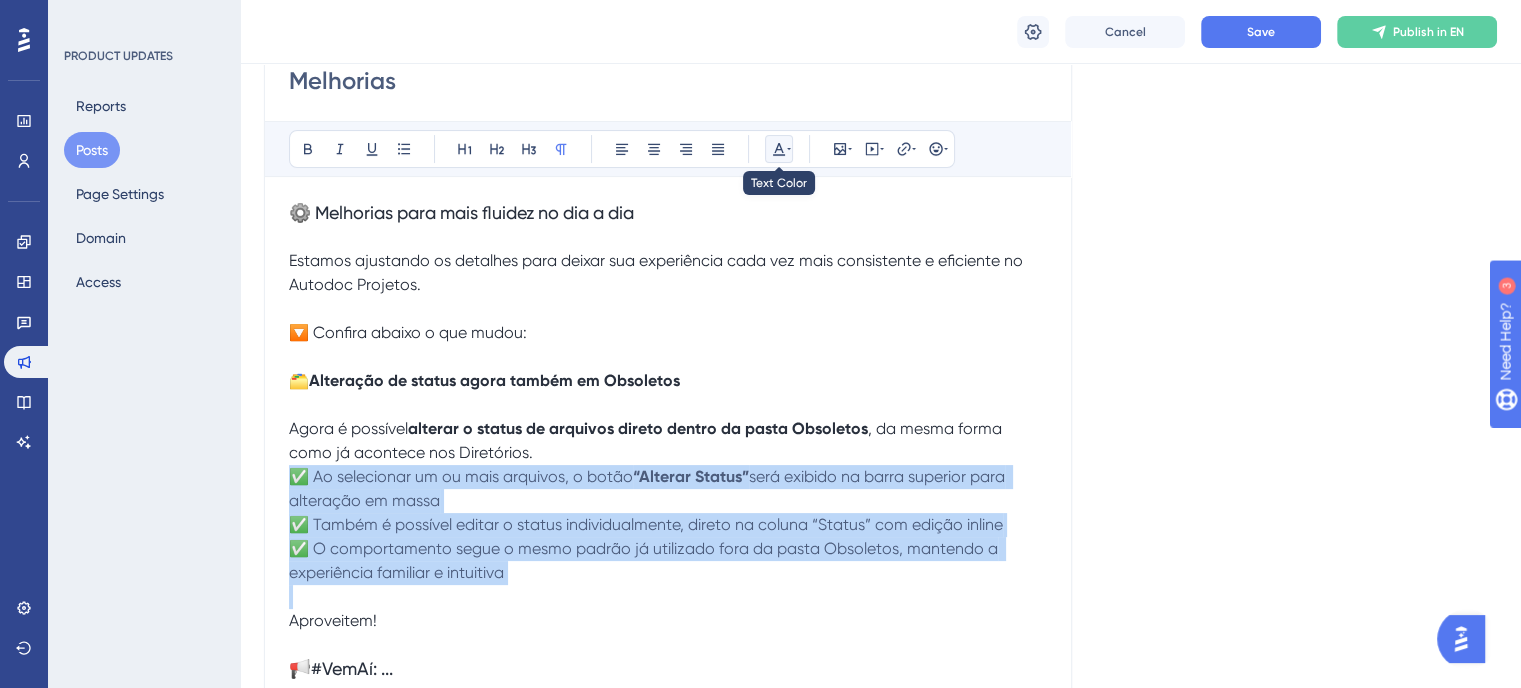 click 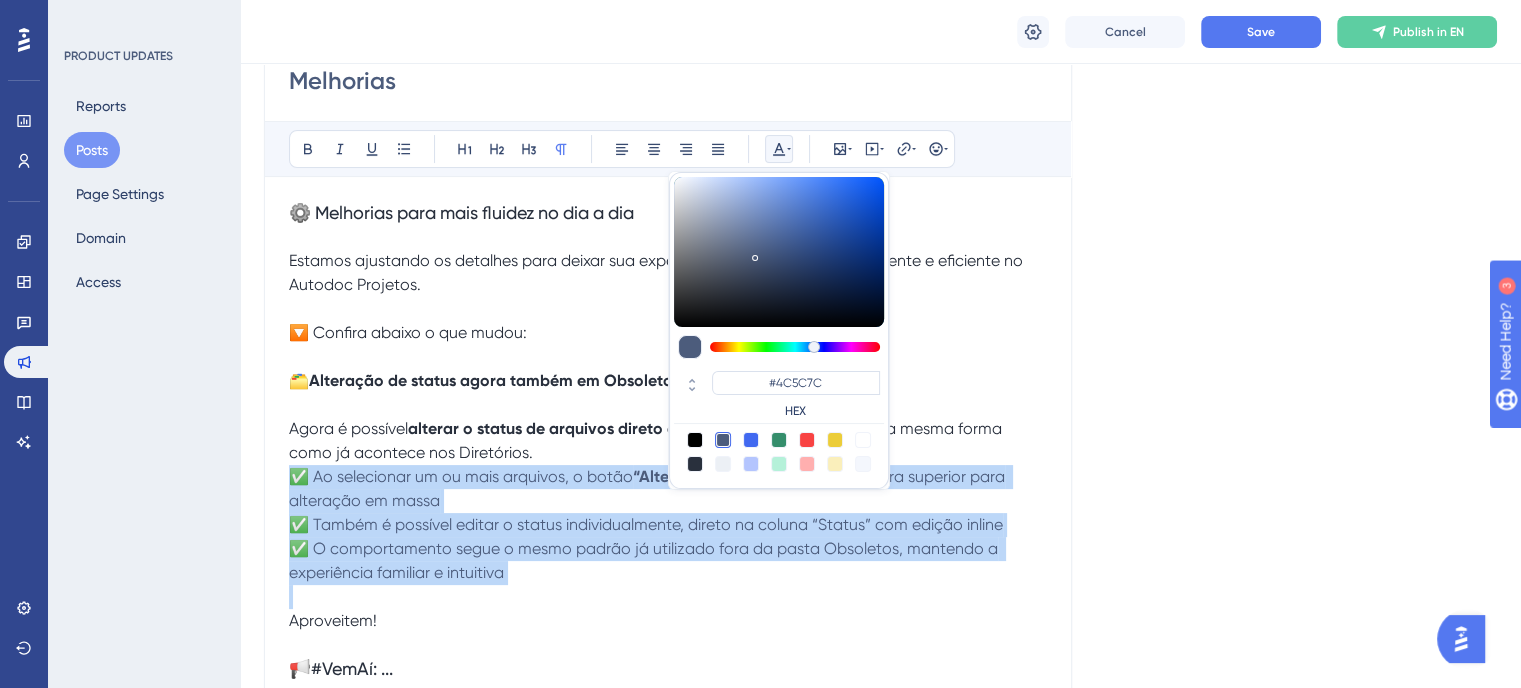 click at bounding box center (695, 464) 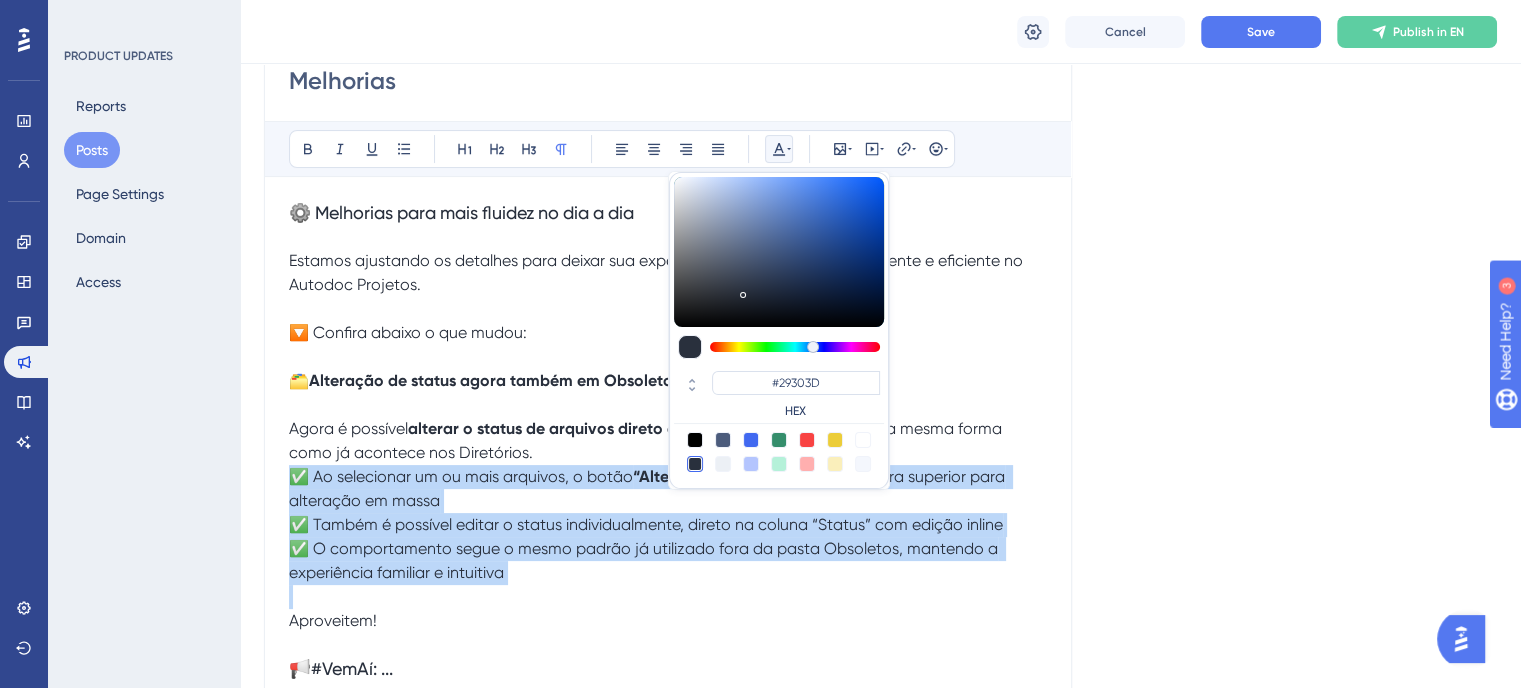 click on "será exibido na barra superior para alteração em massa" at bounding box center (649, 488) 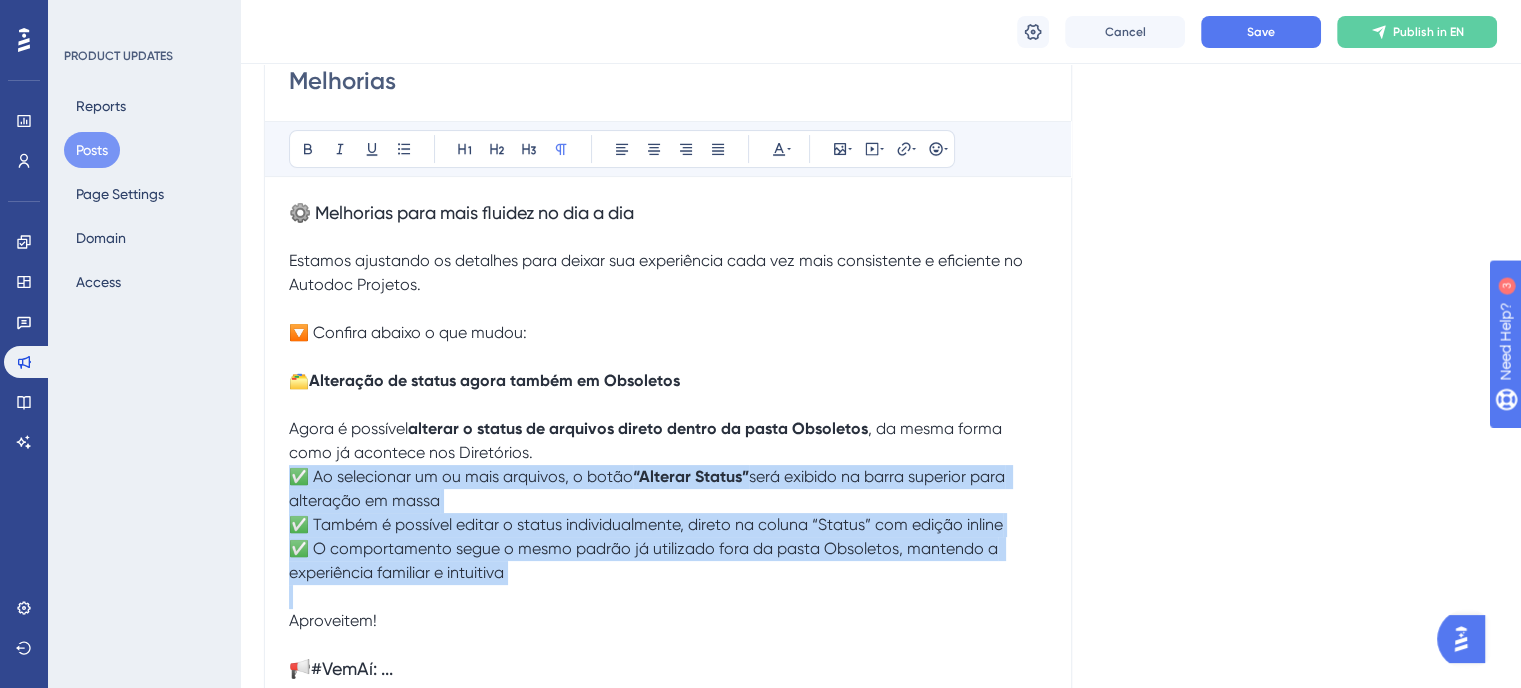 click on "✅ Ao selecionar um ou mais arquivos, o botão  “Alterar Status”  será exibido na barra superior para alteração em massa ✅ Também é possível editar o status individualmente, direto na coluna “Status” com edição inline ✅ O comportamento segue o mesmo padrão já utilizado fora da pasta Obsoletos, mantendo a experiência familiar e intuitiva" at bounding box center [668, 525] 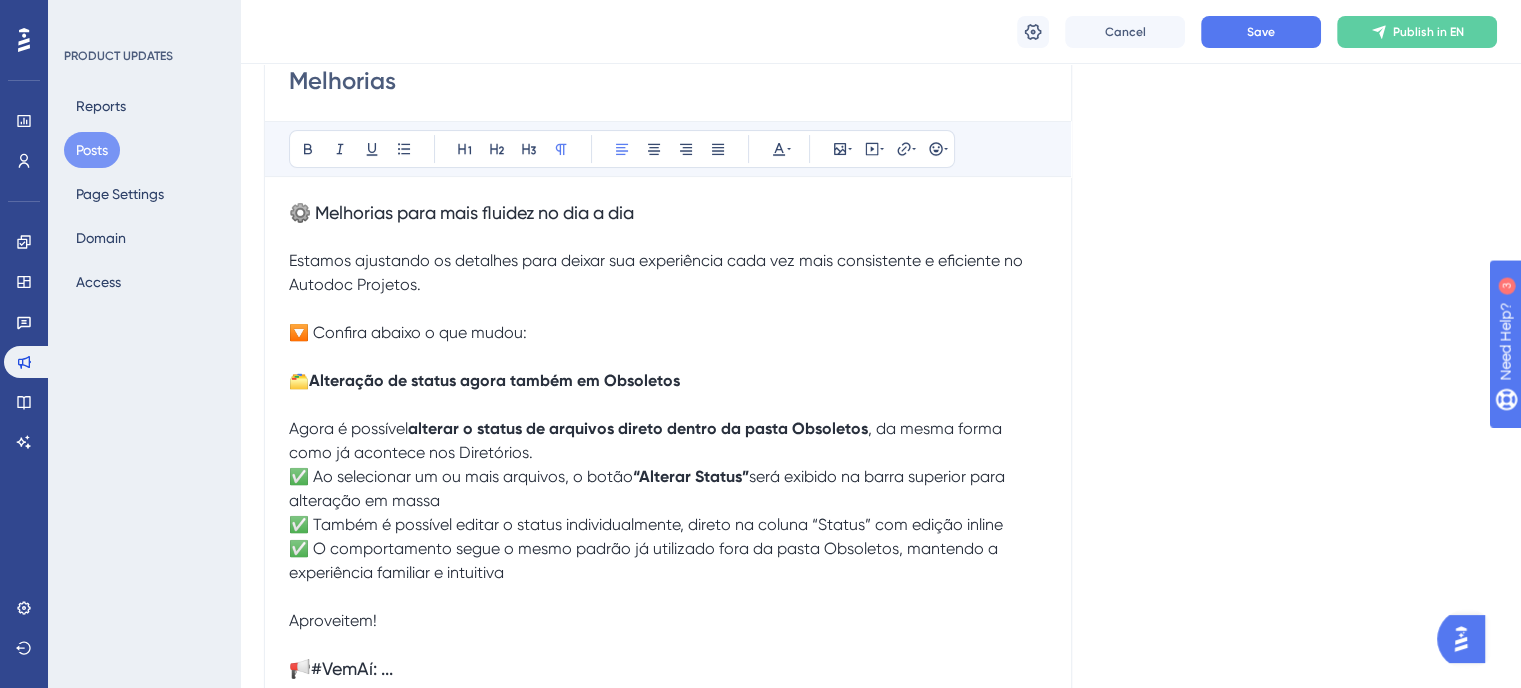 click on "✅ Ao selecionar um ou mais arquivos, o botão" at bounding box center (461, 476) 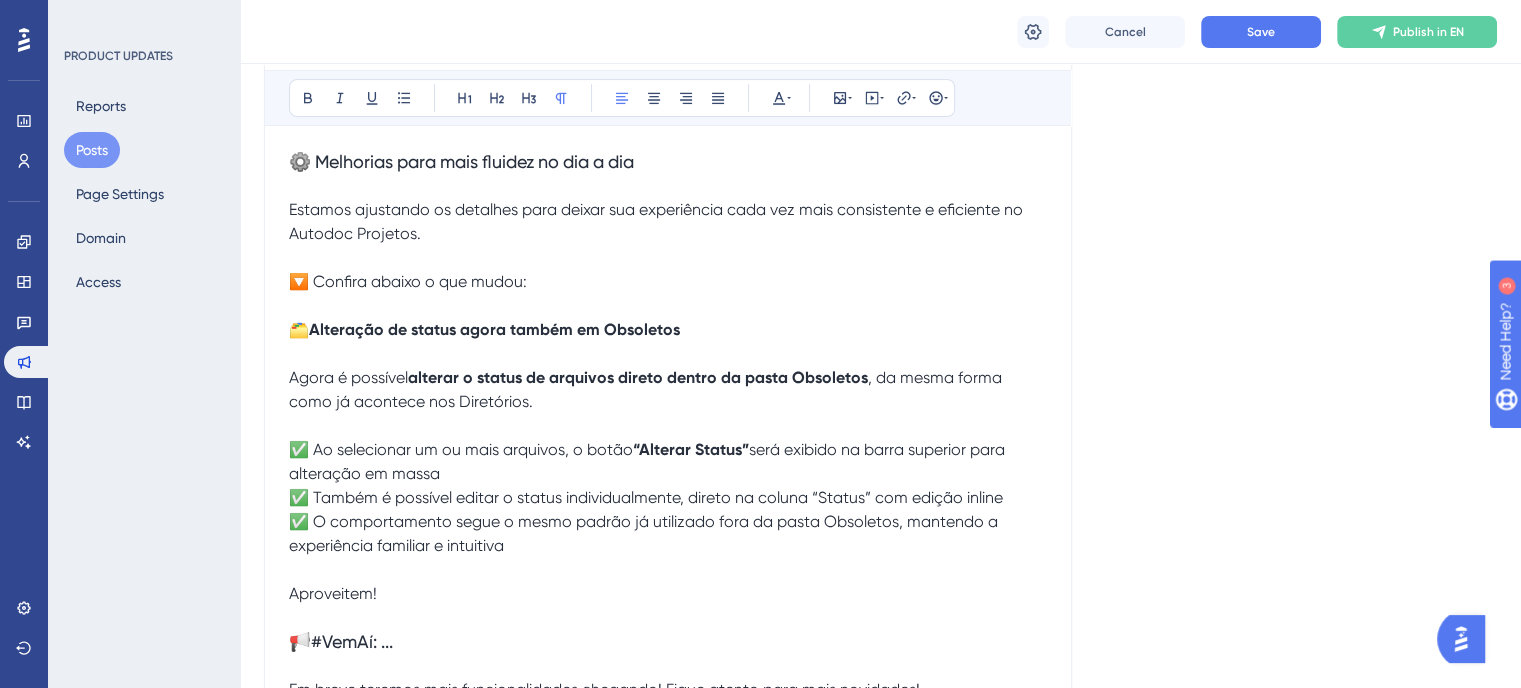 scroll, scrollTop: 400, scrollLeft: 0, axis: vertical 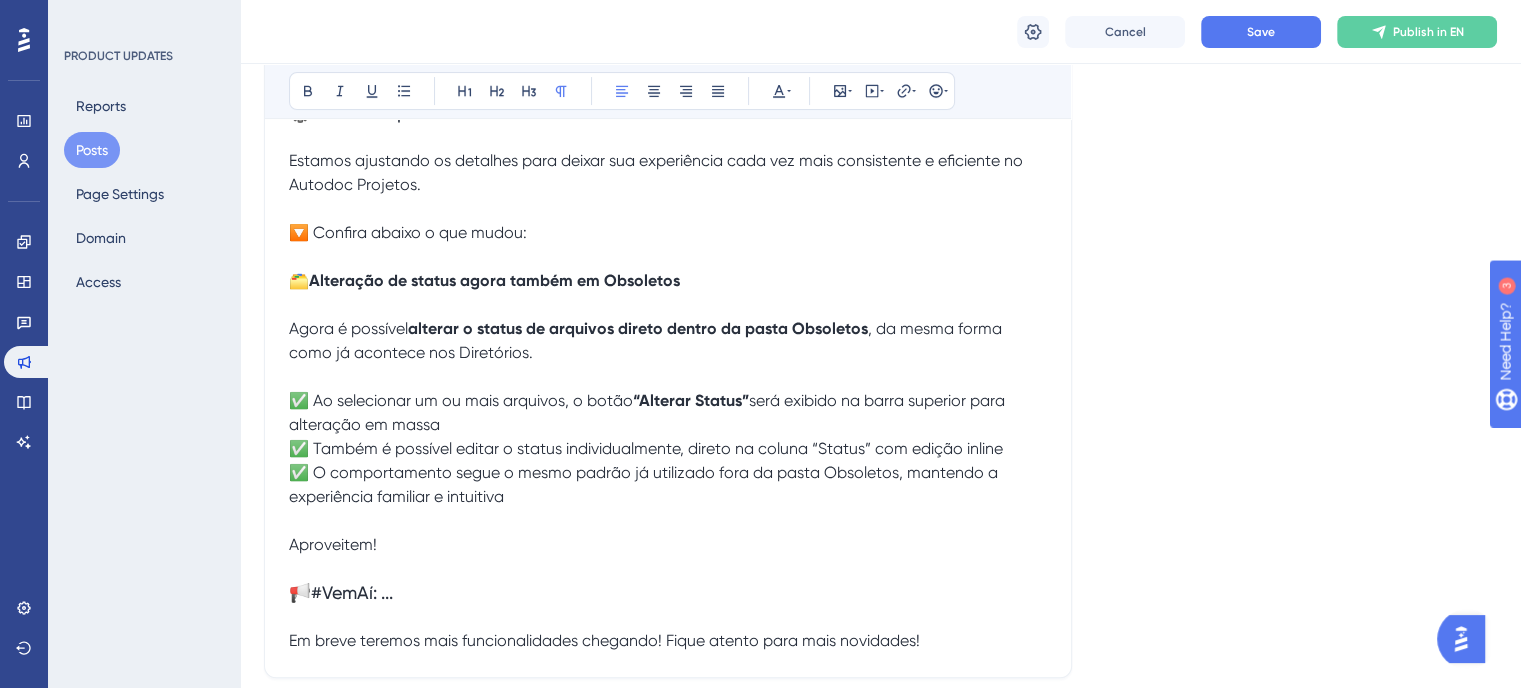 click at bounding box center [668, 521] 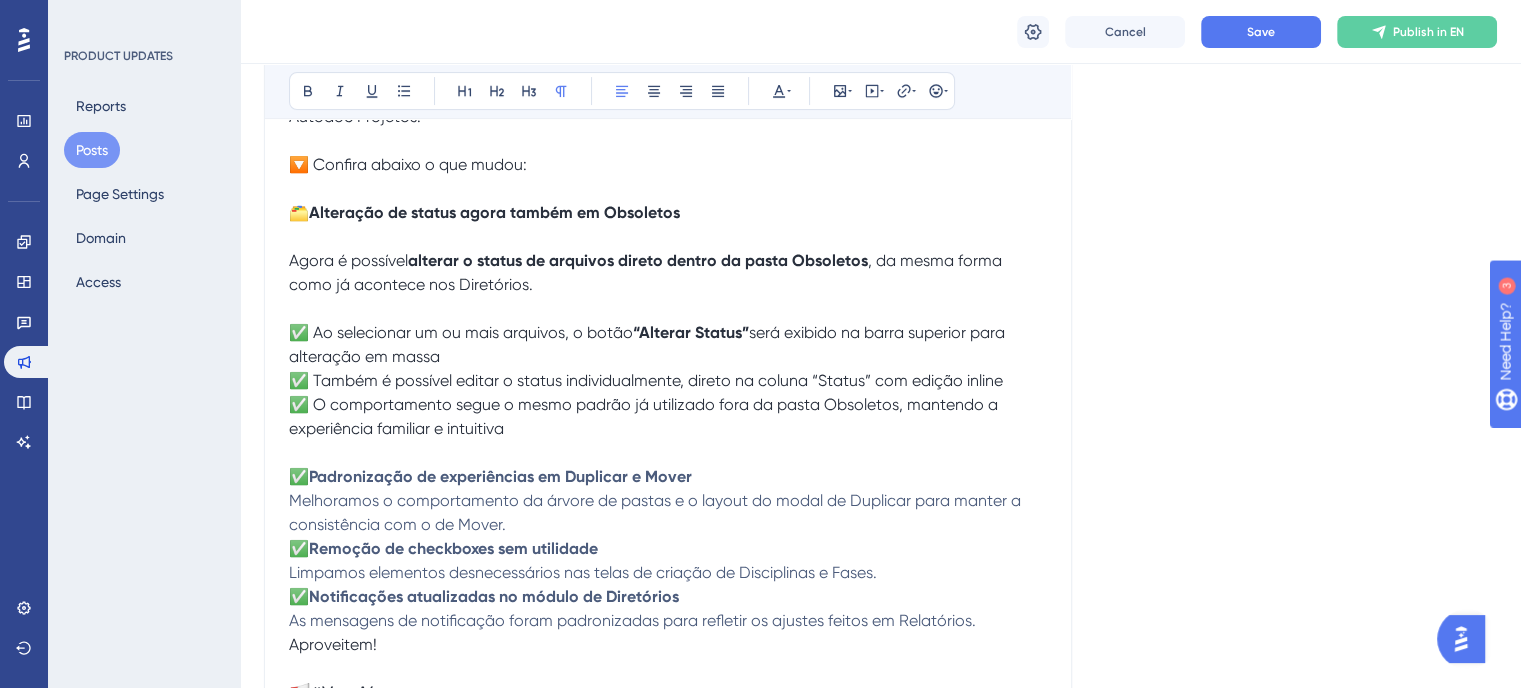scroll, scrollTop: 500, scrollLeft: 0, axis: vertical 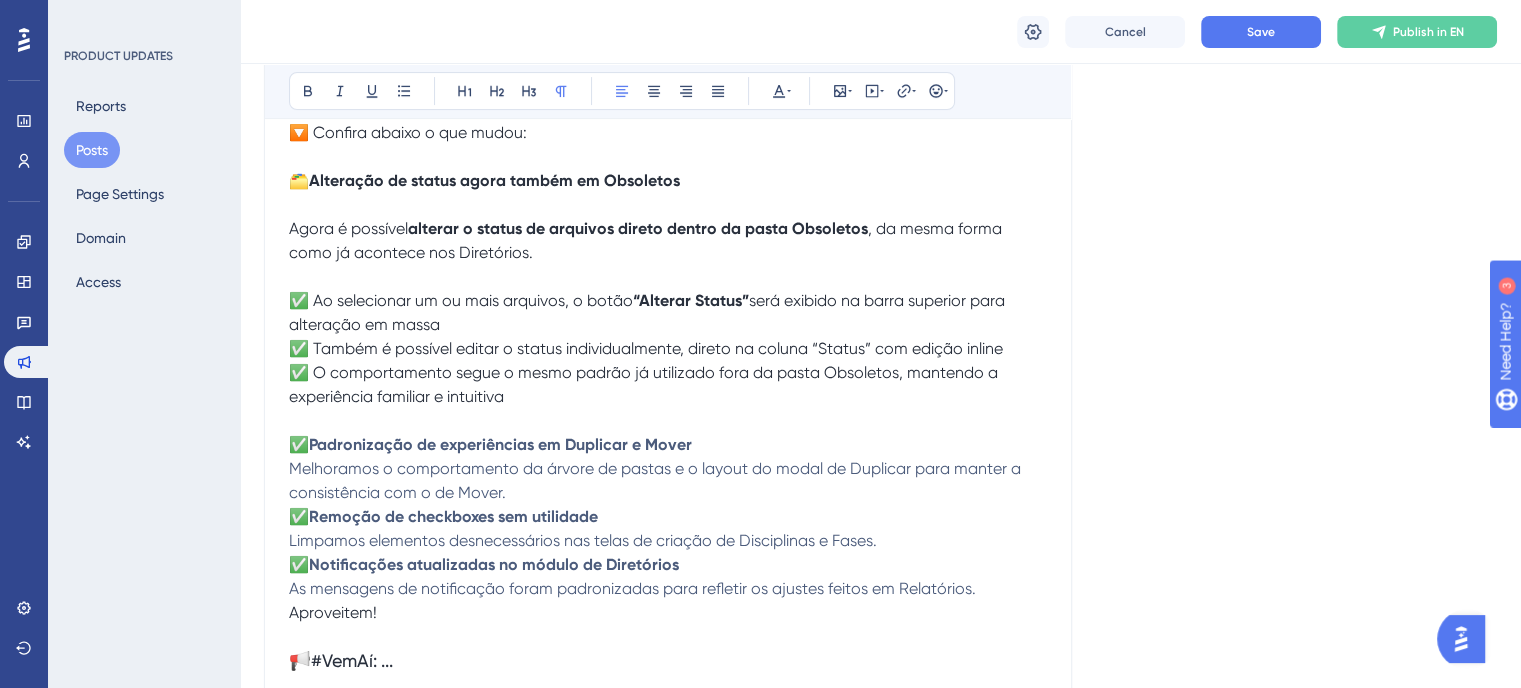 click on "Melhorias Bold Italic Underline Bullet Point Heading 1 Heading 2 Heading 3 Normal Align Left Align Center Align Right Align Justify Text Color Insert Image Embed Video Hyperlink Emojis ⚙️   Melhorias para mais fluidez no dia a dia Estamos ajustando os detalhes para deixar sua experiência cada vez mais consistente e eficiente no Autodoc Projetos. 🔽 Confira abaixo o que mudou: 🗂️  Alteração de status agora também em Obsoletos Agora é possível  alterar o status de arquivos direto dentro da pasta Obsoletos , da mesma forma como já acontece nos Diretórios. ✅ Ao selecionar um ou mais arquivos, o botão  “Alterar Status”  será exibido na barra superior para alteração em massa ✅ Também é possível editar o status individualmente, direto na coluna “Status” com edição inline ✅ O comportamento segue o mesmo padrão já utilizado fora da pasta Obsoletos, mantendo a experiência familiar e intuitiva ✅  Padronização de experiências em Duplicar e Mover ✅  ✅  Aproveitem!" at bounding box center [668, 289] 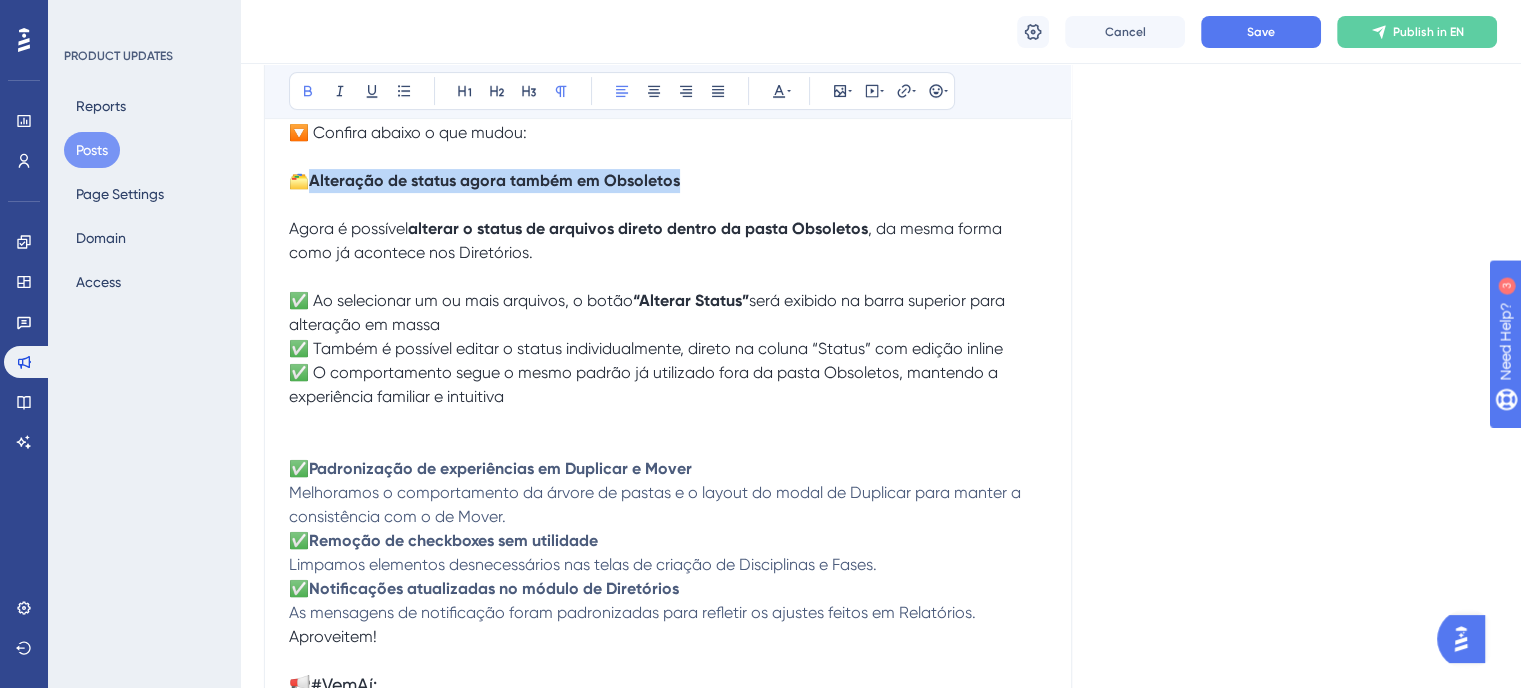 drag, startPoint x: 317, startPoint y: 179, endPoint x: 685, endPoint y: 175, distance: 368.02173 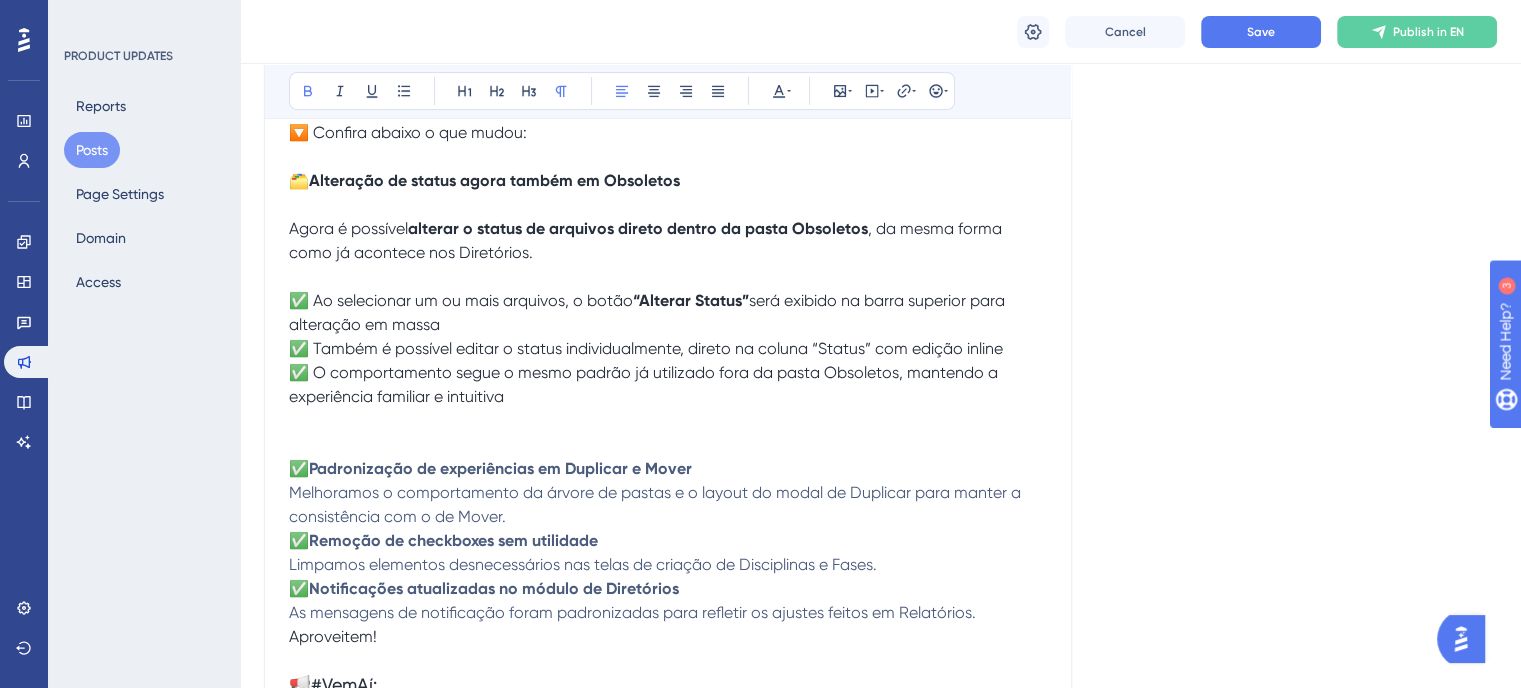 click at bounding box center [668, 421] 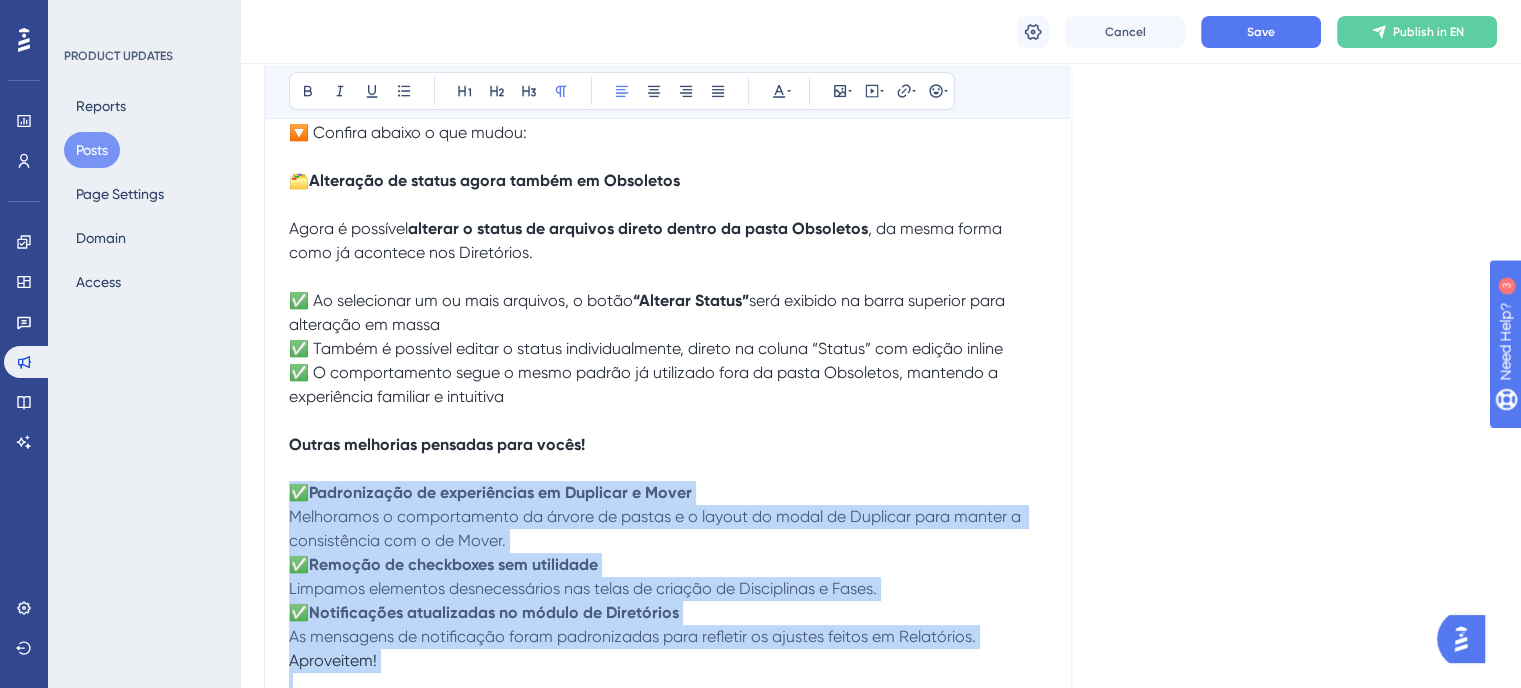 scroll, scrollTop: 510, scrollLeft: 0, axis: vertical 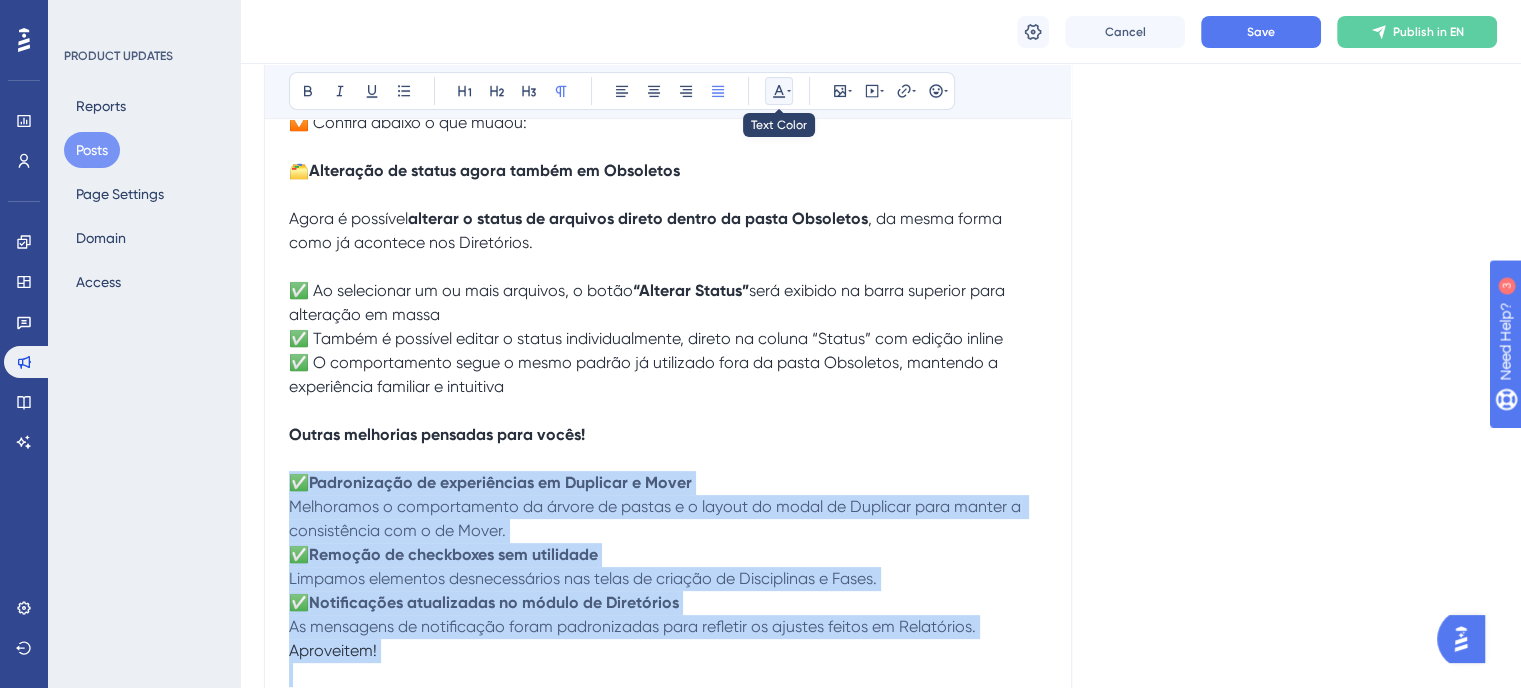 click 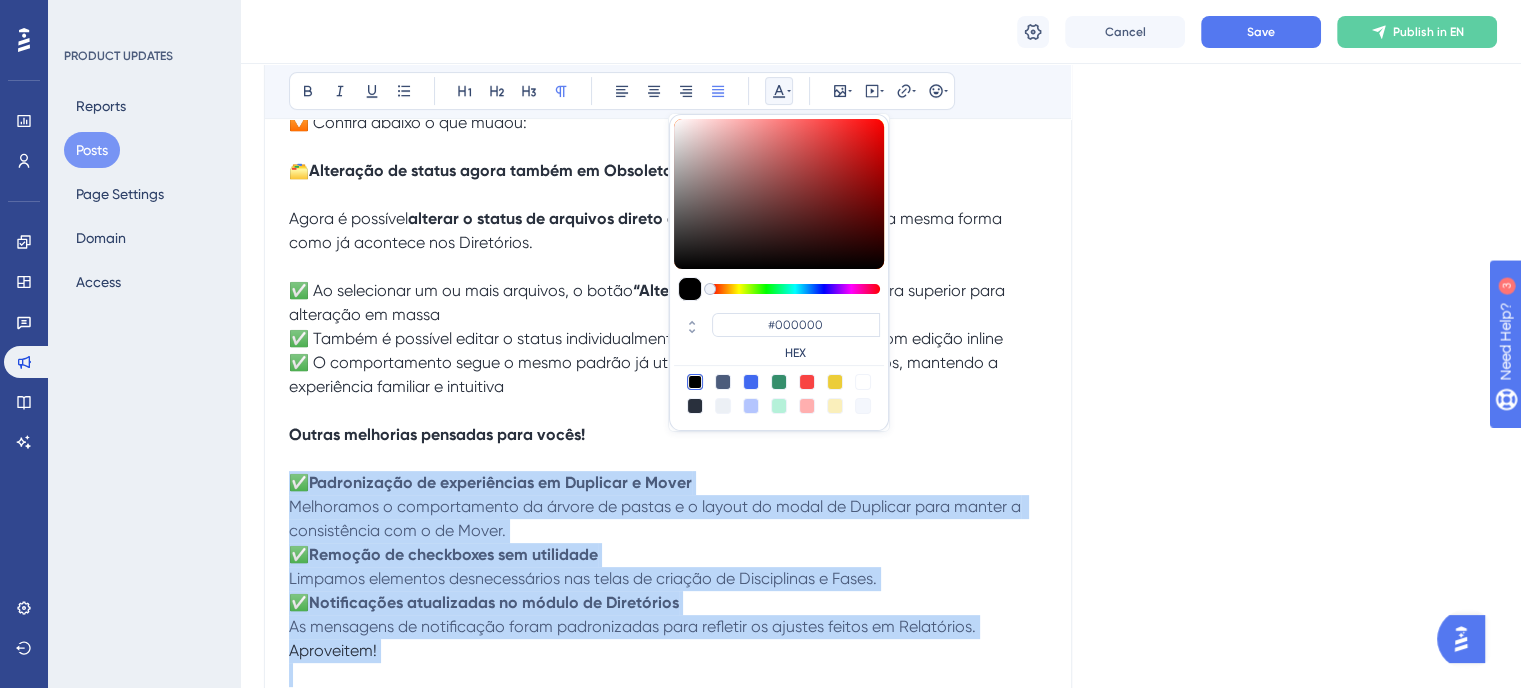 click at bounding box center [695, 406] 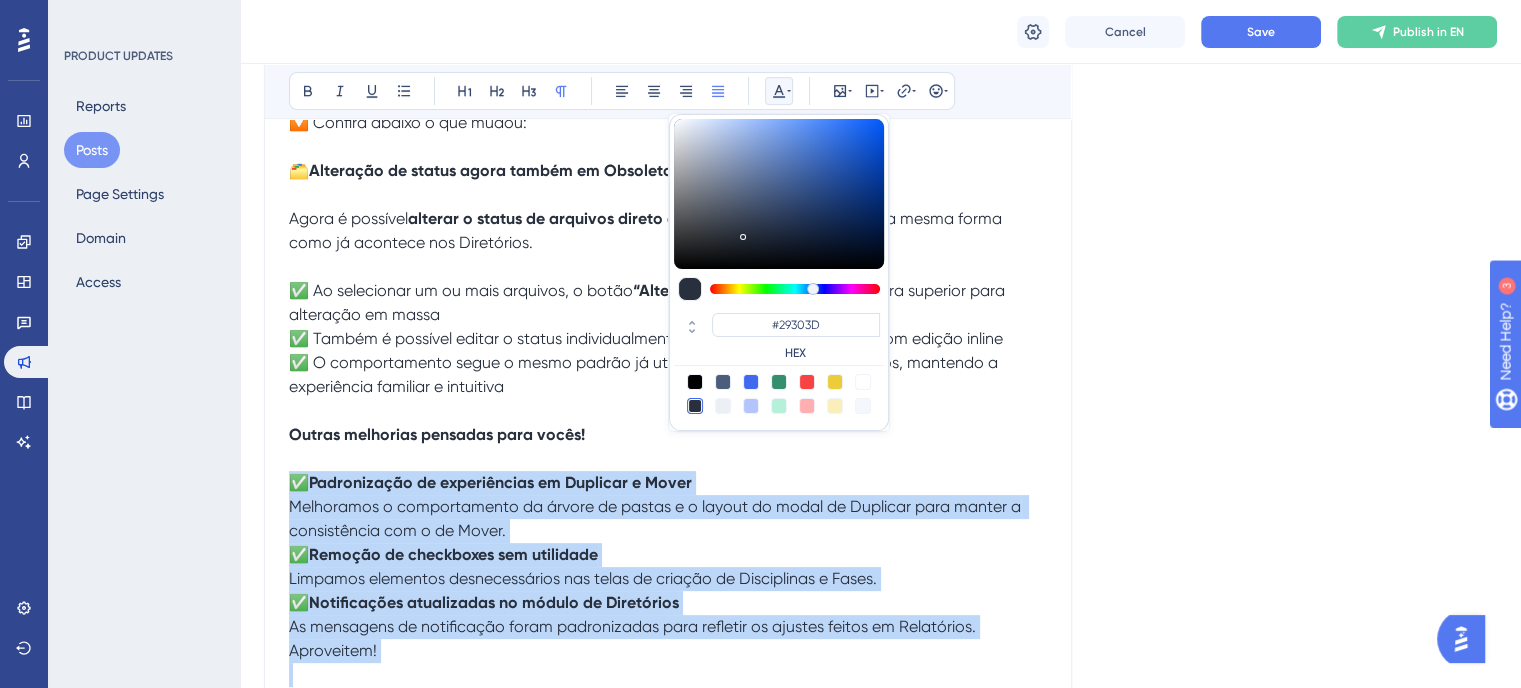 click on "✅  Padronização de experiências em Duplicar e Mover Melhoramos o comportamento da árvore de pastas e o layout do modal de Duplicar para manter a consistência com o de Mover." at bounding box center [668, 507] 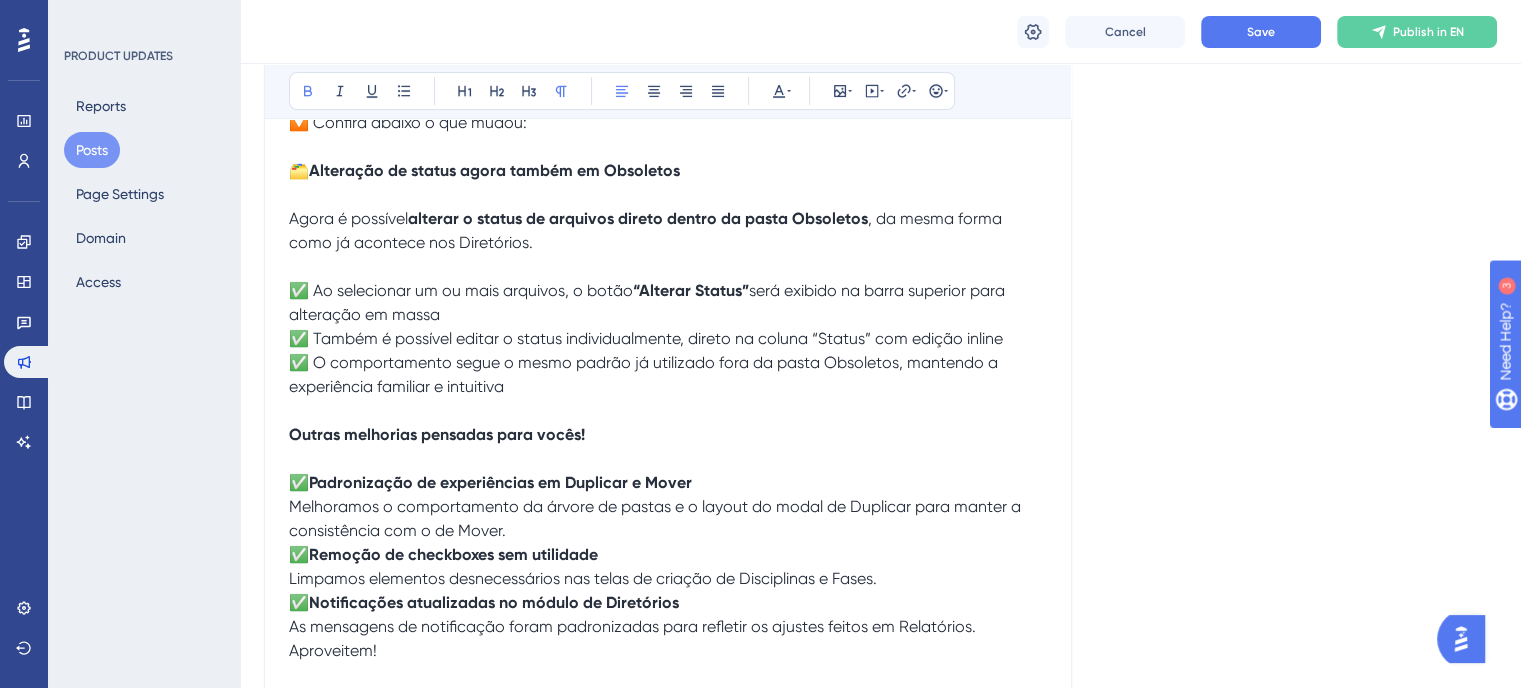 scroll, scrollTop: 610, scrollLeft: 0, axis: vertical 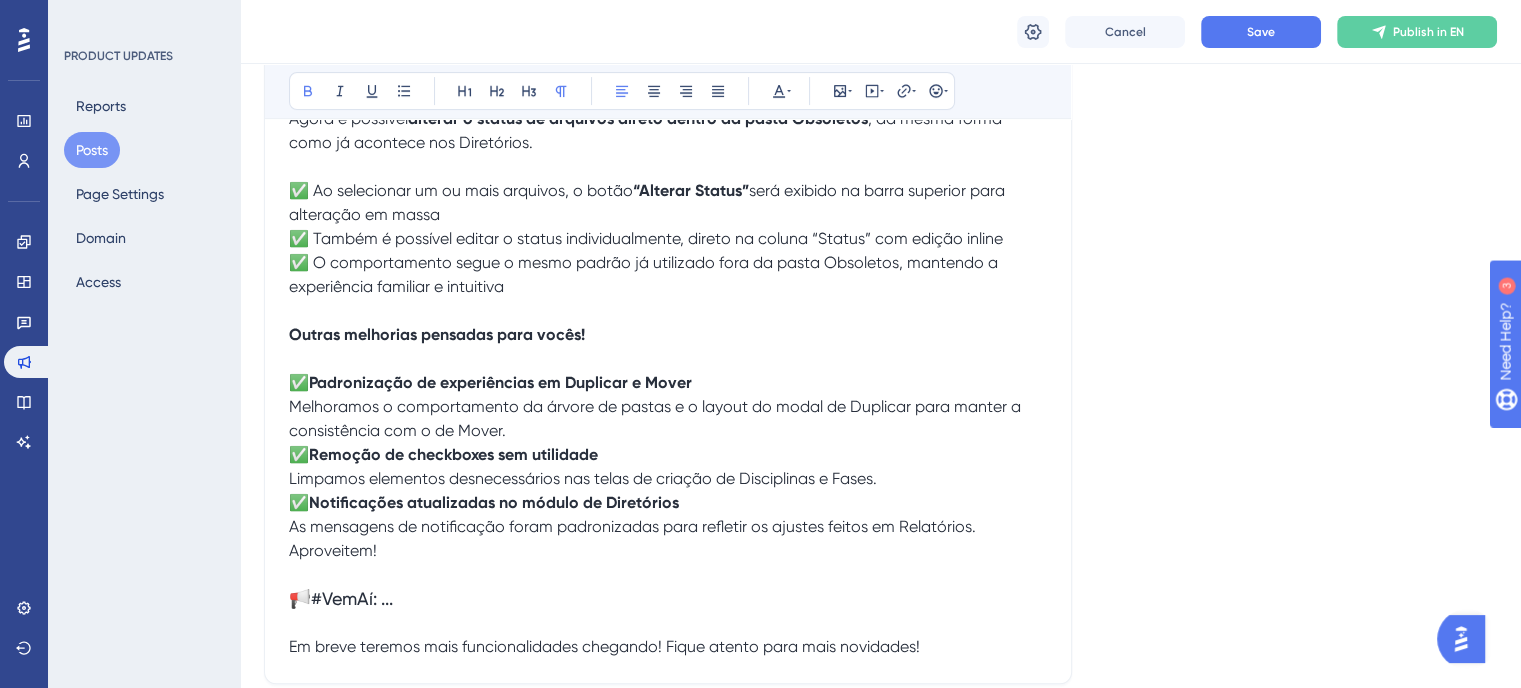 click on "Aproveitem!" at bounding box center [333, 550] 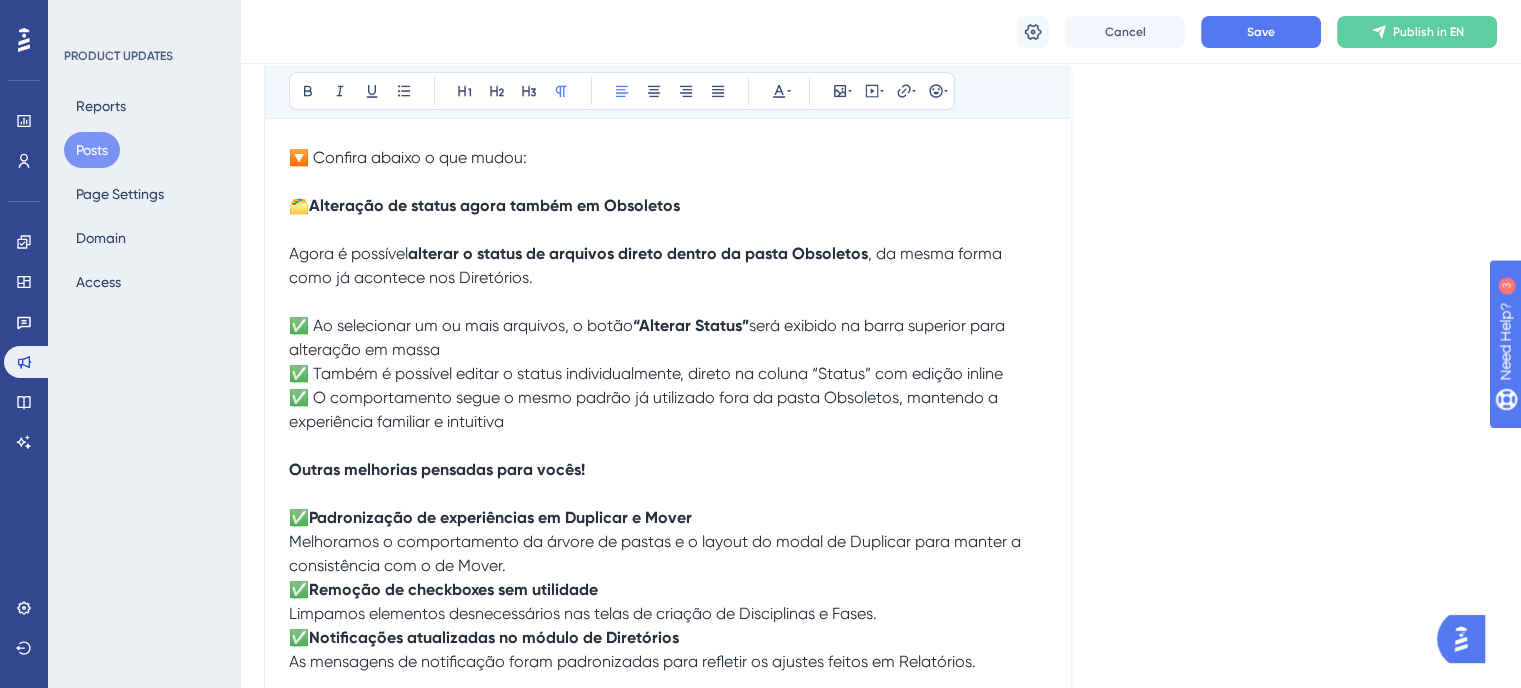 scroll, scrollTop: 510, scrollLeft: 0, axis: vertical 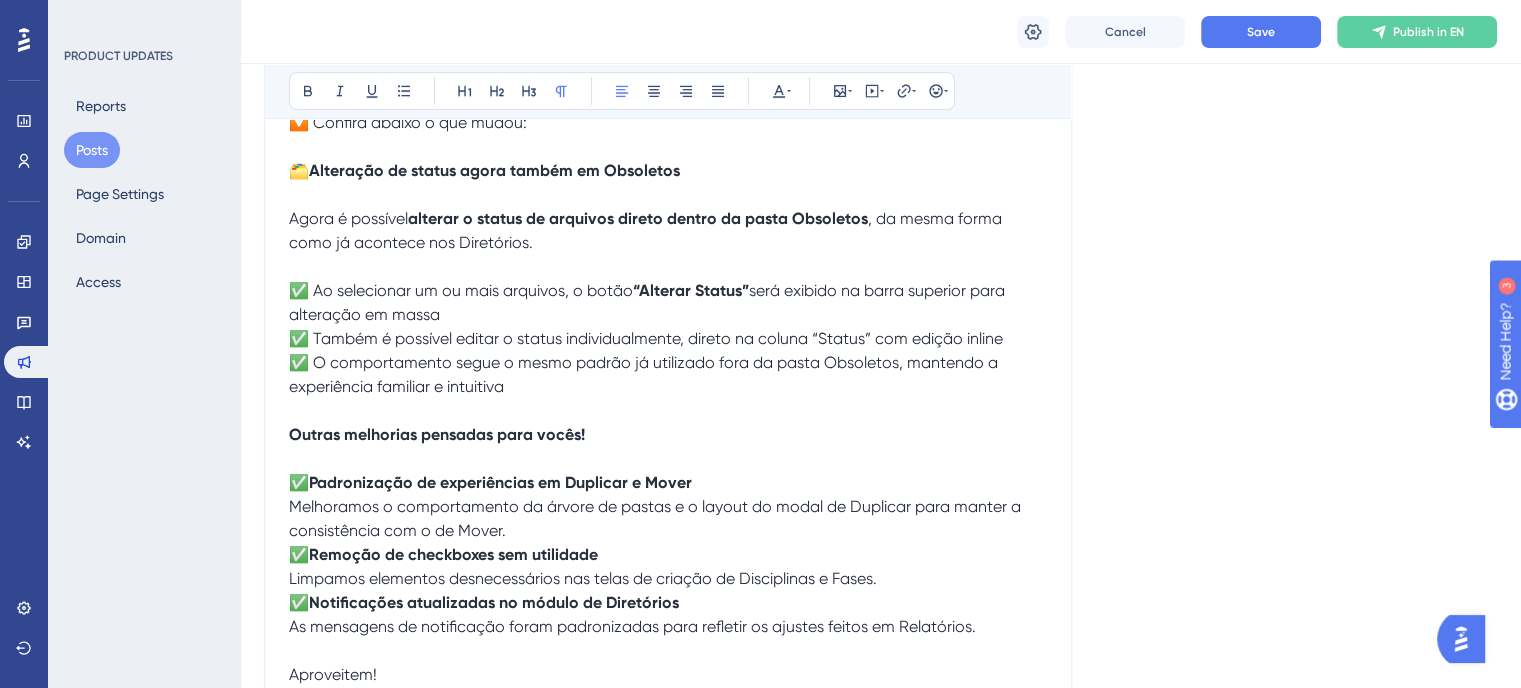 click on "Outras melhorias pensadas para vocês!" at bounding box center [437, 434] 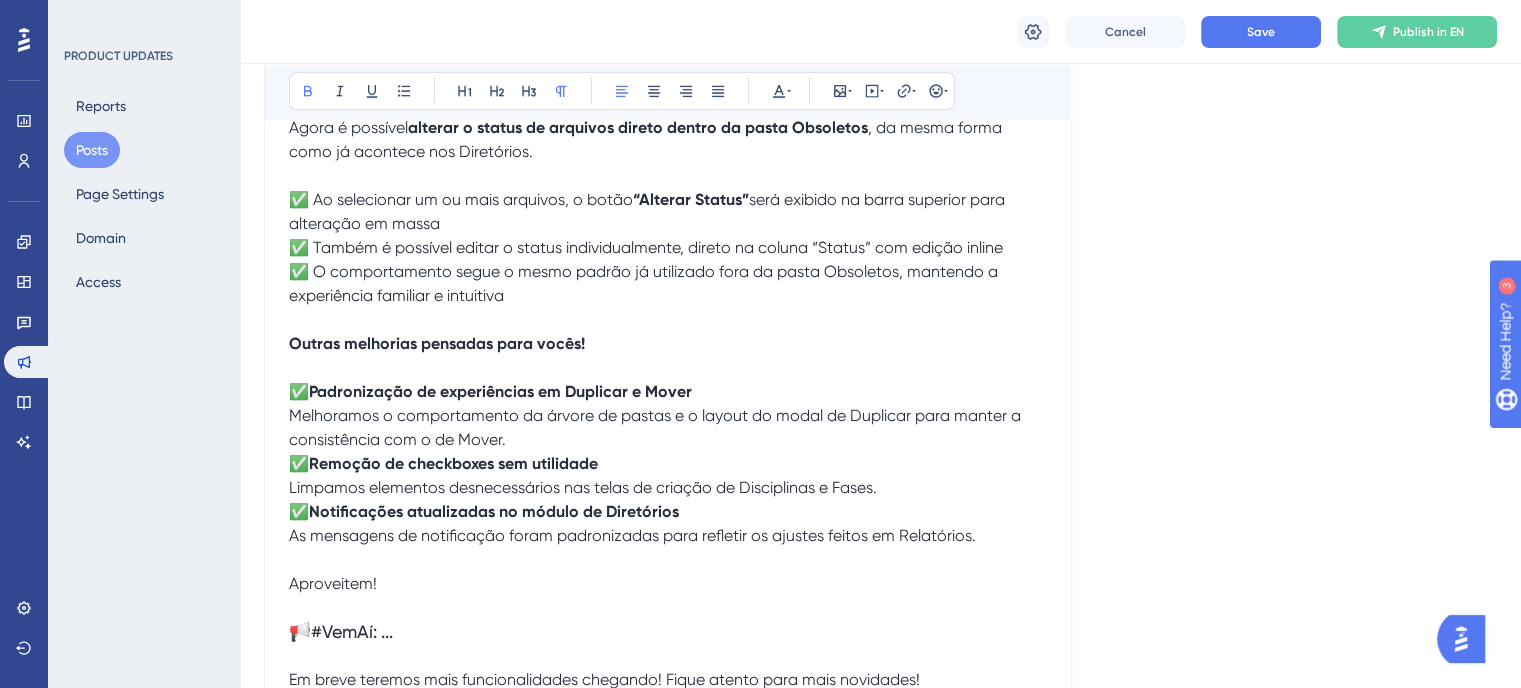scroll, scrollTop: 710, scrollLeft: 0, axis: vertical 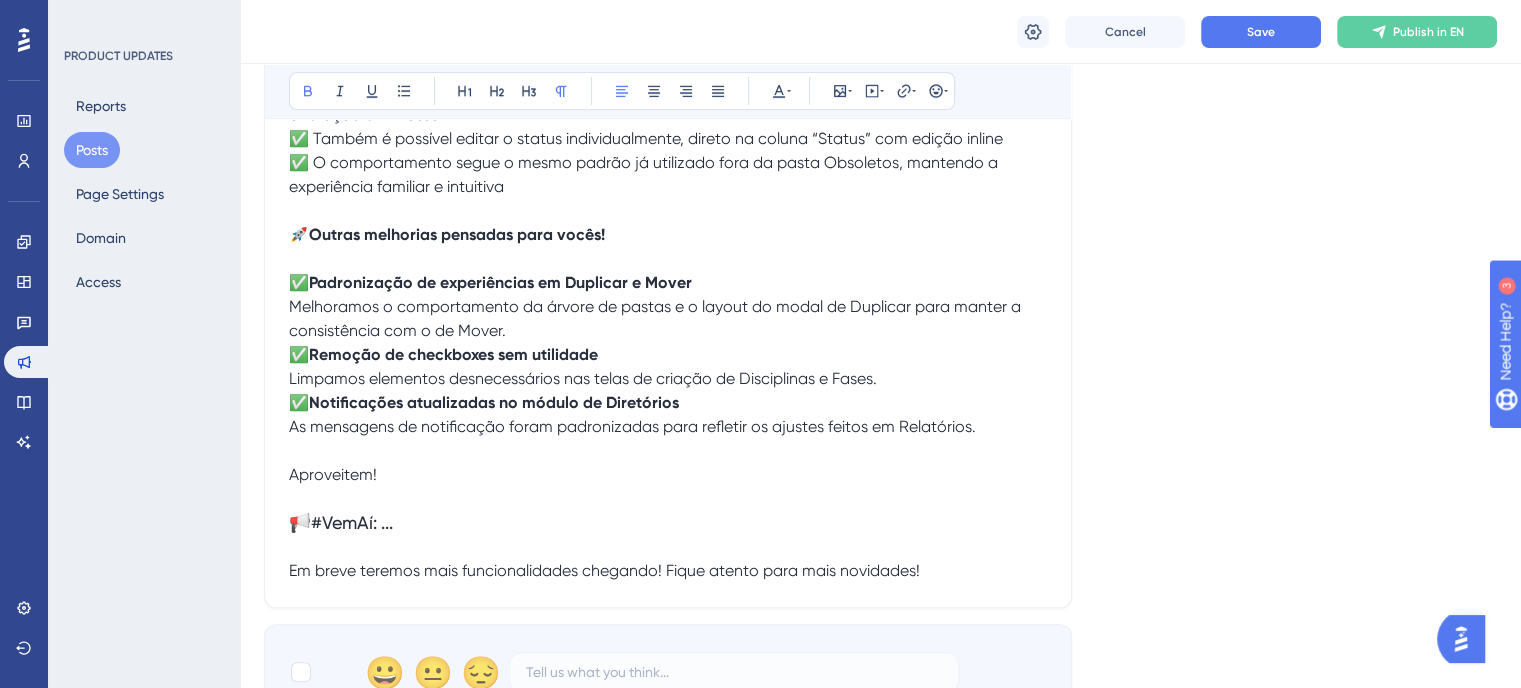 click at bounding box center [668, 451] 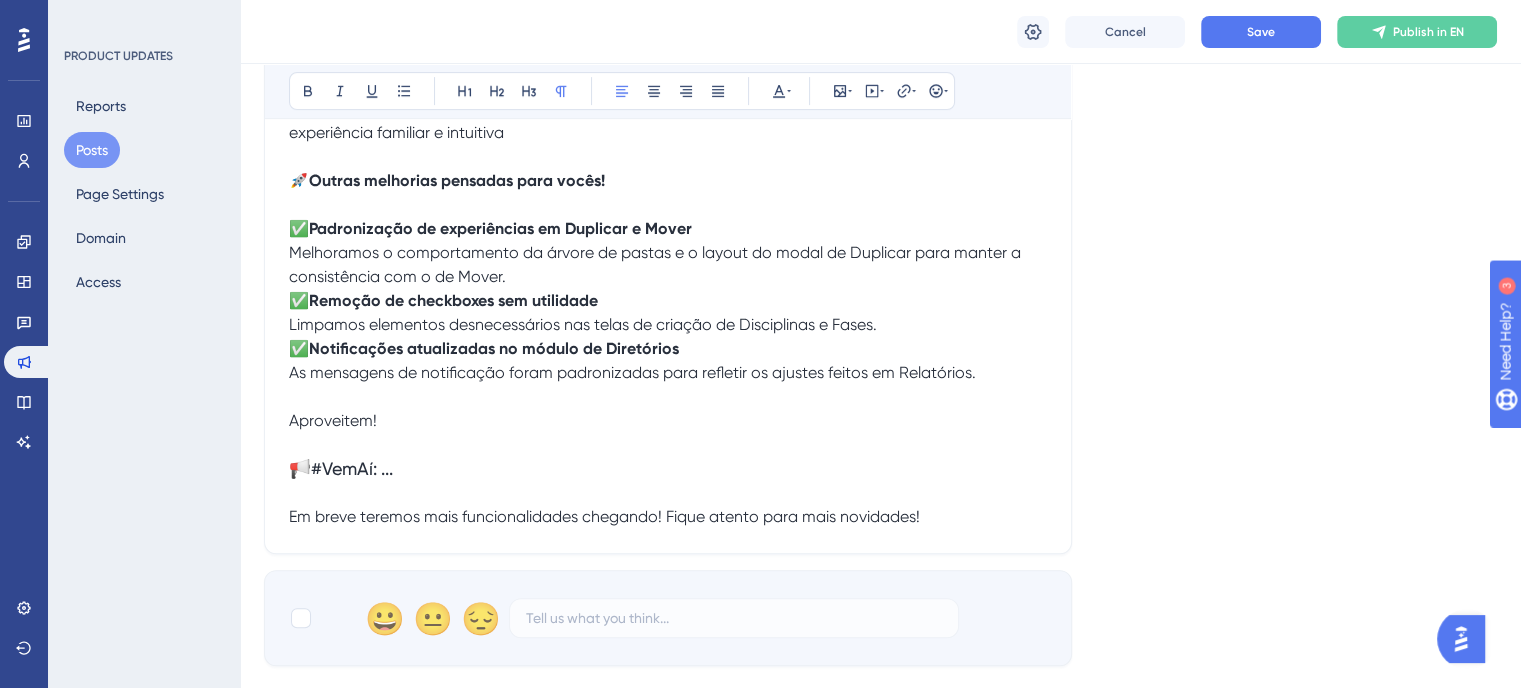 scroll, scrollTop: 810, scrollLeft: 0, axis: vertical 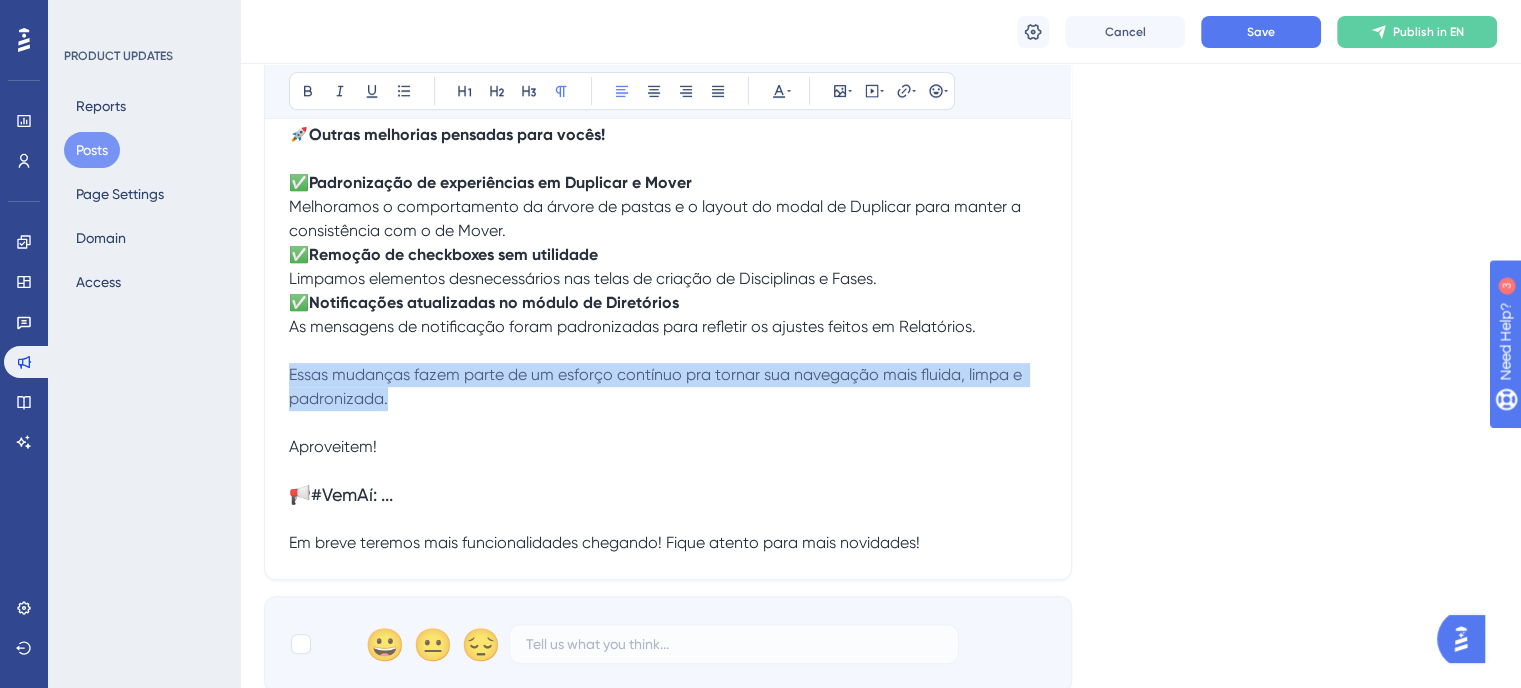 drag, startPoint x: 403, startPoint y: 405, endPoint x: 248, endPoint y: 382, distance: 156.69716 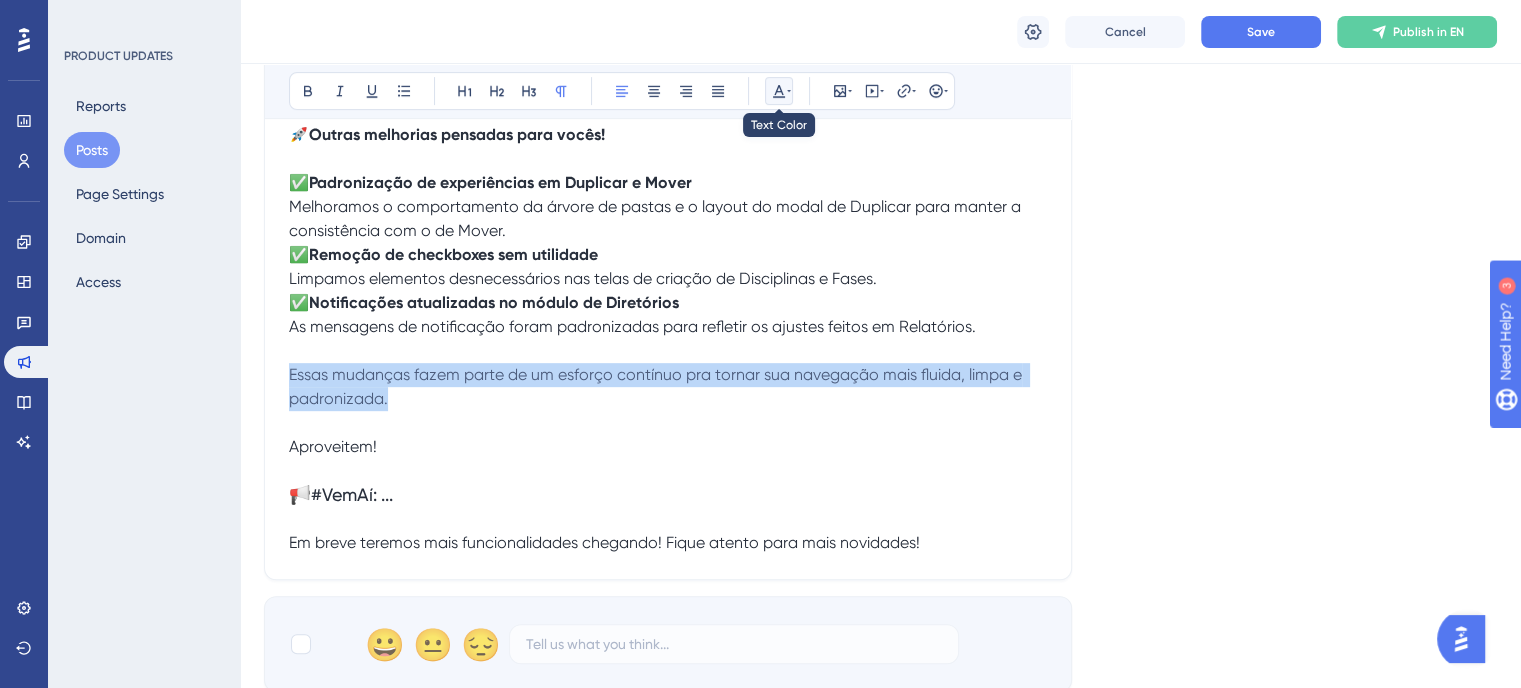 click 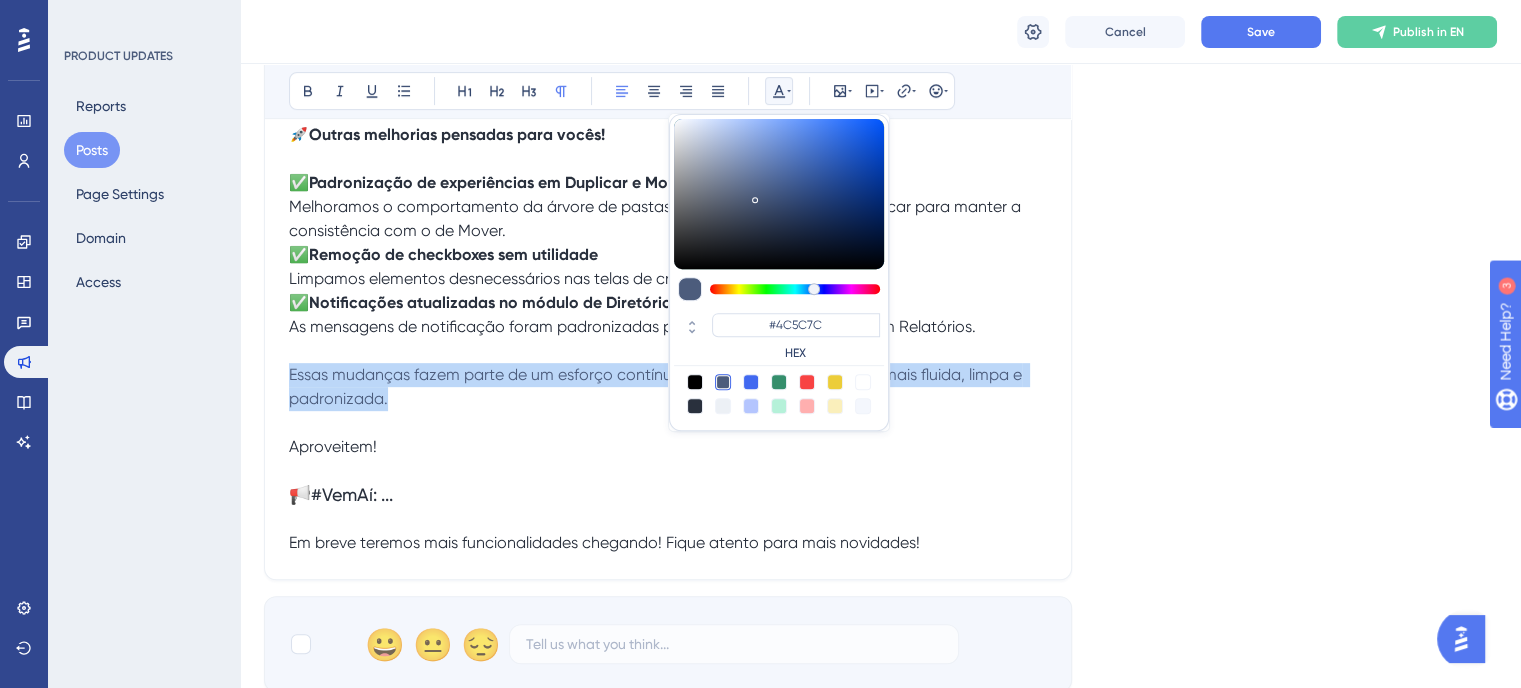 click at bounding box center (695, 406) 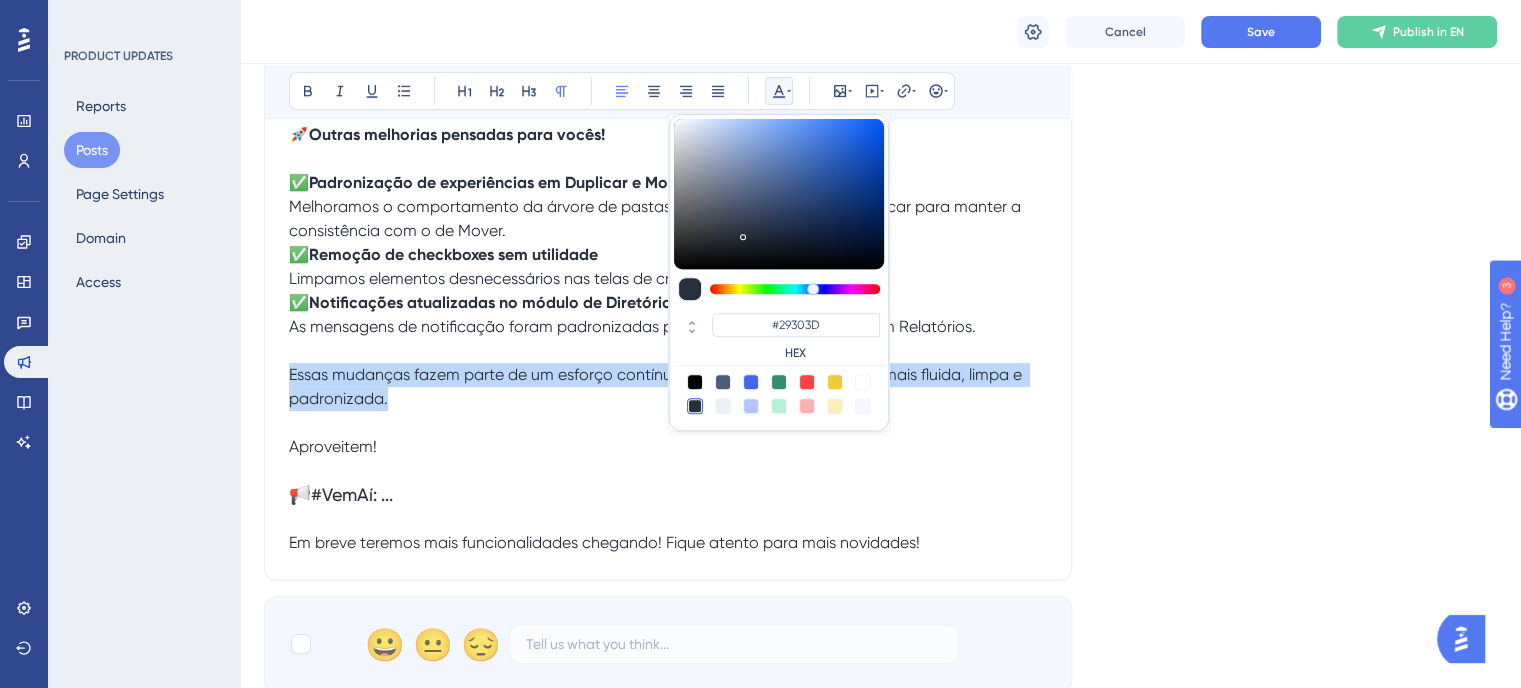 click on "Essas mudanças fazem parte de um esforço contínuo pra tornar sua navegação mais fluida, limpa e padronizada." at bounding box center (668, 387) 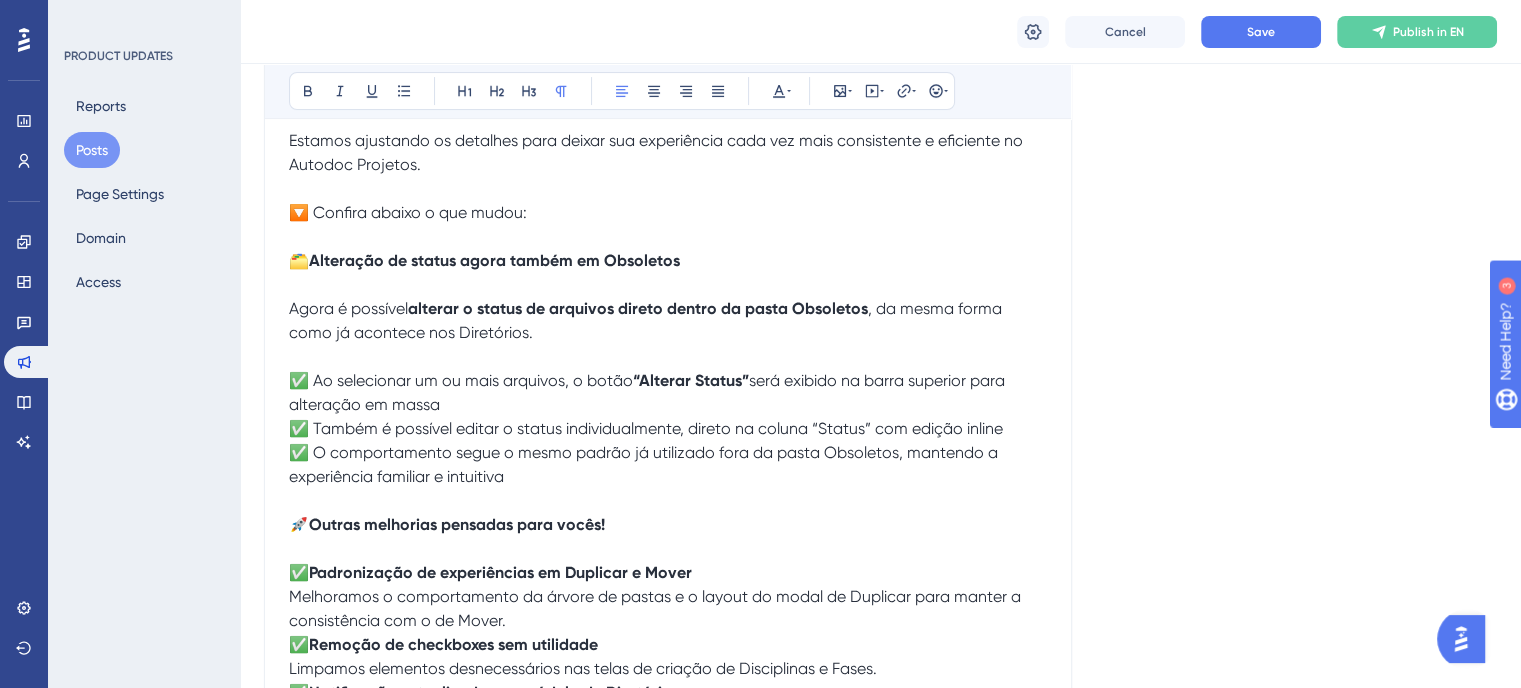 scroll, scrollTop: 310, scrollLeft: 0, axis: vertical 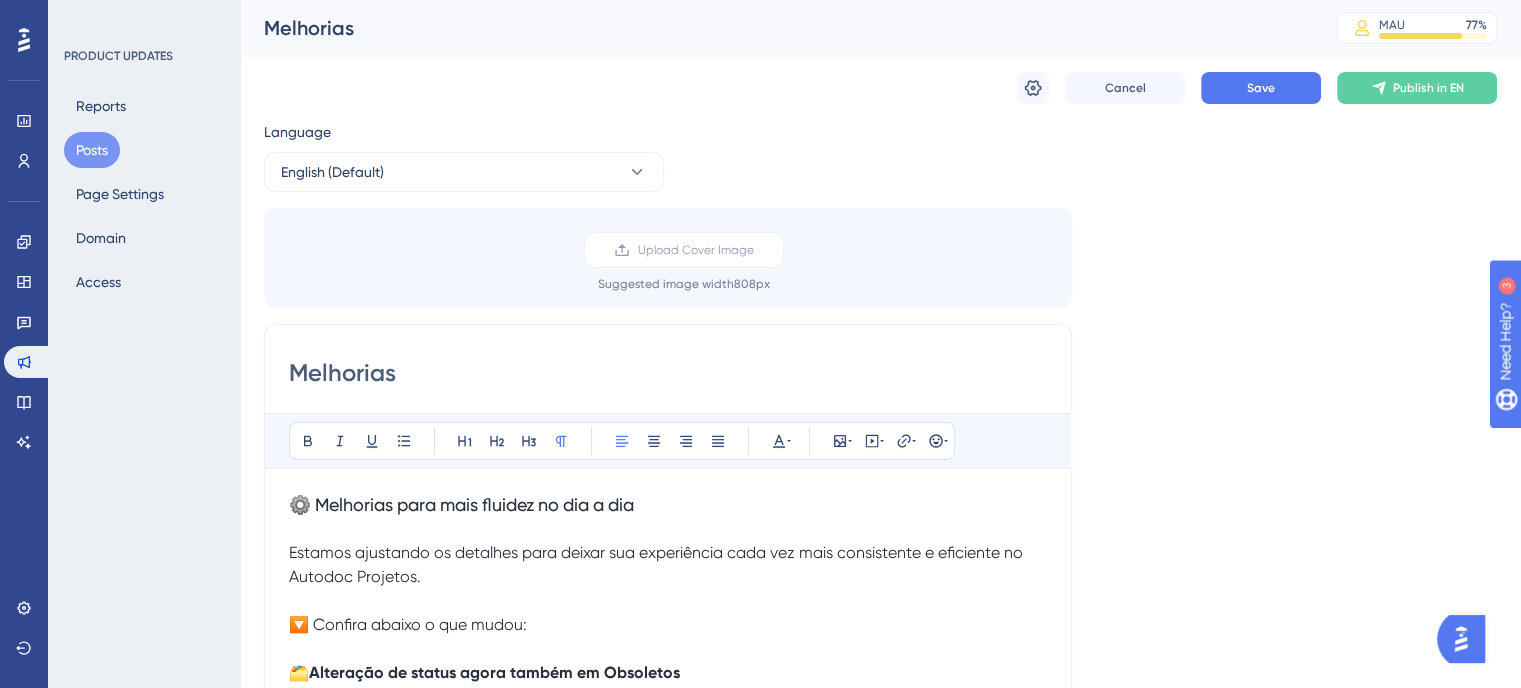 drag, startPoint x: 404, startPoint y: 374, endPoint x: 290, endPoint y: 359, distance: 114.982605 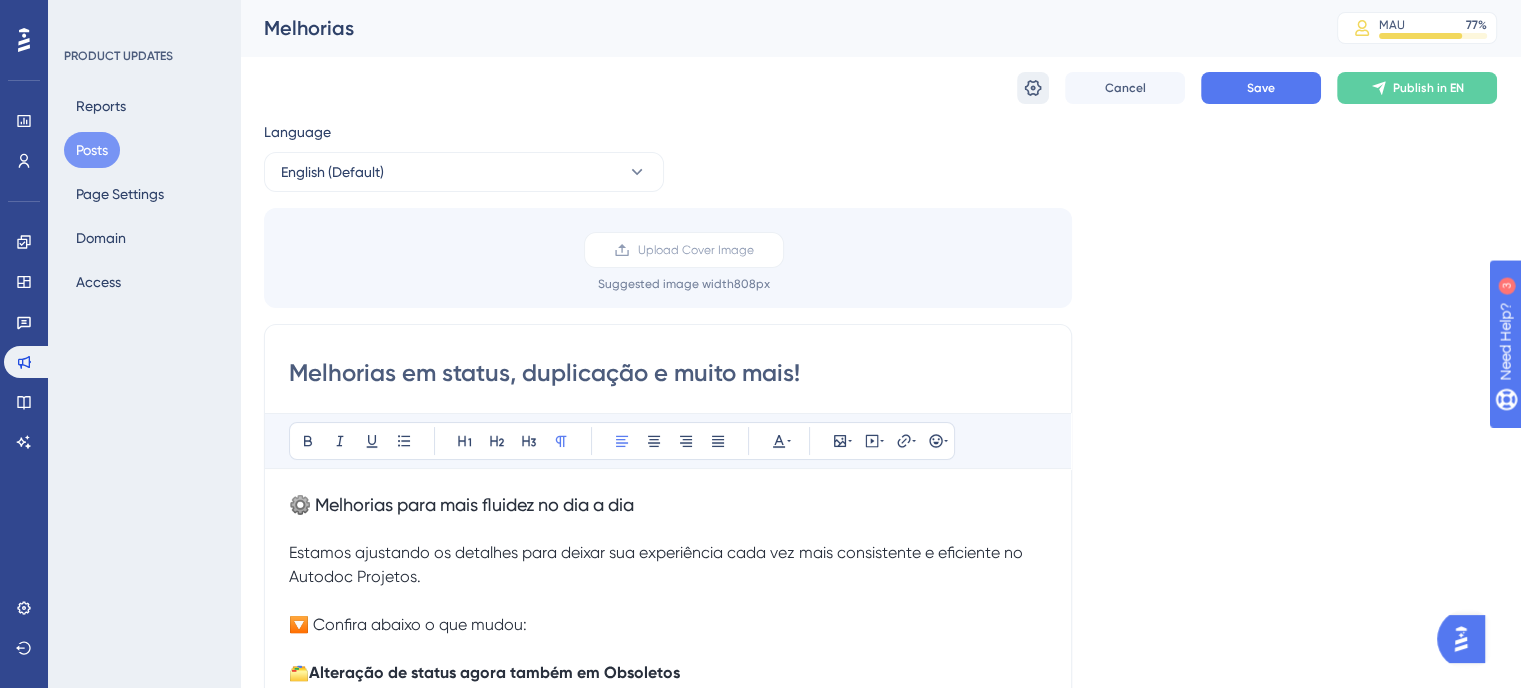 type on "Melhorias em status, duplicação e muito mais!" 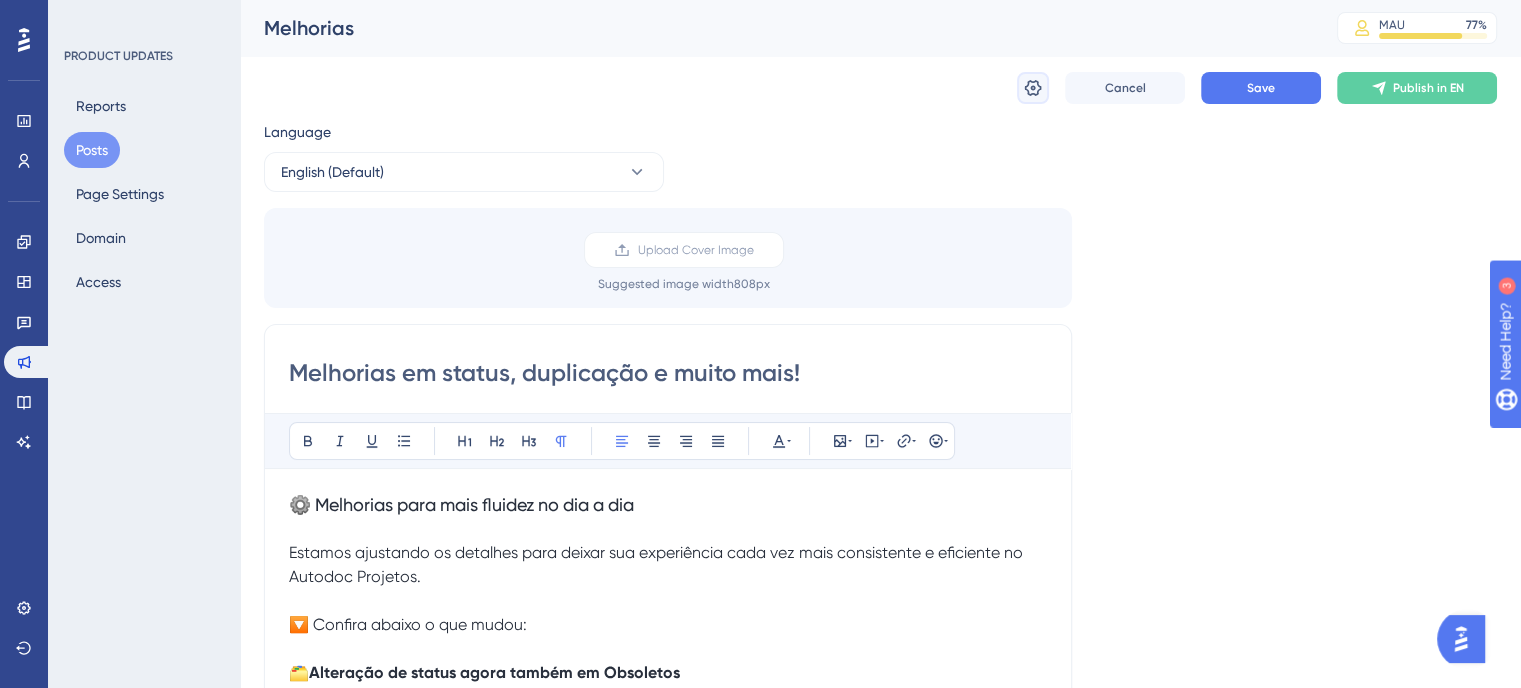 click 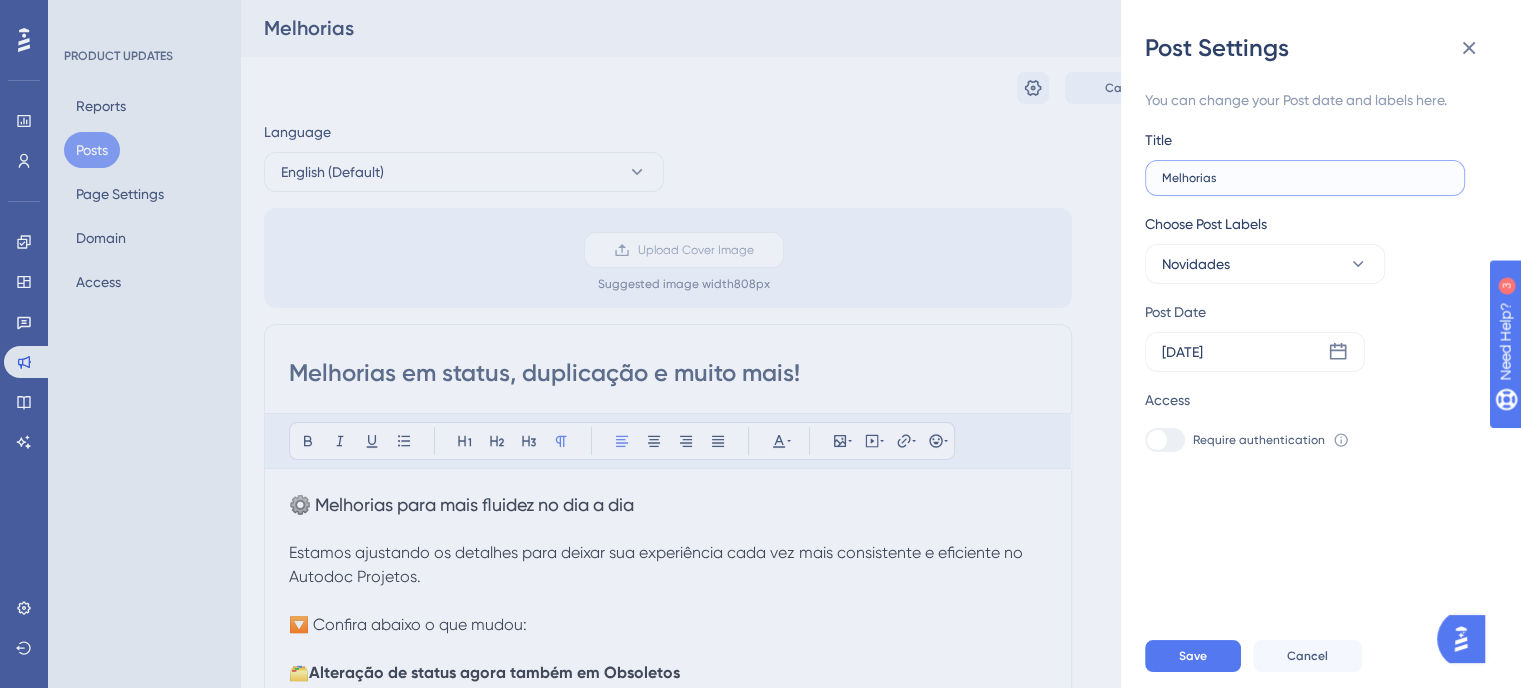 drag, startPoint x: 1260, startPoint y: 178, endPoint x: 1092, endPoint y: 167, distance: 168.35974 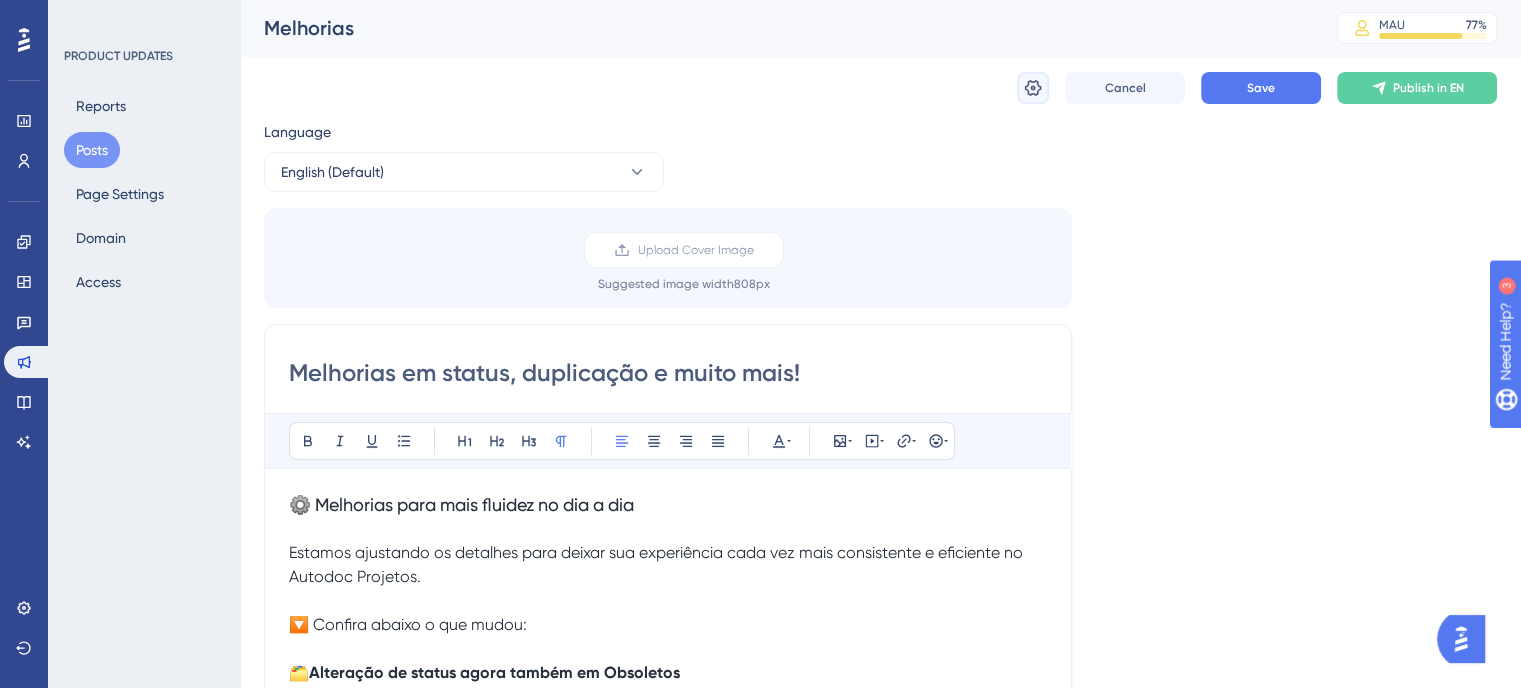 click 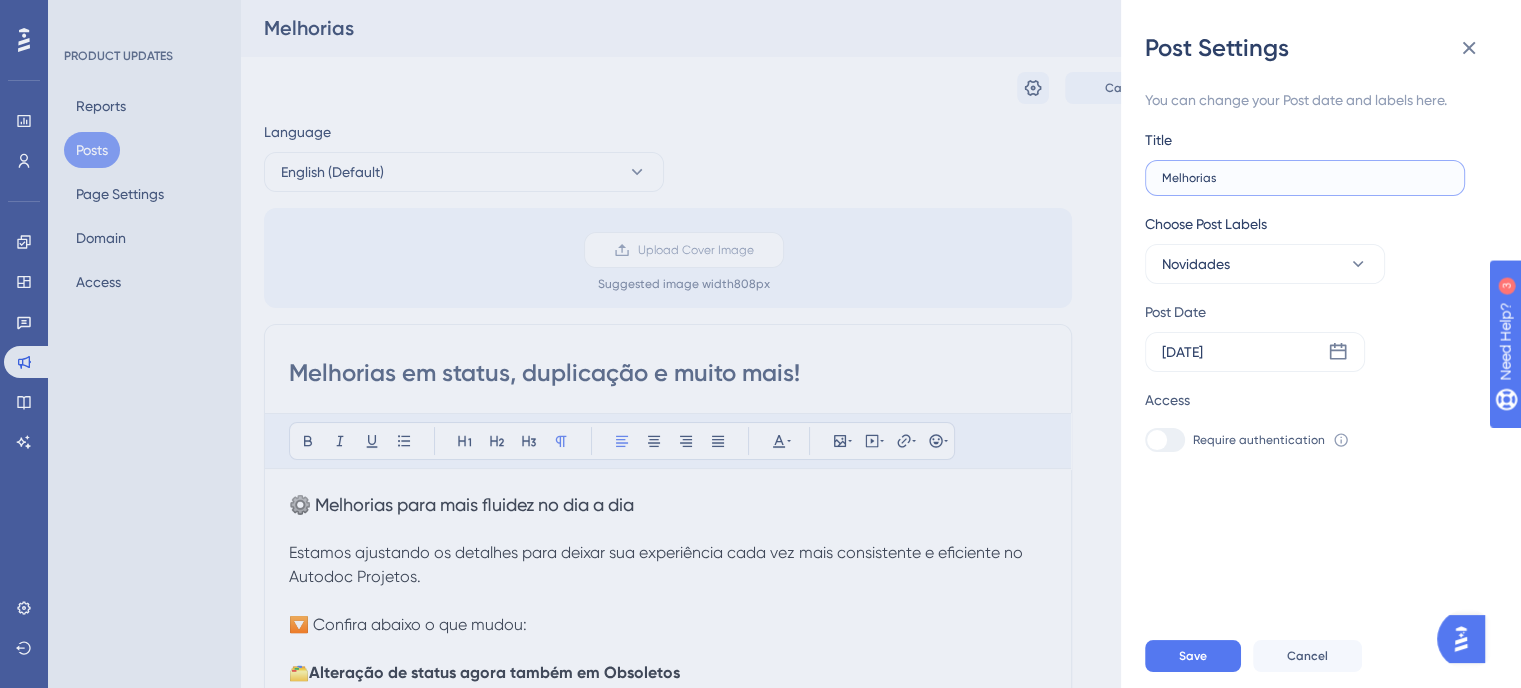click on "Melhorias" at bounding box center (1305, 178) 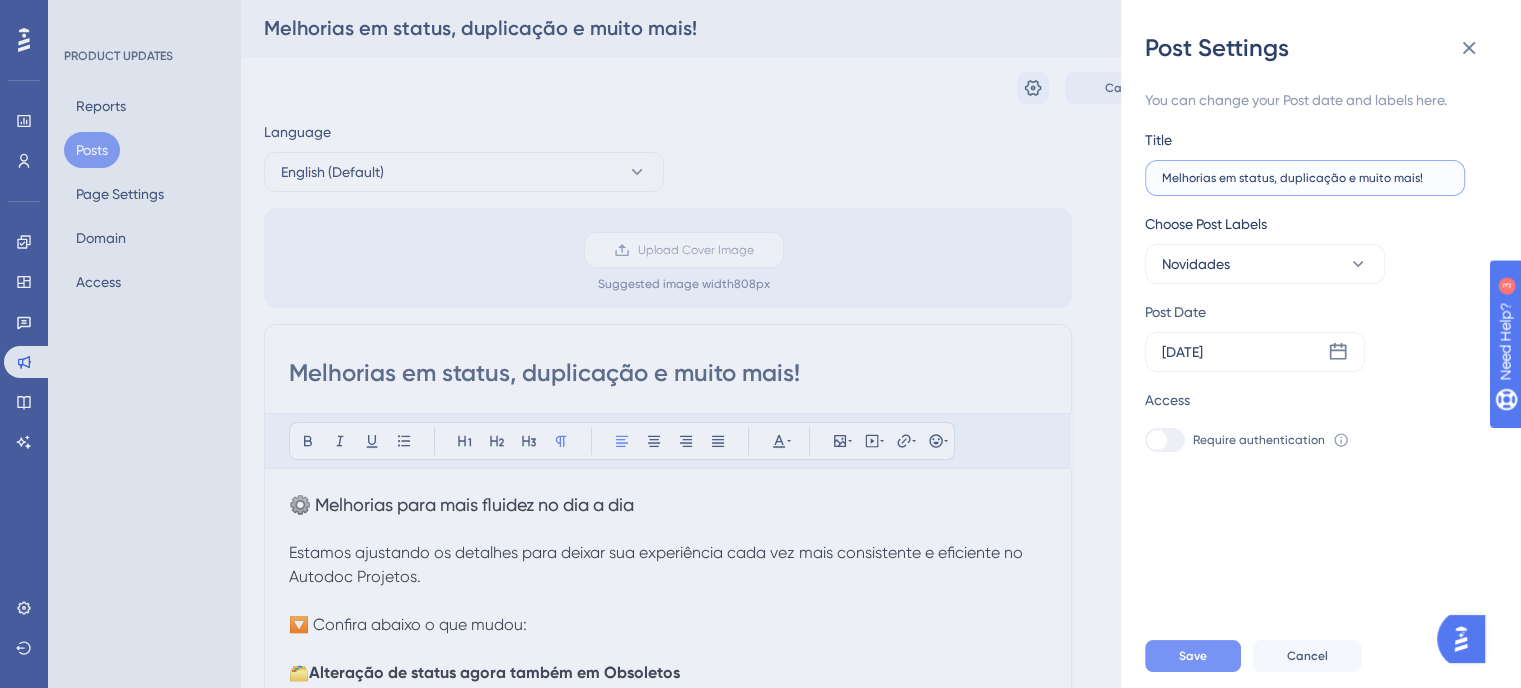 type on "Melhorias em status, duplicação e muito mais!" 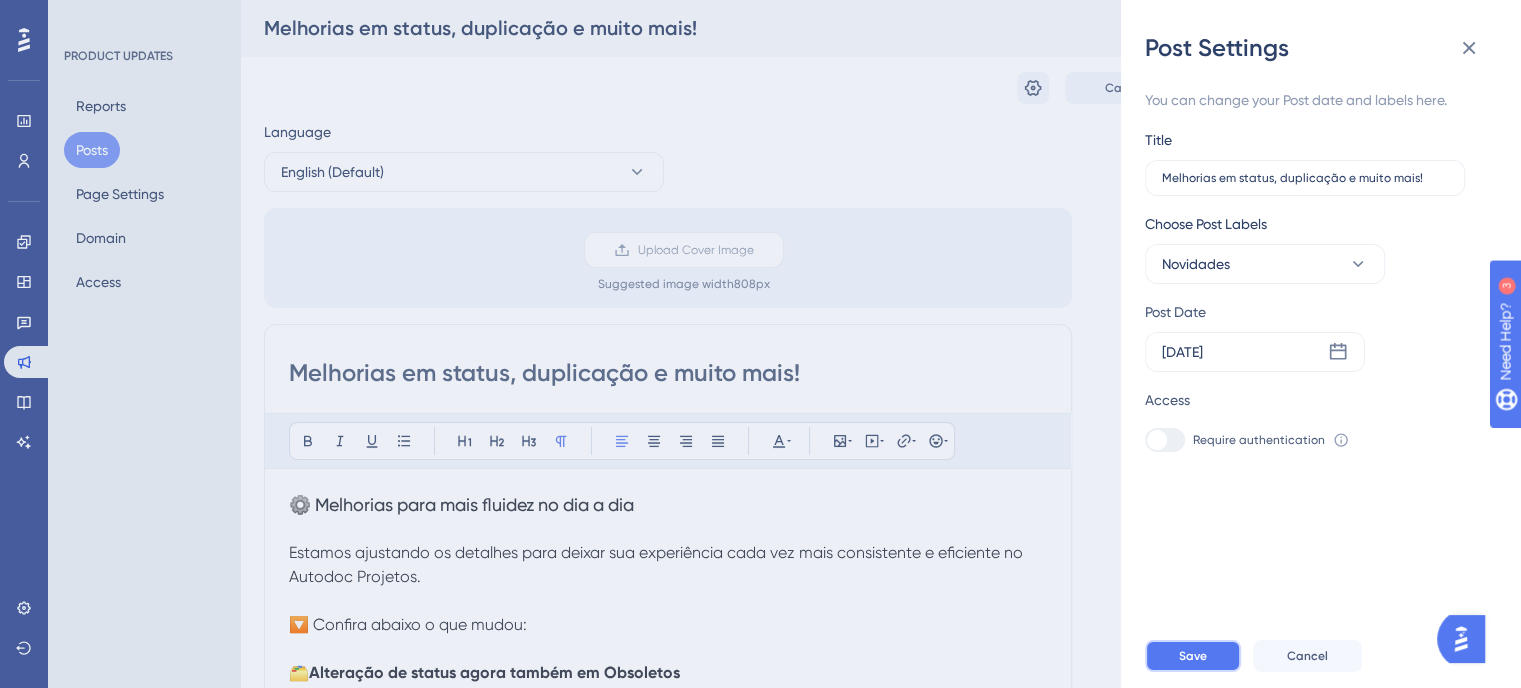 click on "Save" at bounding box center (1193, 656) 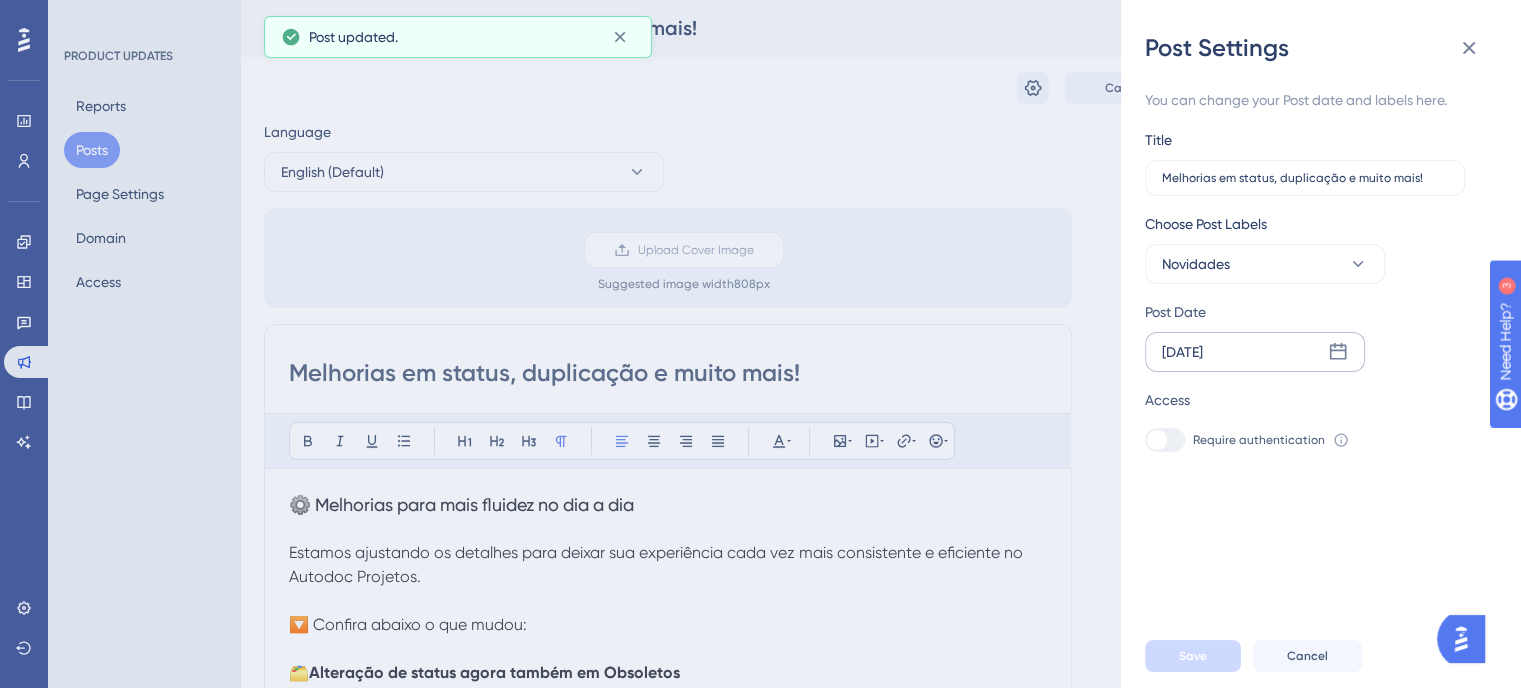 click on "[DATE]" at bounding box center (1255, 352) 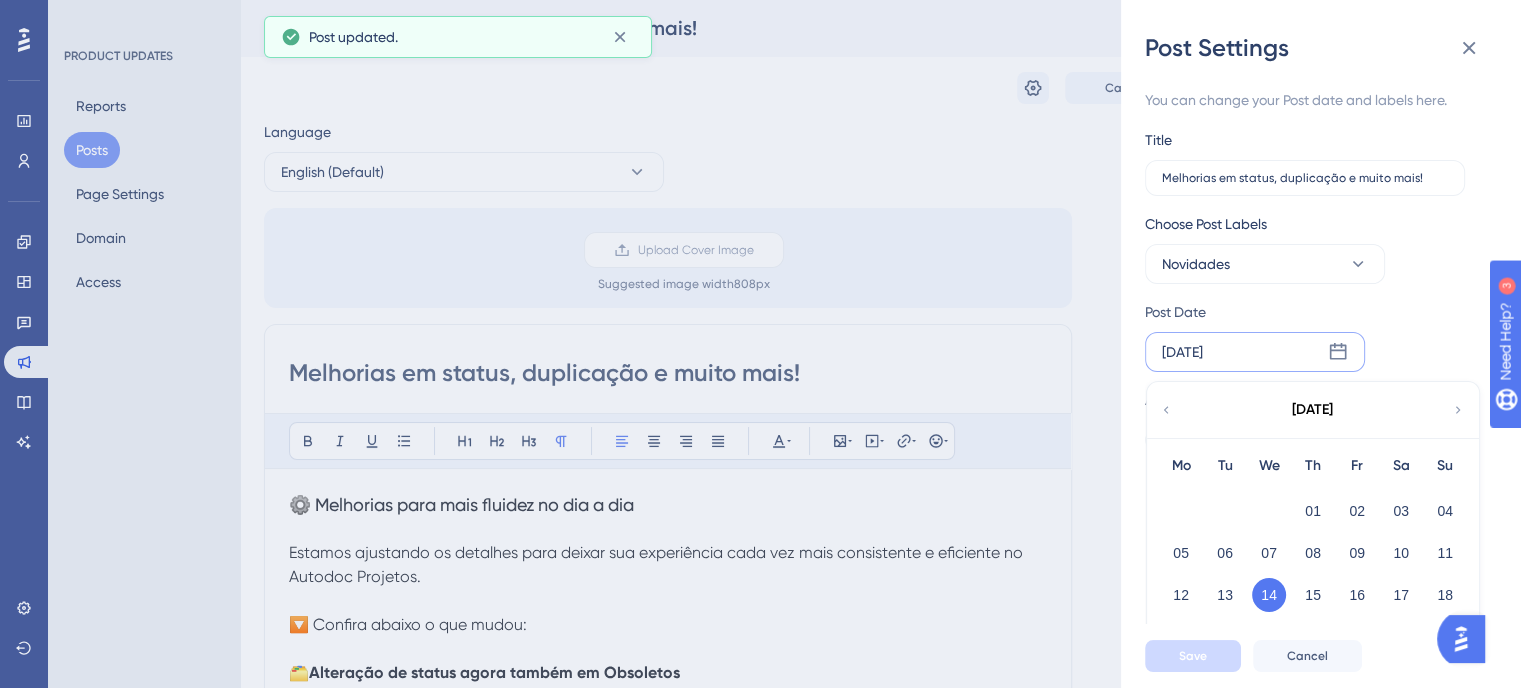 click 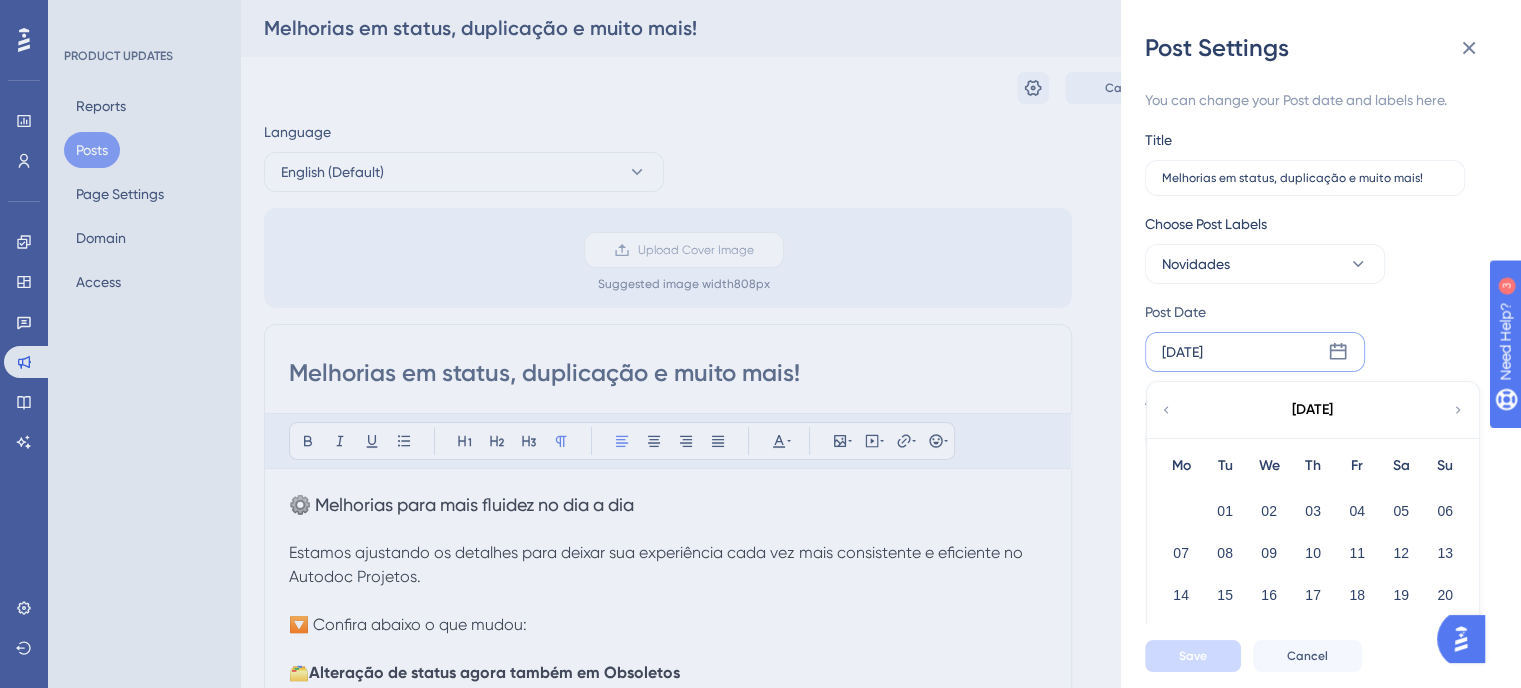 click 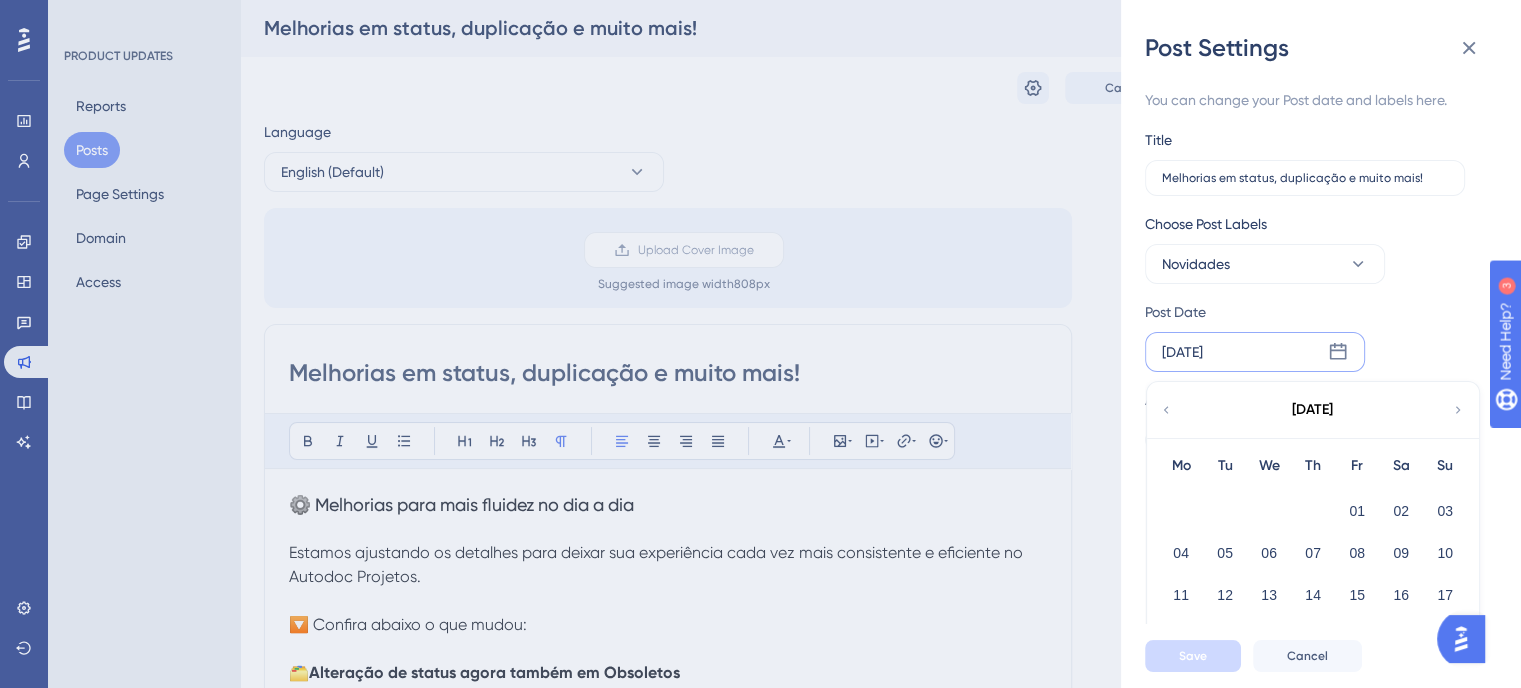 click 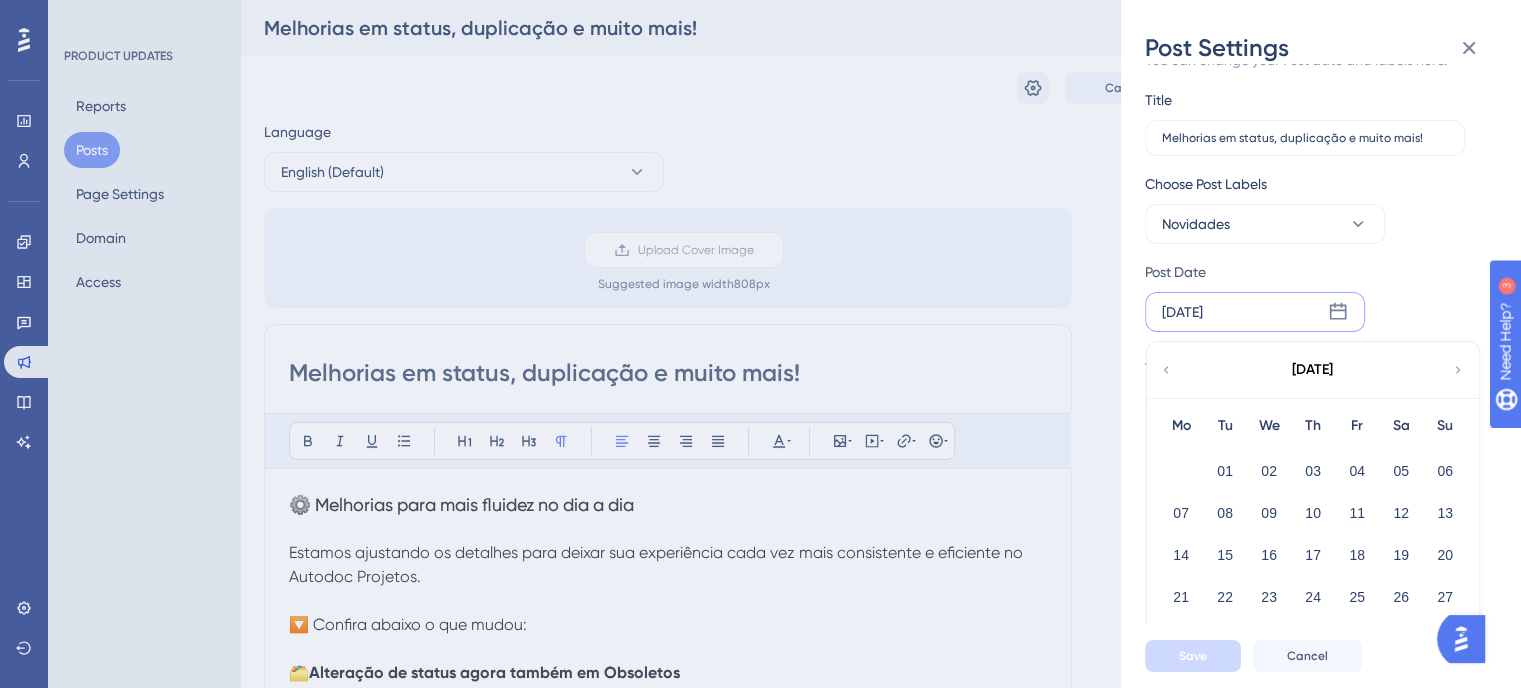 scroll, scrollTop: 75, scrollLeft: 0, axis: vertical 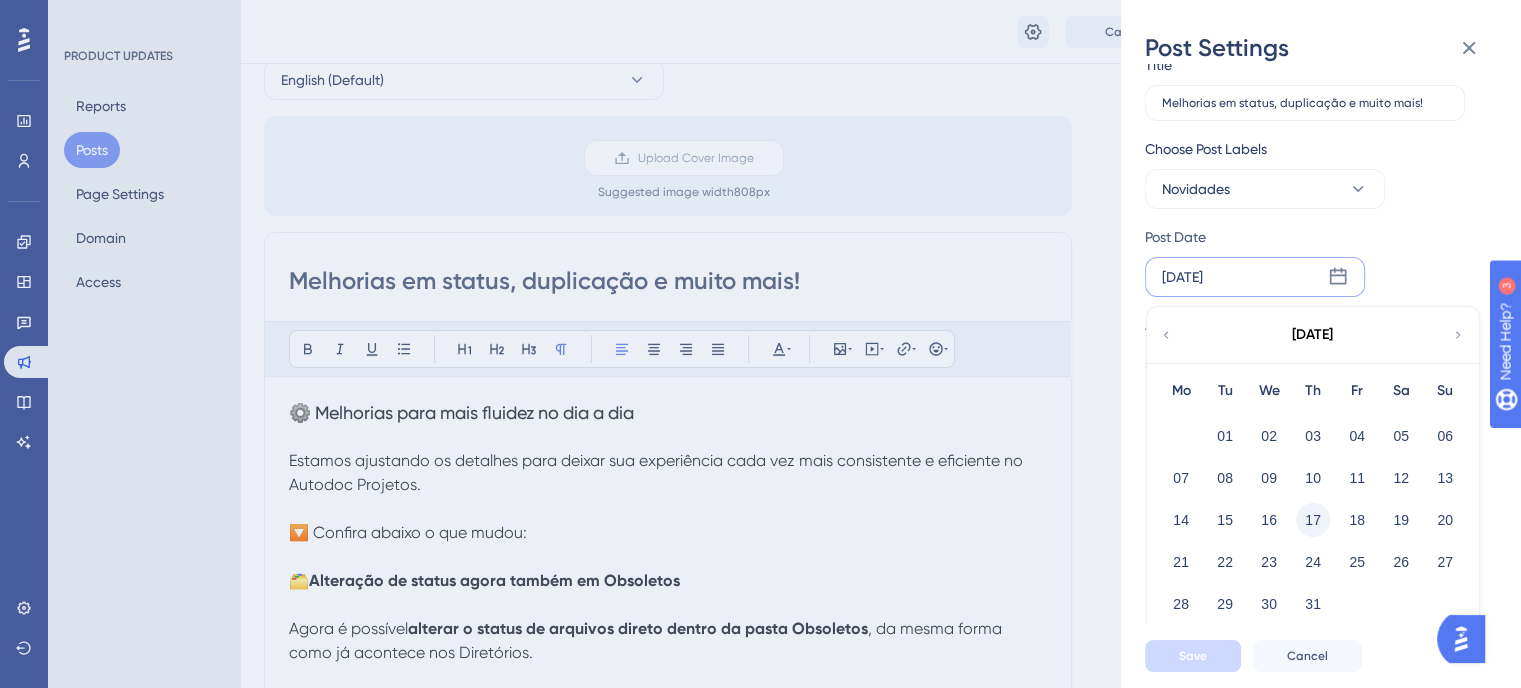 click on "17" at bounding box center [1313, 520] 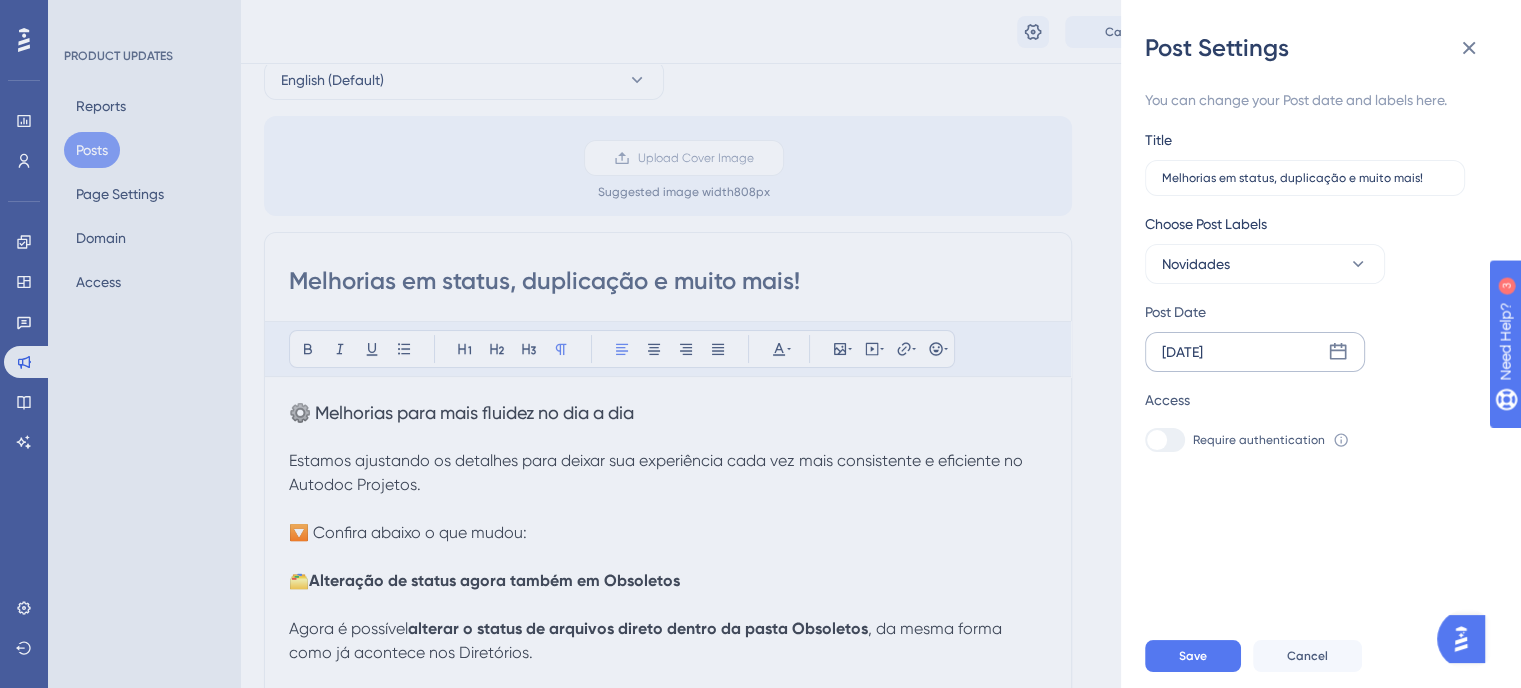 scroll, scrollTop: 0, scrollLeft: 0, axis: both 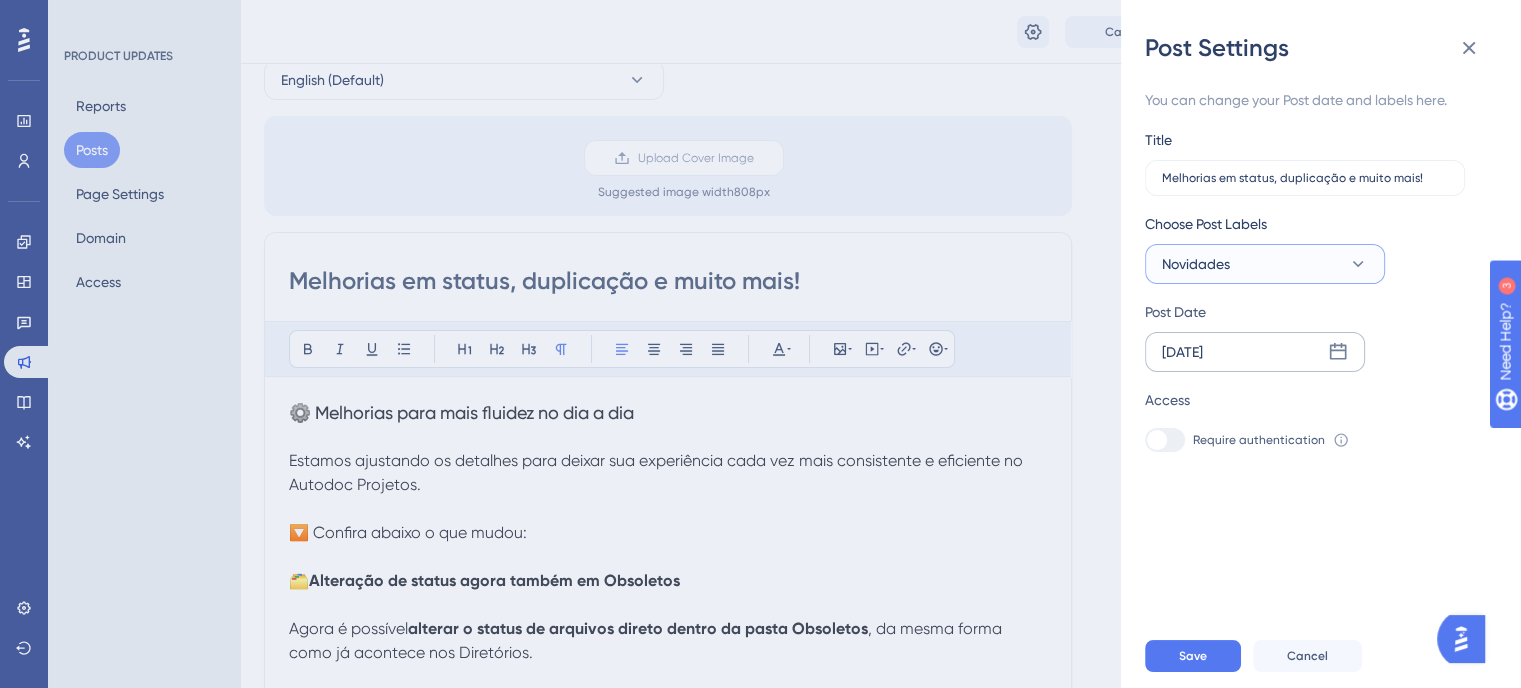 click on "Novidades" at bounding box center [1265, 264] 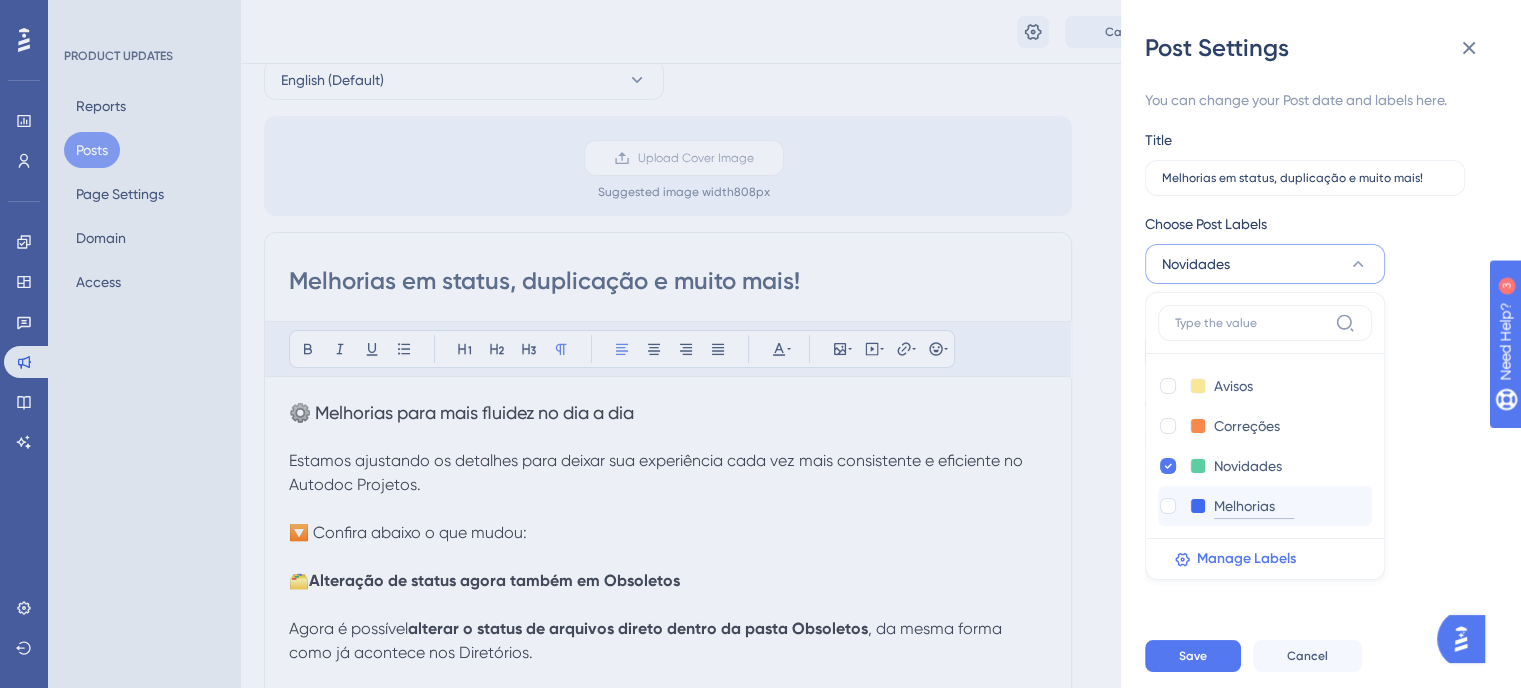 click on "Melhorias" at bounding box center (1254, 506) 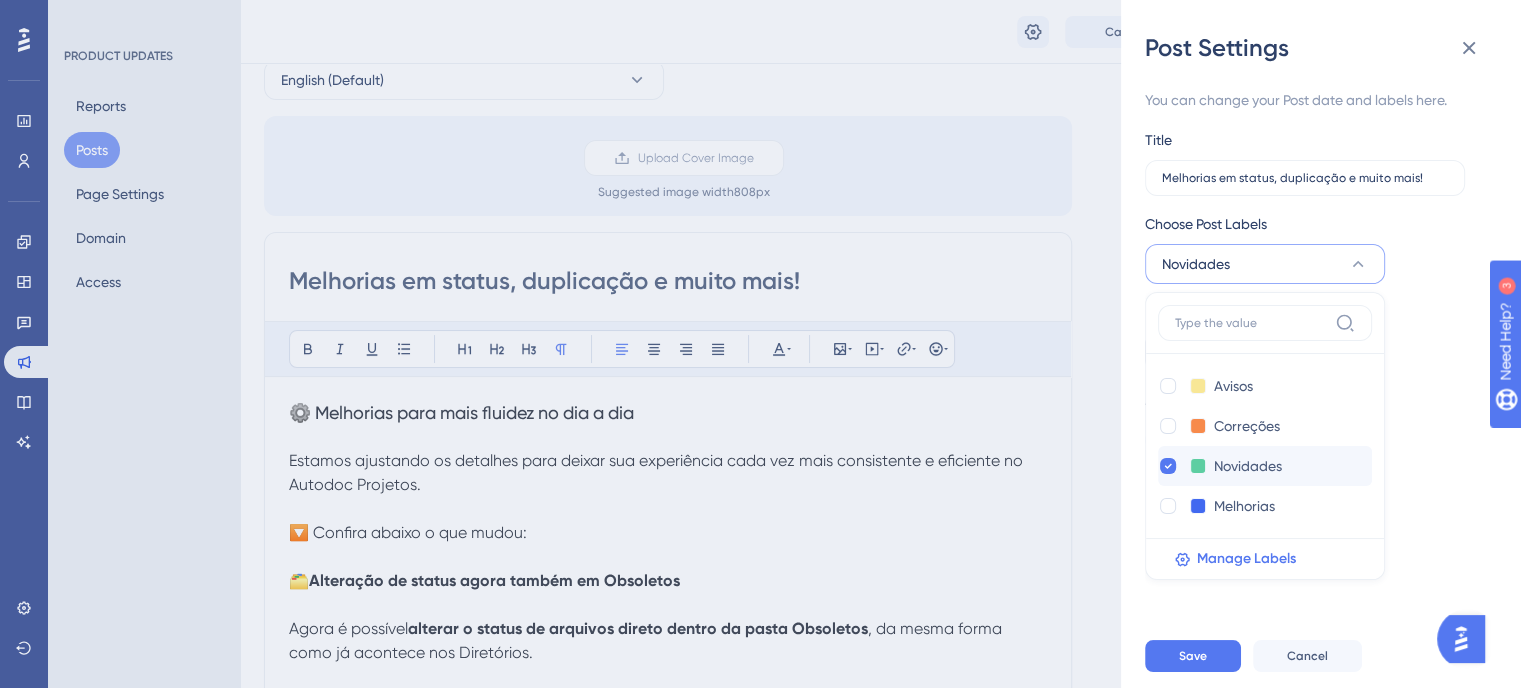 click at bounding box center (1168, 506) 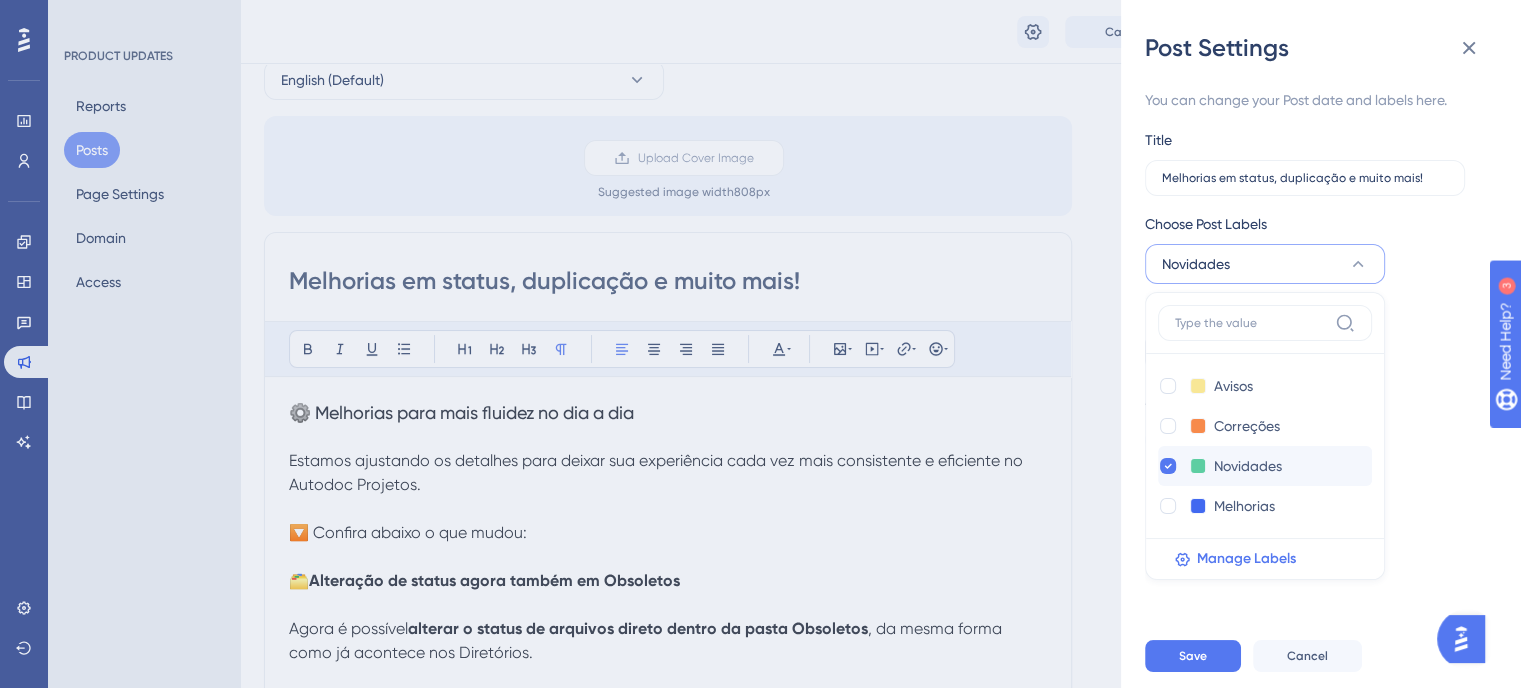 checkbox on "true" 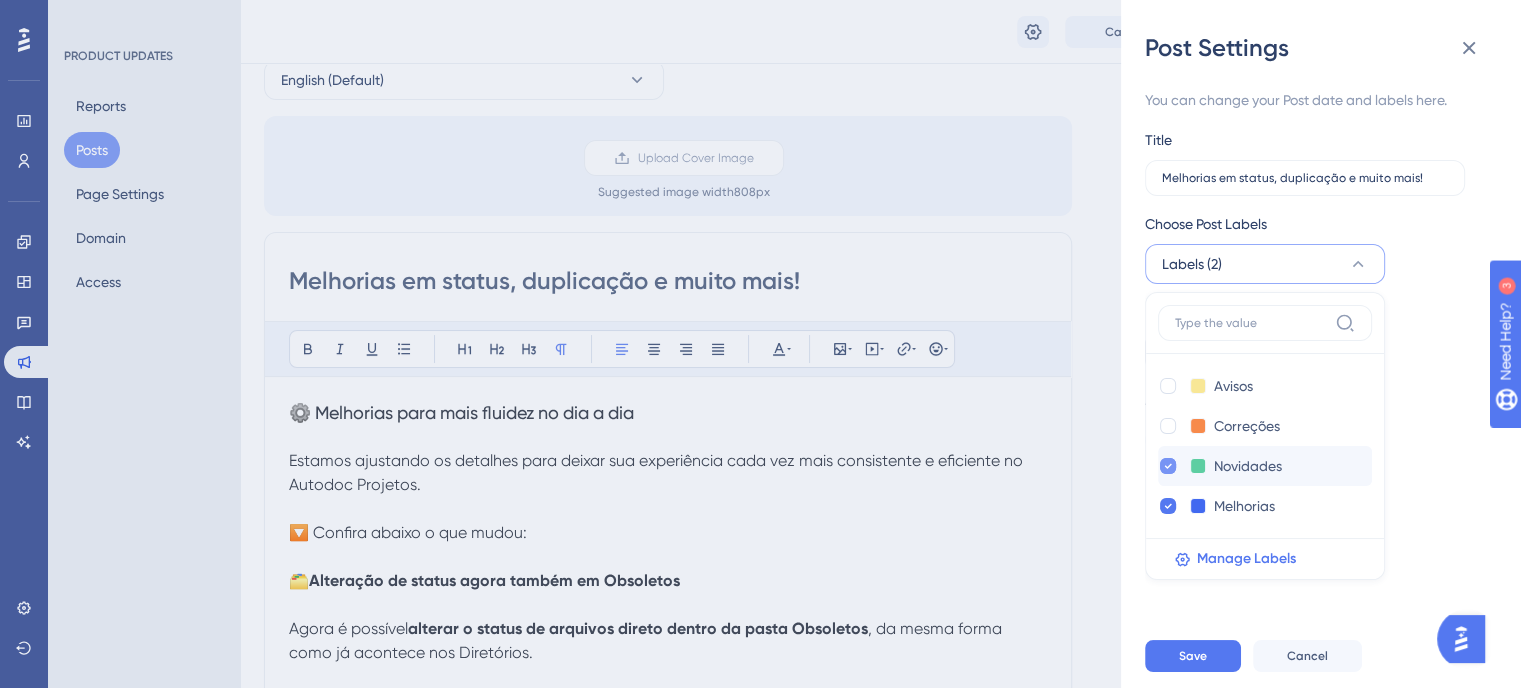 click at bounding box center (1168, 466) 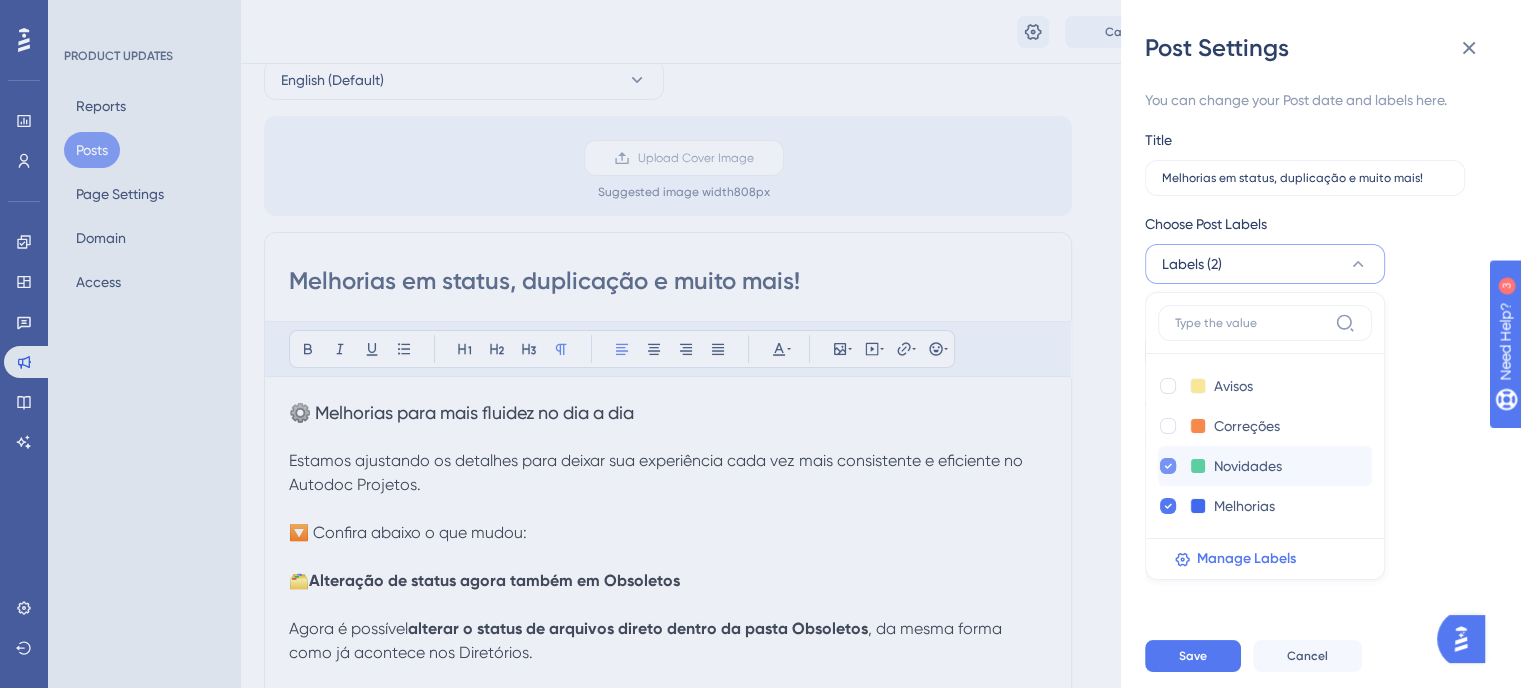 checkbox on "false" 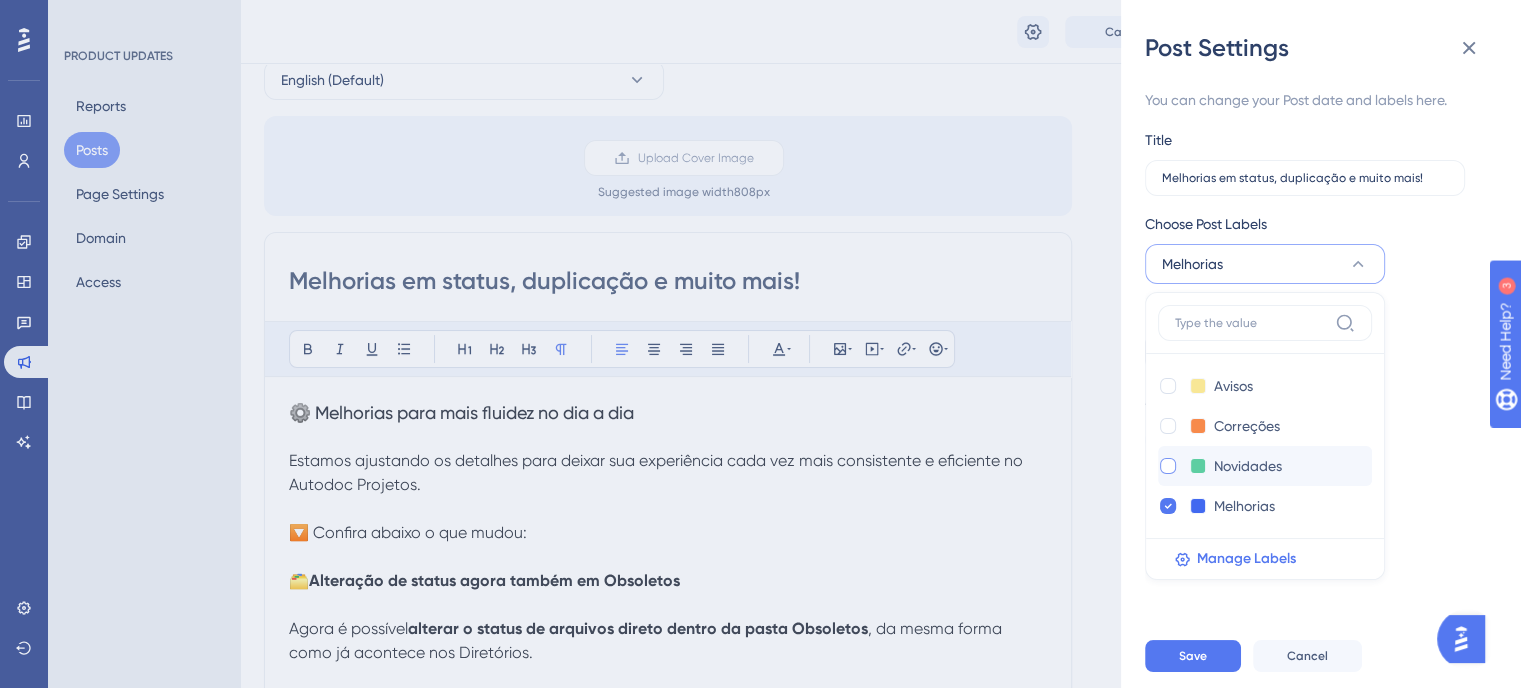 click on "Melhorias" at bounding box center [1265, 264] 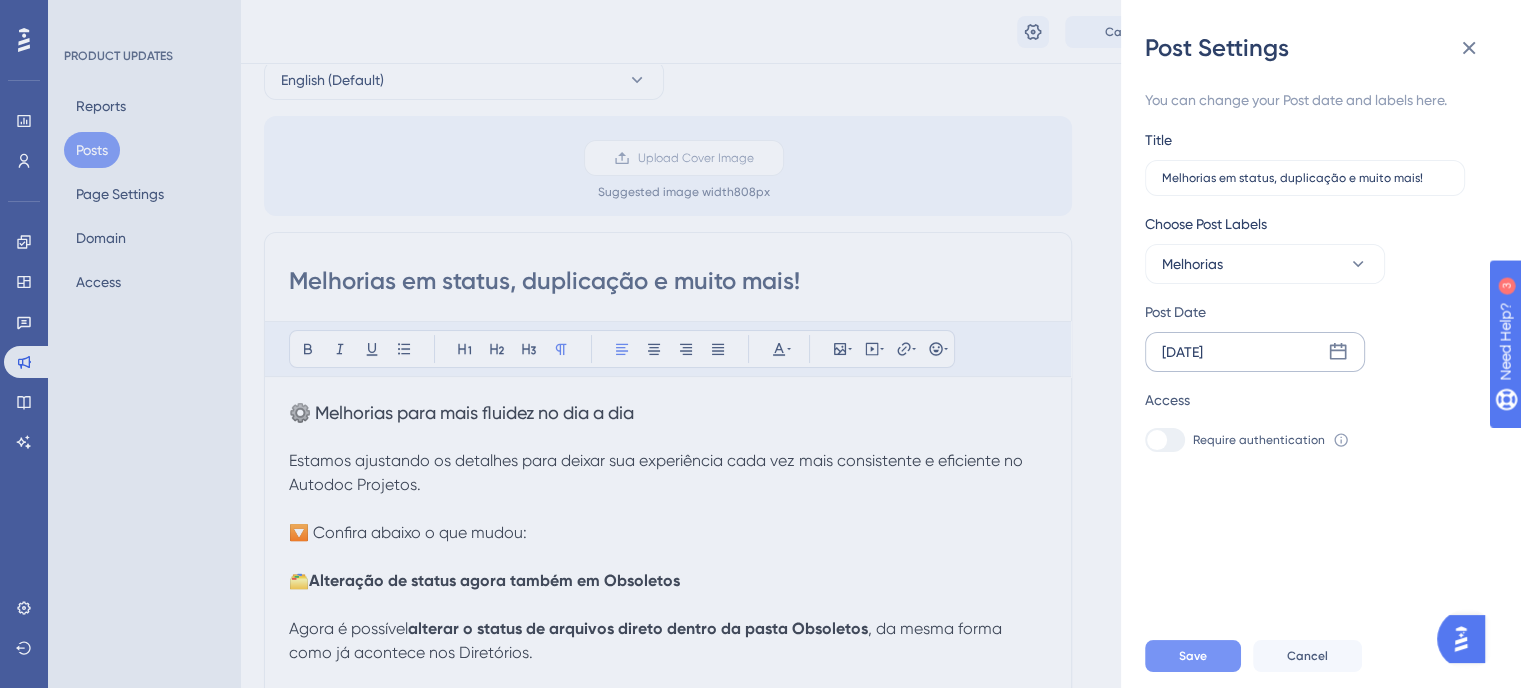 click on "Save" at bounding box center (1193, 656) 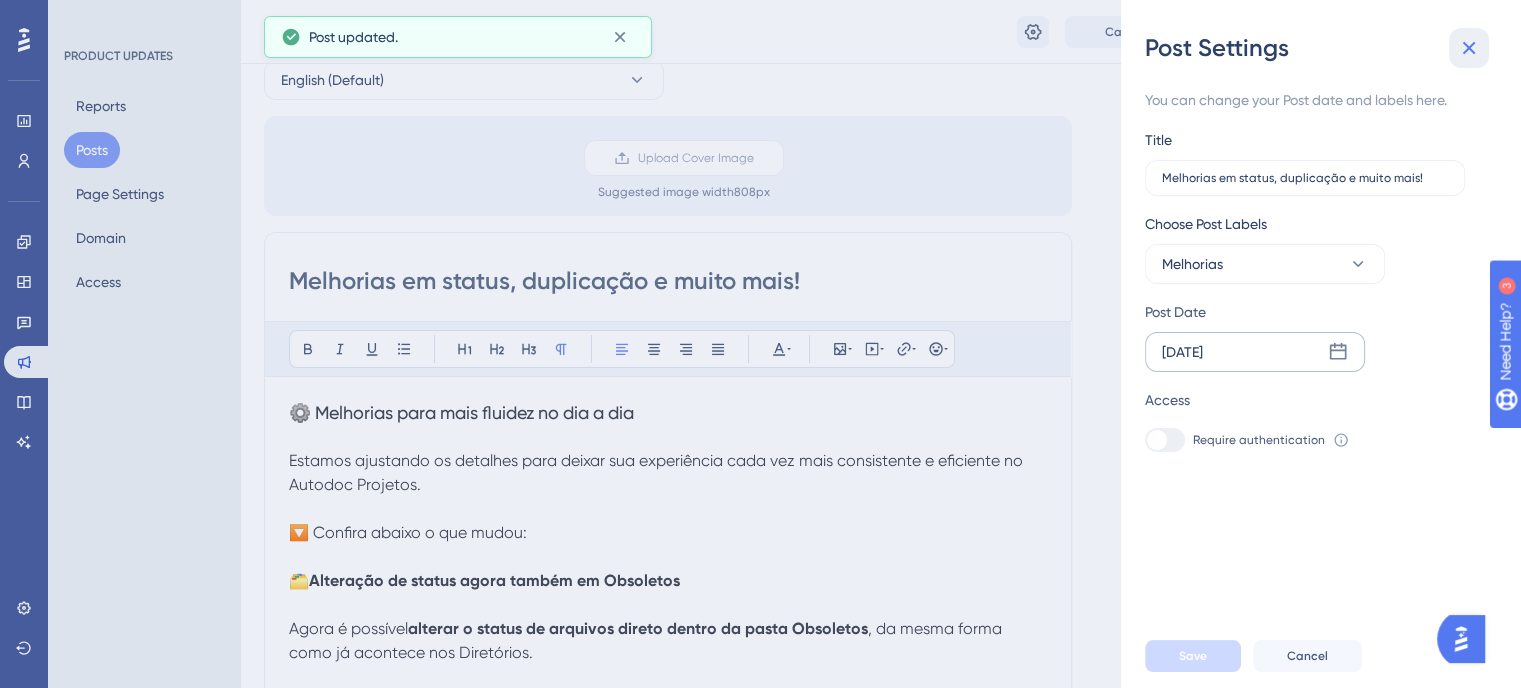 click 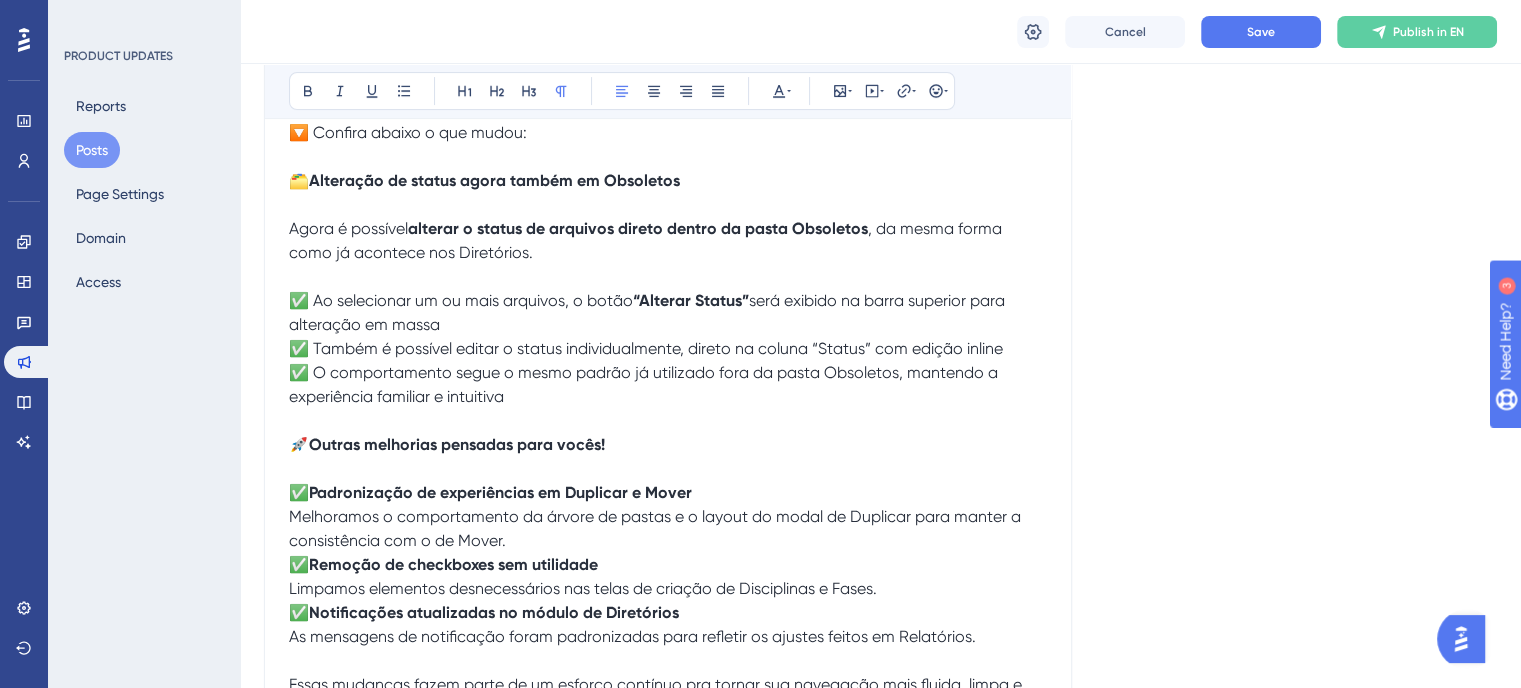 scroll, scrollTop: 400, scrollLeft: 0, axis: vertical 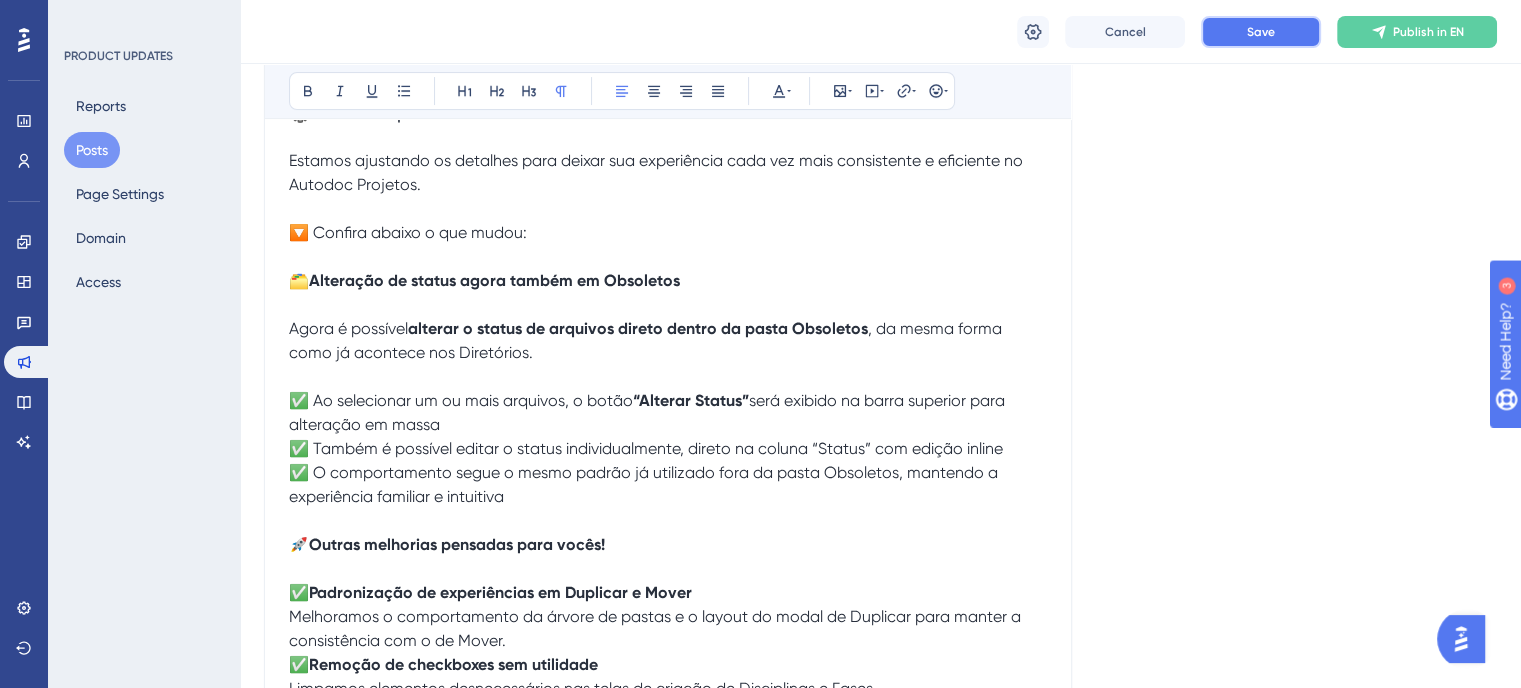 click on "Save" at bounding box center [1261, 32] 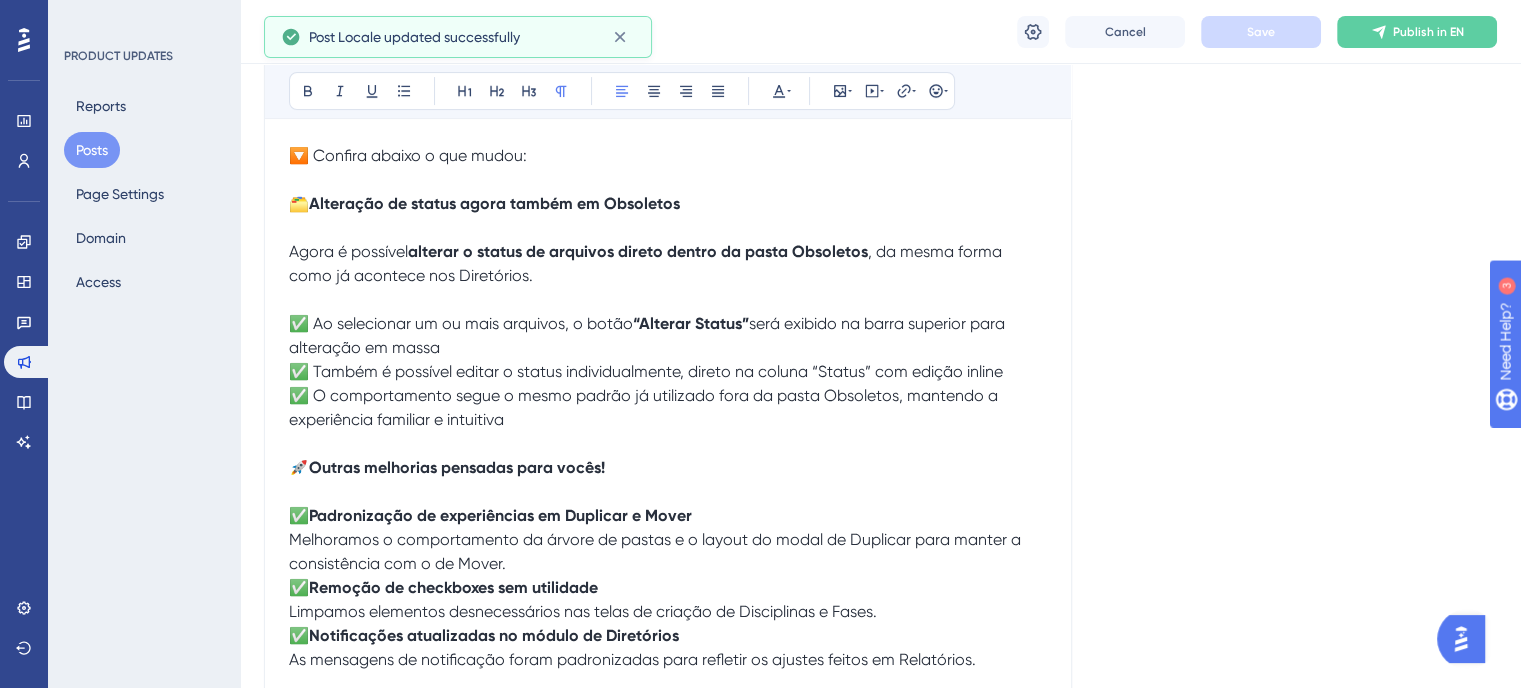 scroll, scrollTop: 500, scrollLeft: 0, axis: vertical 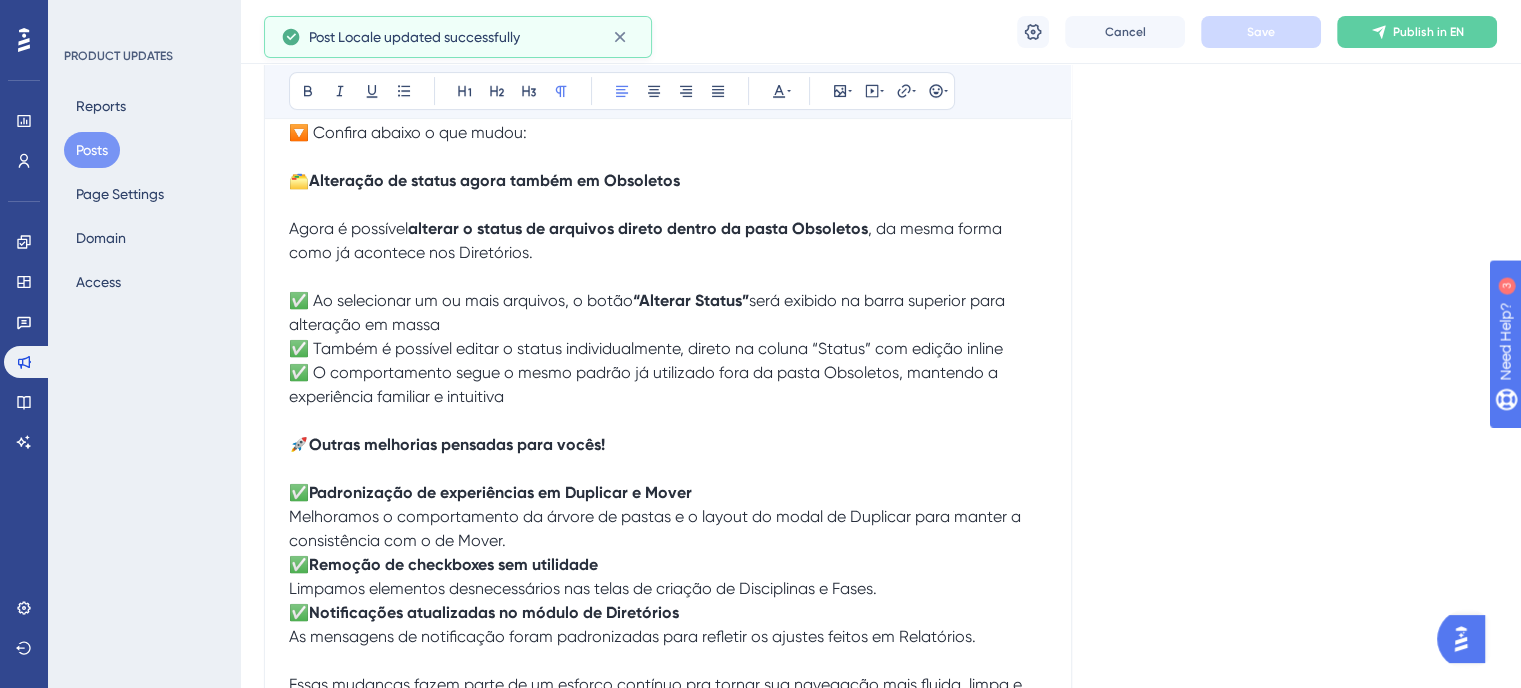 click at bounding box center (668, 469) 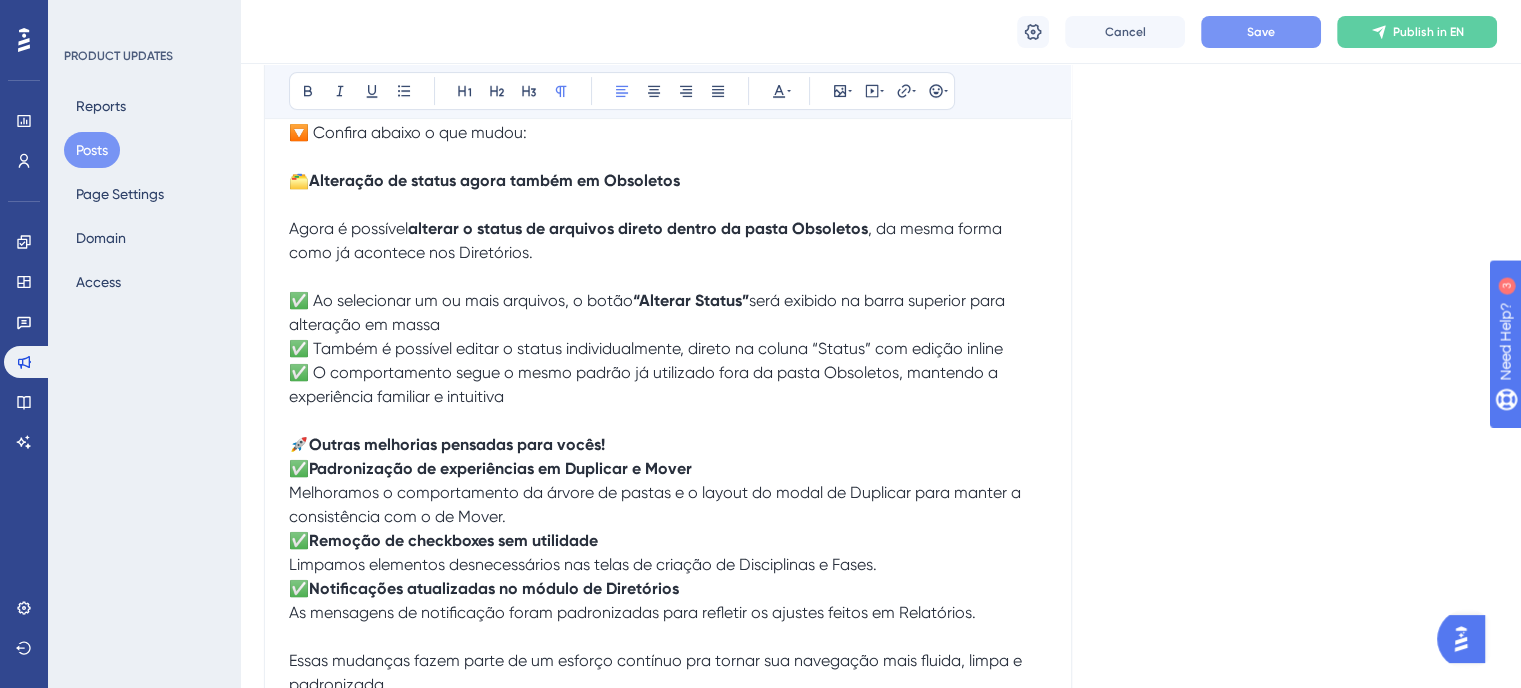 click on "🚀  Outras melhorias pensadas para vocês!" at bounding box center [668, 445] 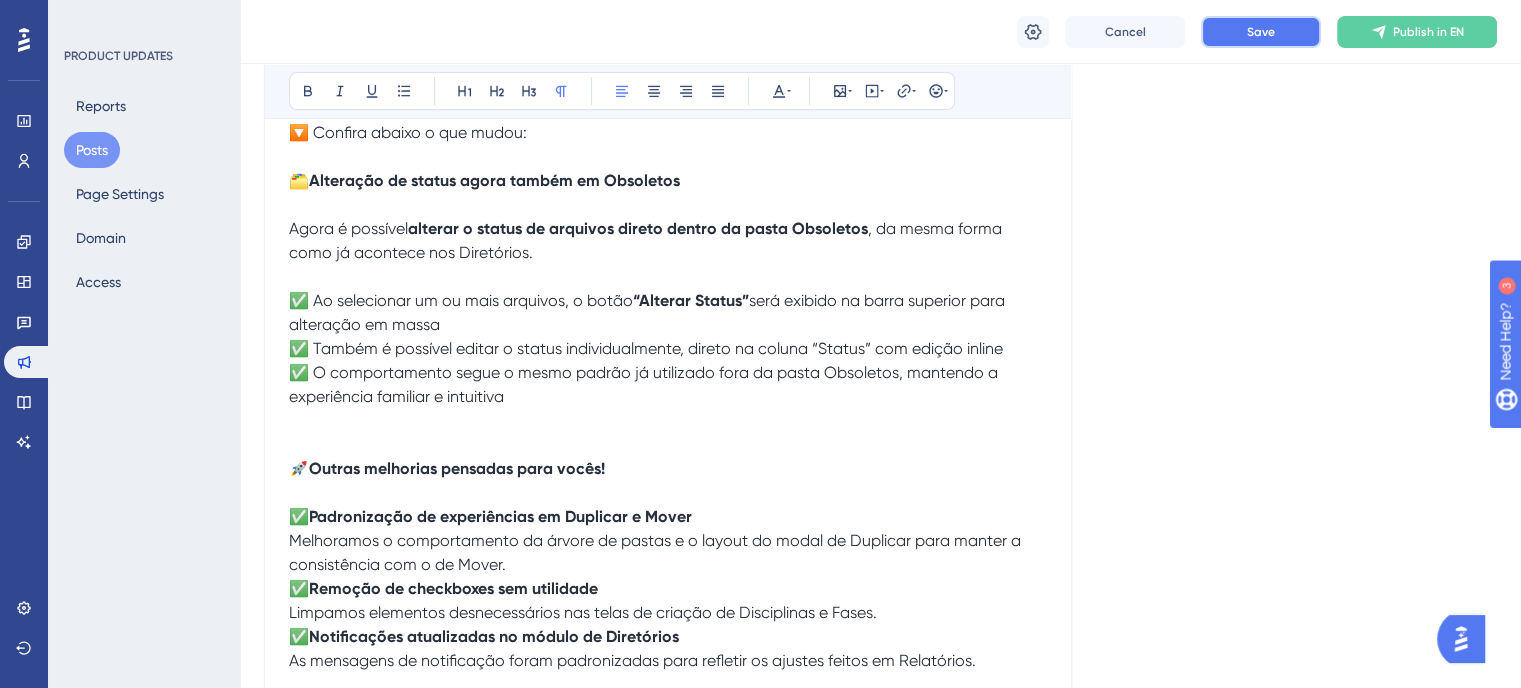 click on "Save" at bounding box center [1261, 32] 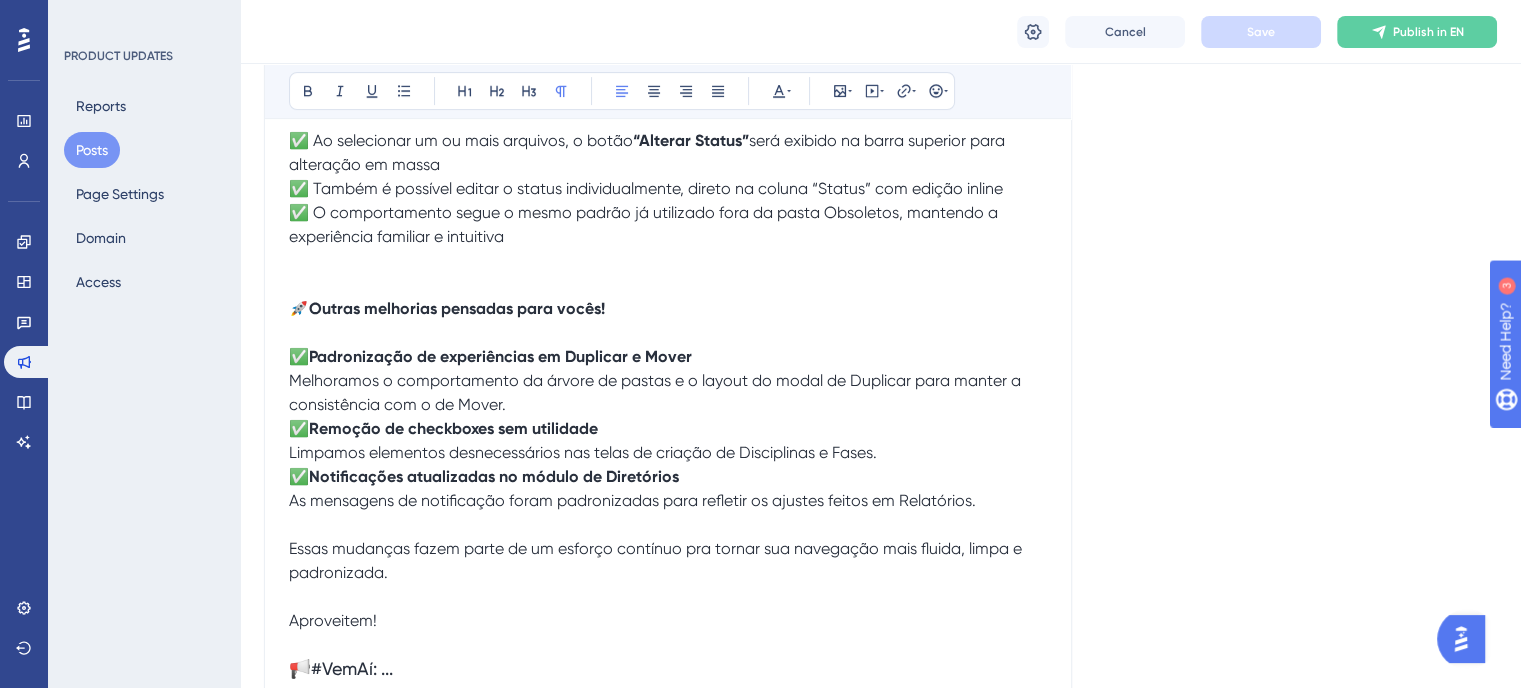 scroll, scrollTop: 800, scrollLeft: 0, axis: vertical 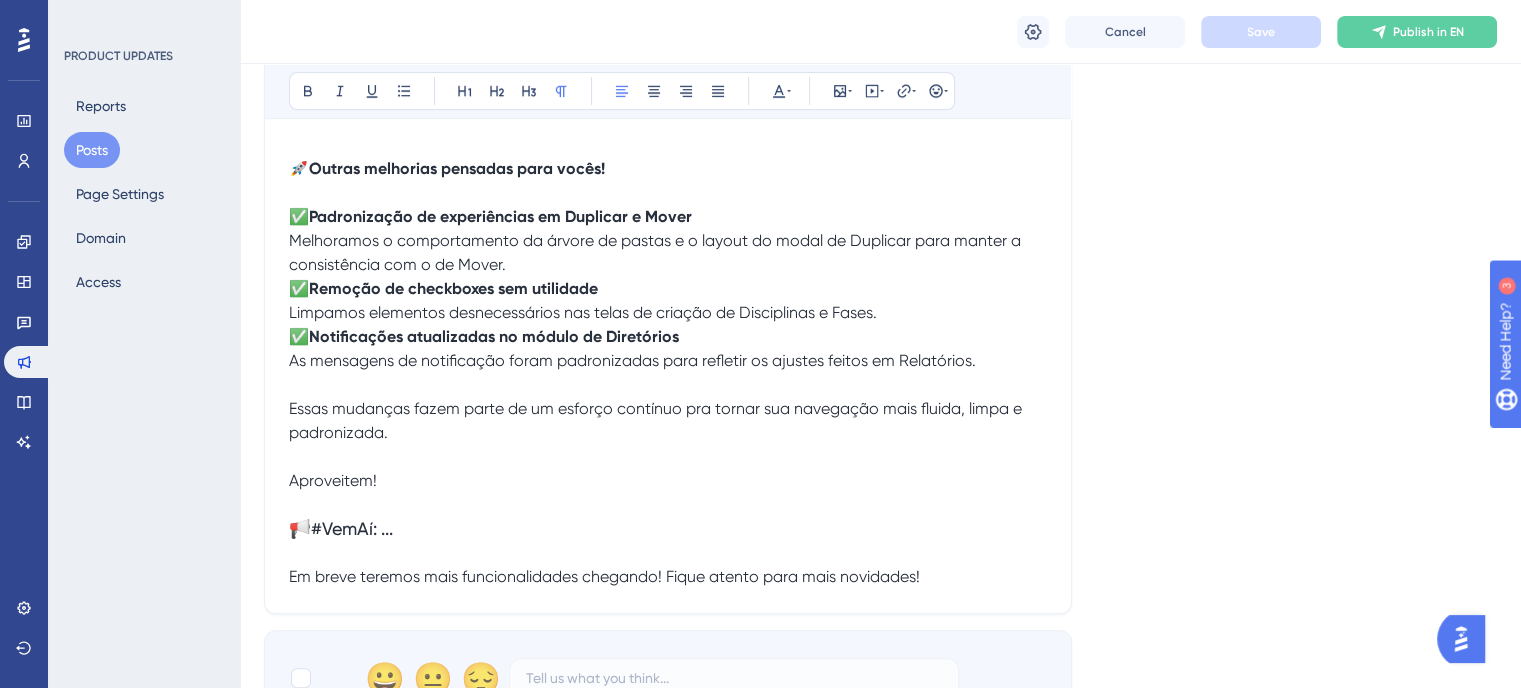 click on "Language English (Default) Upload Cover Image Suggested image width  808 px Melhorias em status, duplicação e muito mais! Bold Italic Underline Bullet Point Heading 1 Heading 2 Heading 3 Normal Align Left Align Center Align Right Align Justify Text Color Insert Image Embed Video Hyperlink Emojis ⚙️   Melhorias para mais fluidez no dia a dia Estamos ajustando os detalhes para deixar sua experiência cada vez mais consistente e eficiente no Autodoc Projetos. 🔽 Confira abaixo o que mudou: 🗂️  Alteração de status agora também em Obsoletos Agora é possível  alterar o status de arquivos direto dentro da pasta Obsoletos , da mesma forma como já acontece nos Diretórios. ✅ Ao selecionar um ou mais arquivos, o botão  “Alterar Status”  será exibido na barra superior para alteração em massa ✅ Também é possível editar o status individualmente, direto na coluna “Status” com edição inline 🚀  Outras melhorias pensadas para vocês! ✅  ✅  Remoção de checkboxes sem utilidade" at bounding box center [880, 27] 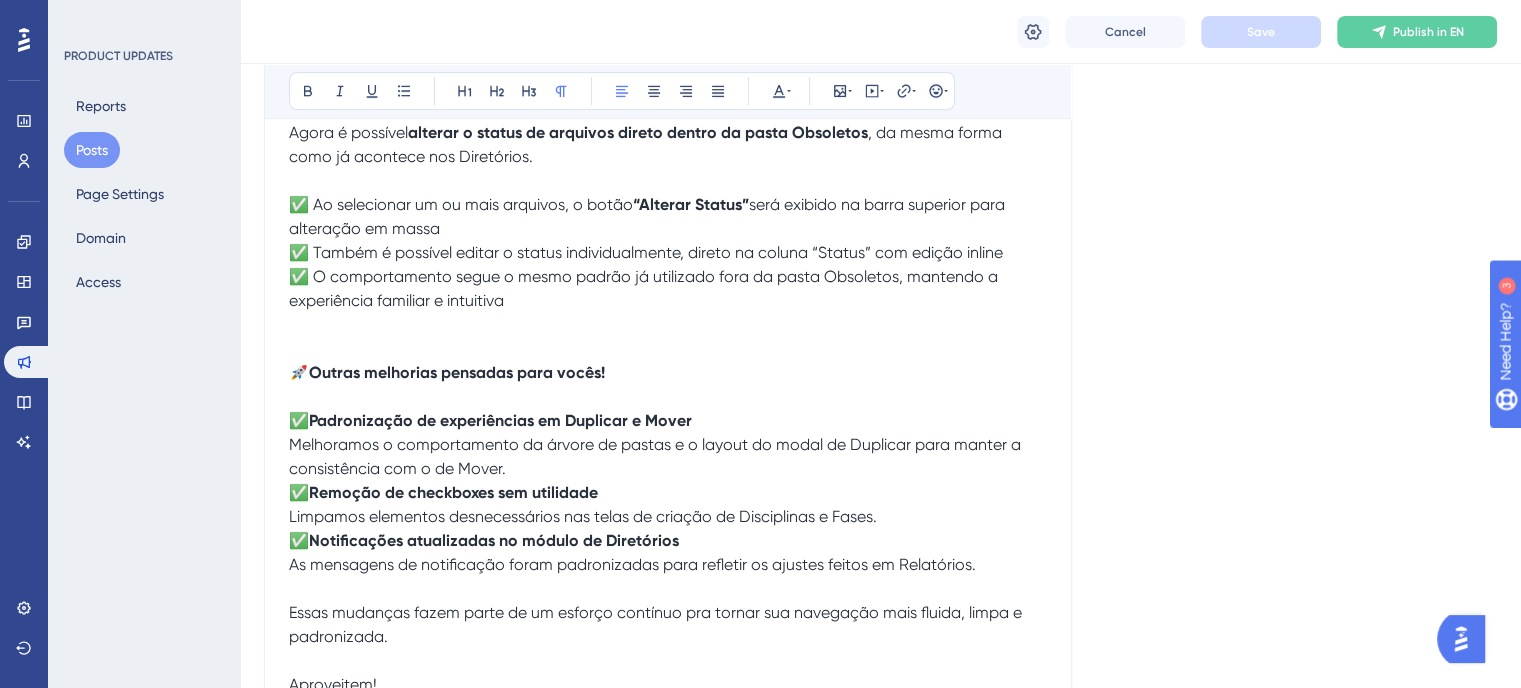 scroll, scrollTop: 615, scrollLeft: 0, axis: vertical 